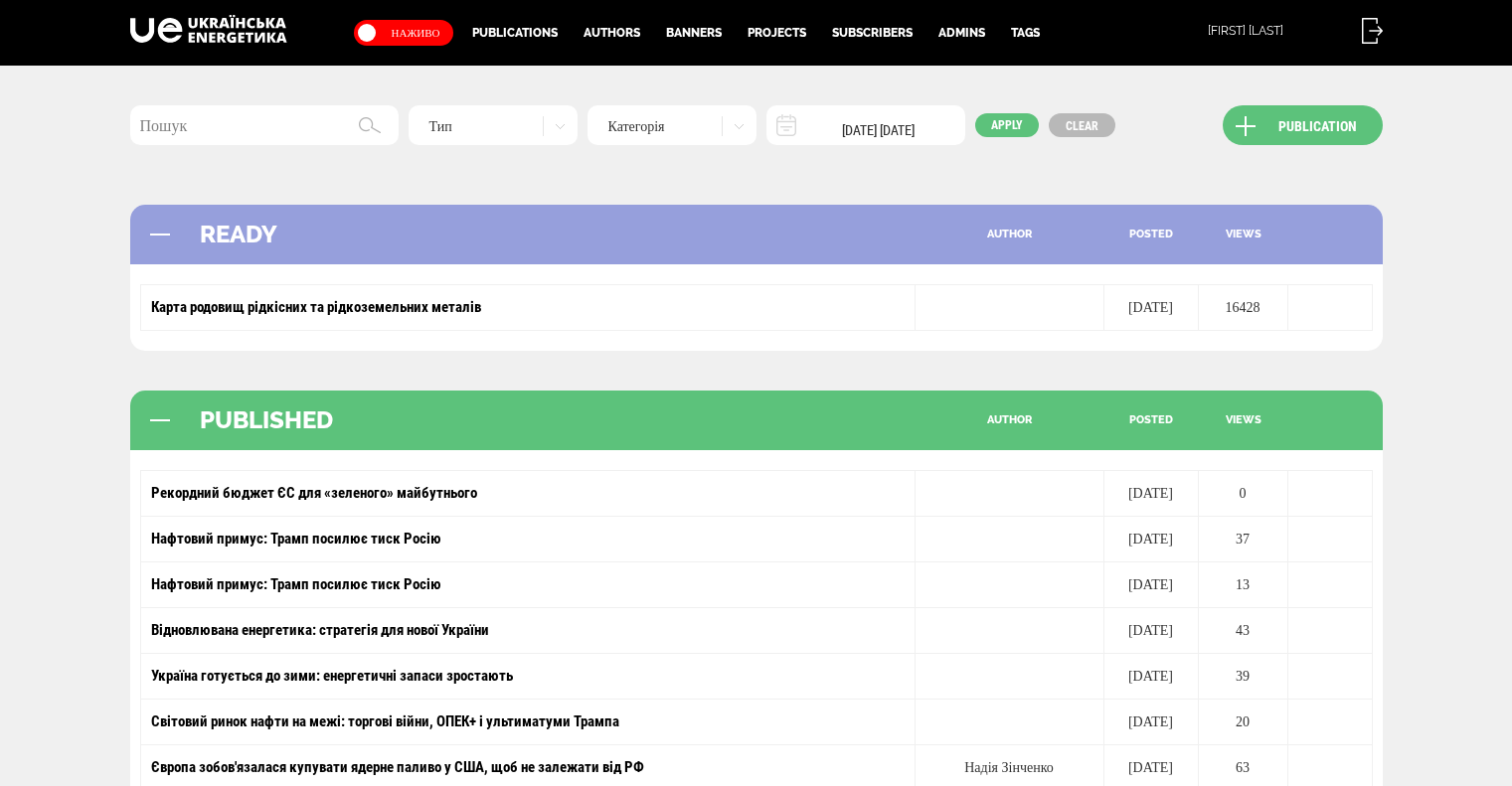 scroll, scrollTop: 0, scrollLeft: 0, axis: both 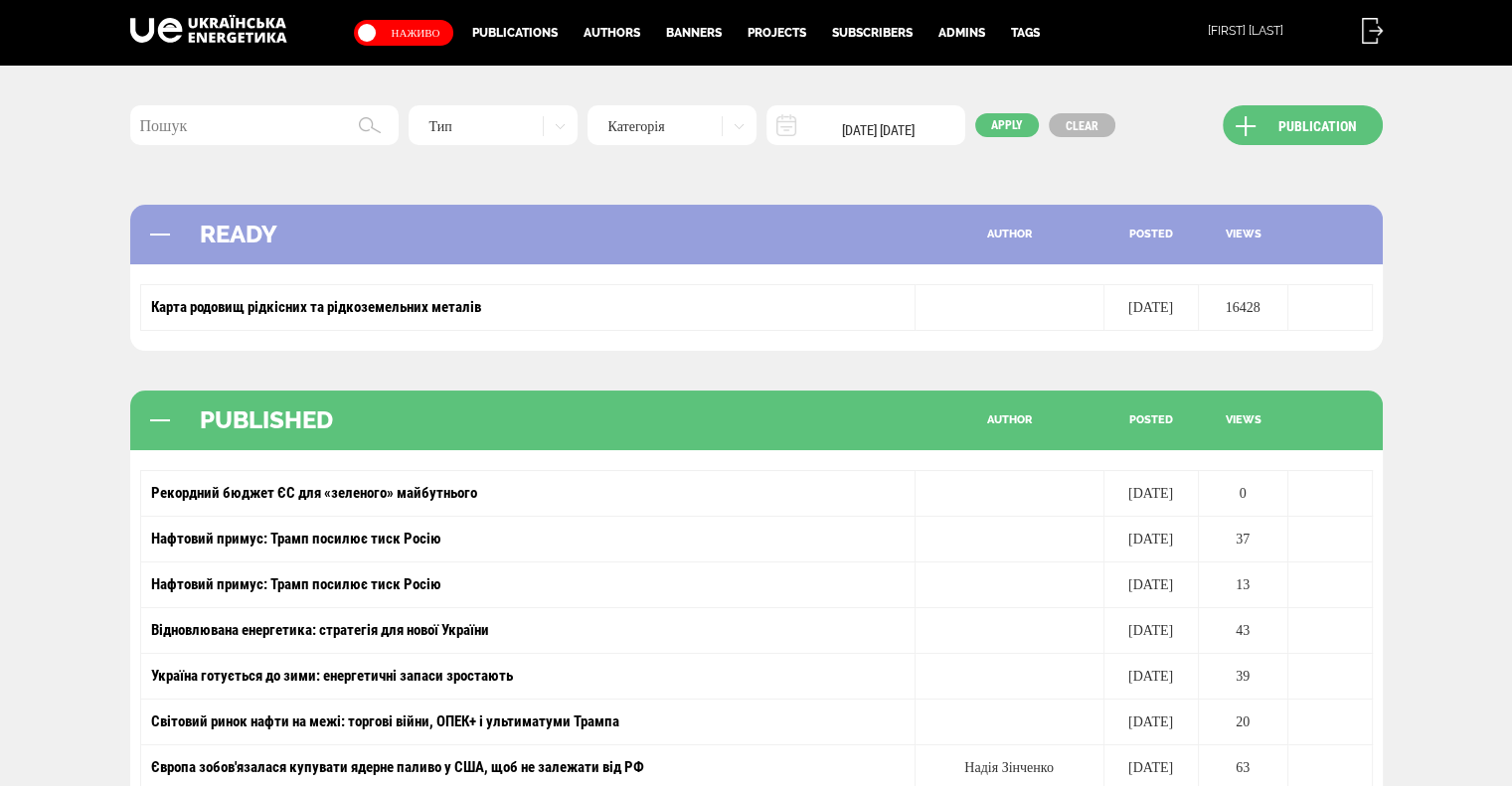 click at bounding box center [264, 125] 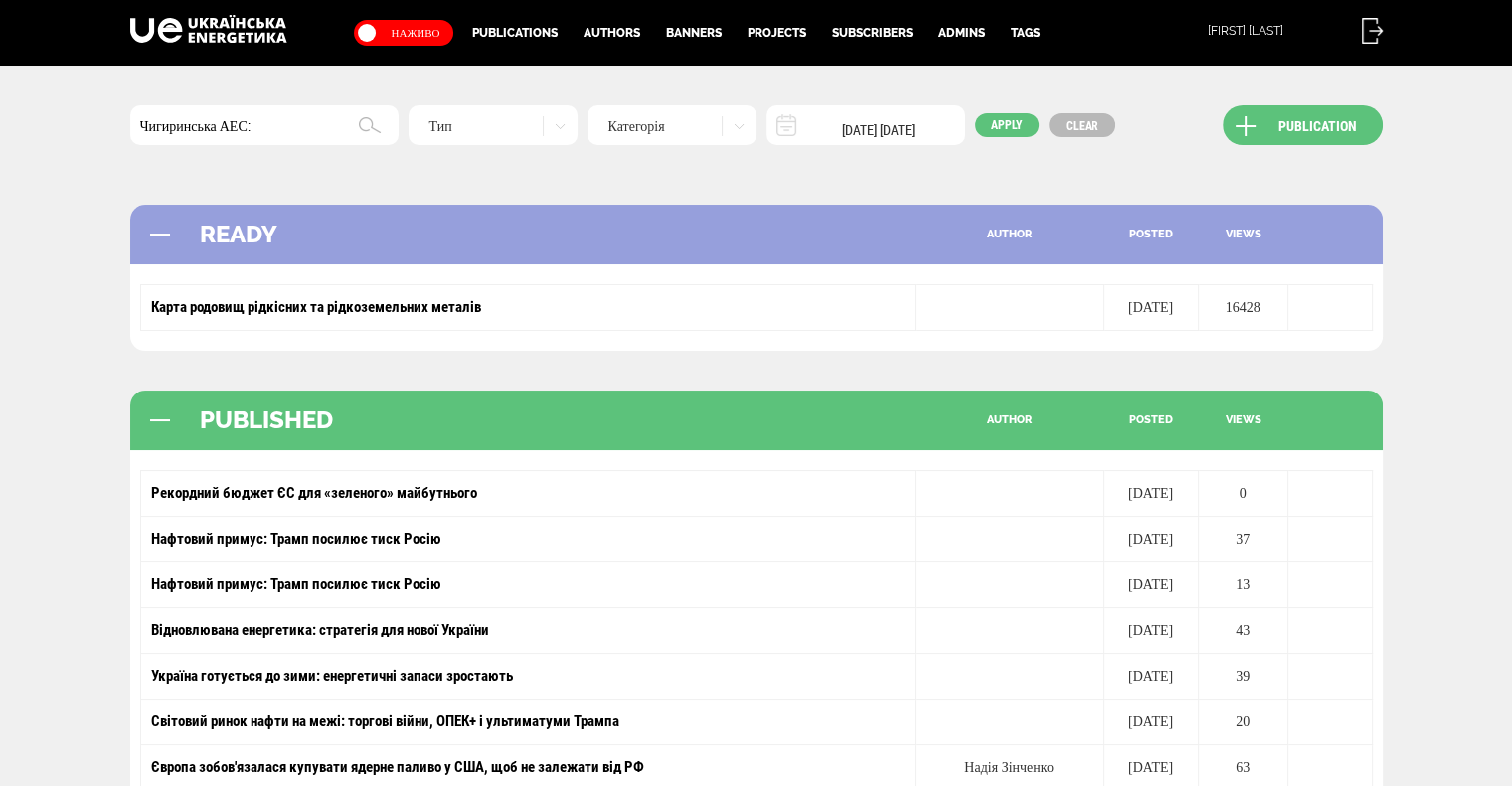 type on "Чигиринська АЕС:" 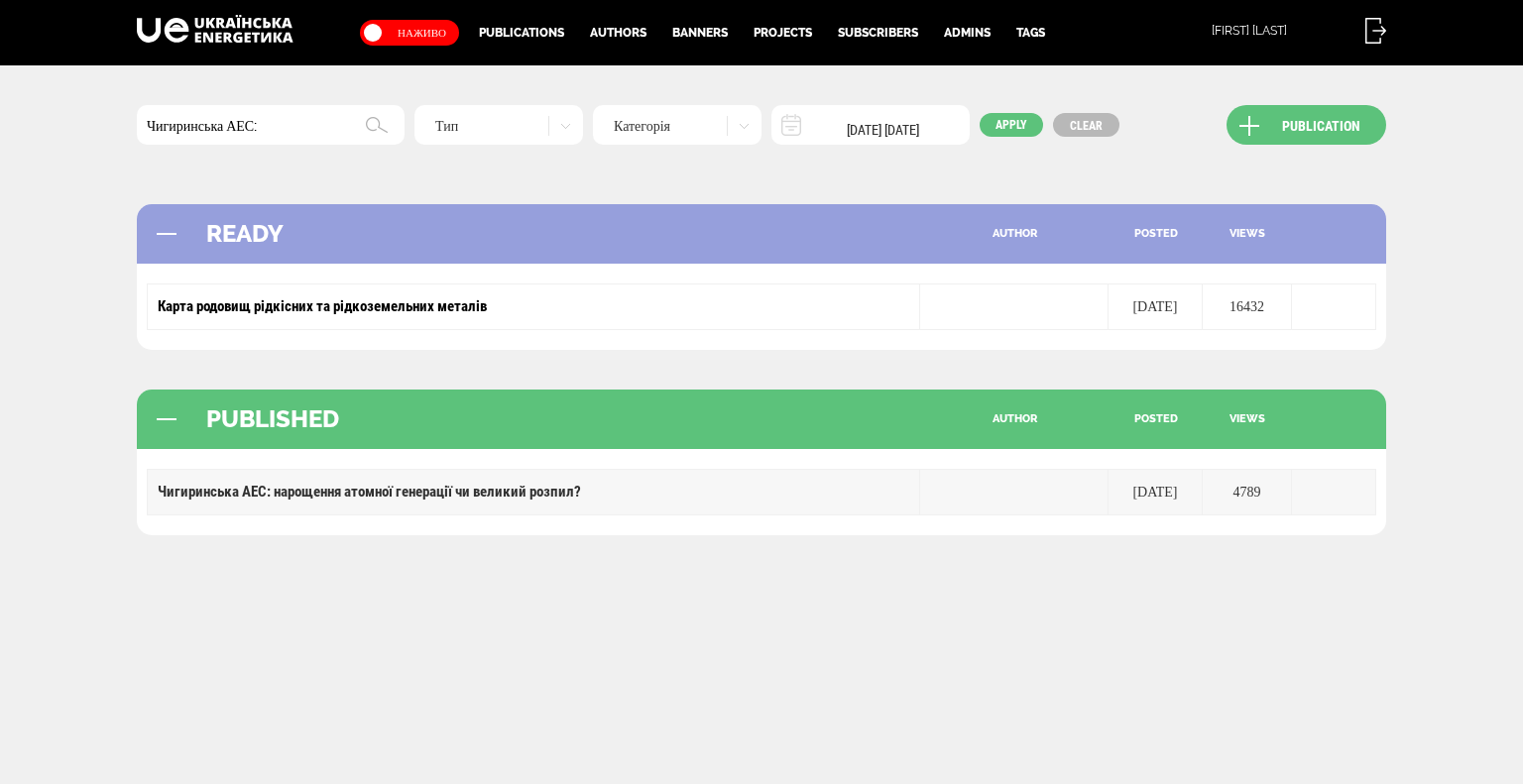 scroll, scrollTop: 0, scrollLeft: 0, axis: both 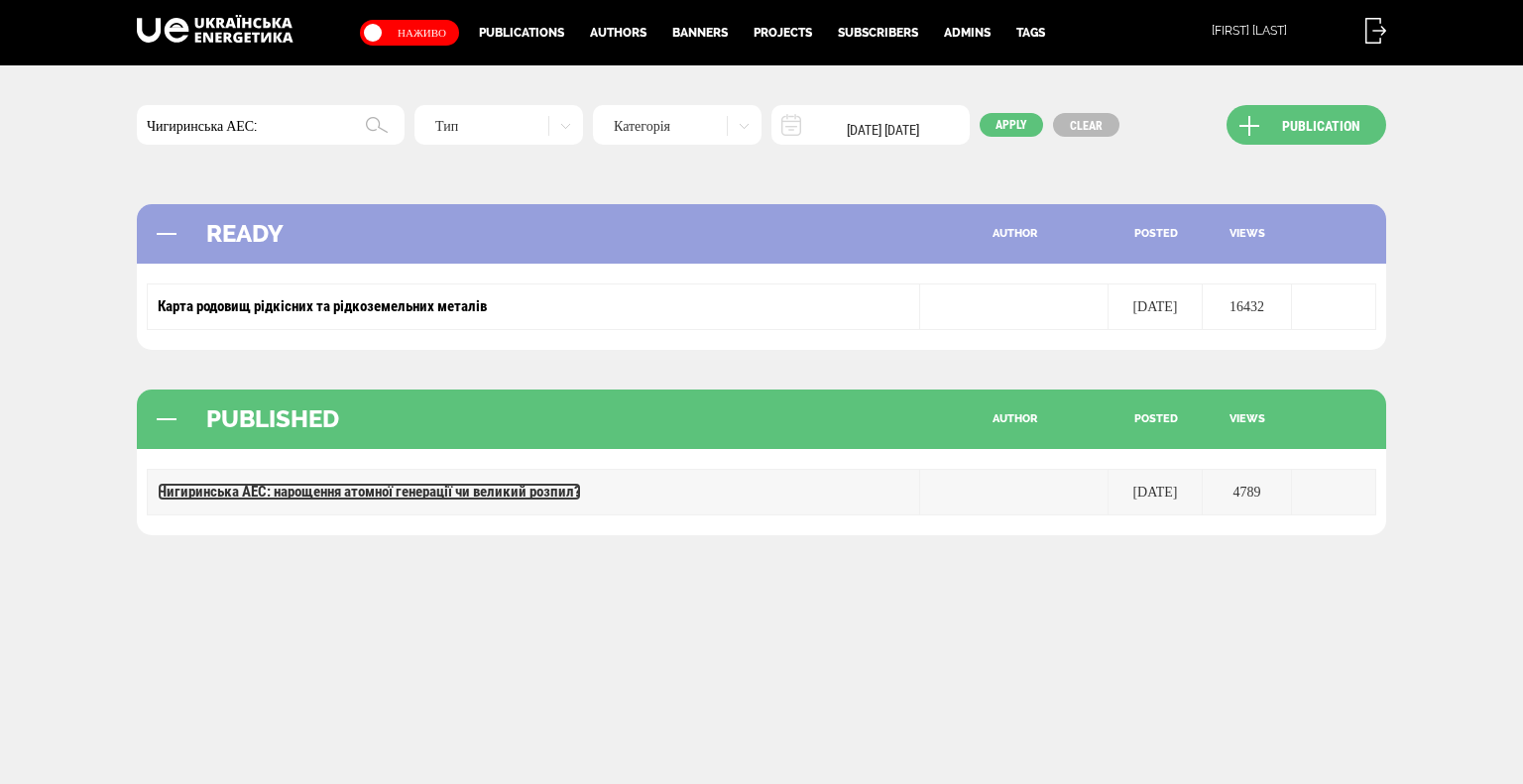 click on "Чигиринська АЕС: нарощення атомної генерації чи великий розпил?" at bounding box center (369, 492) 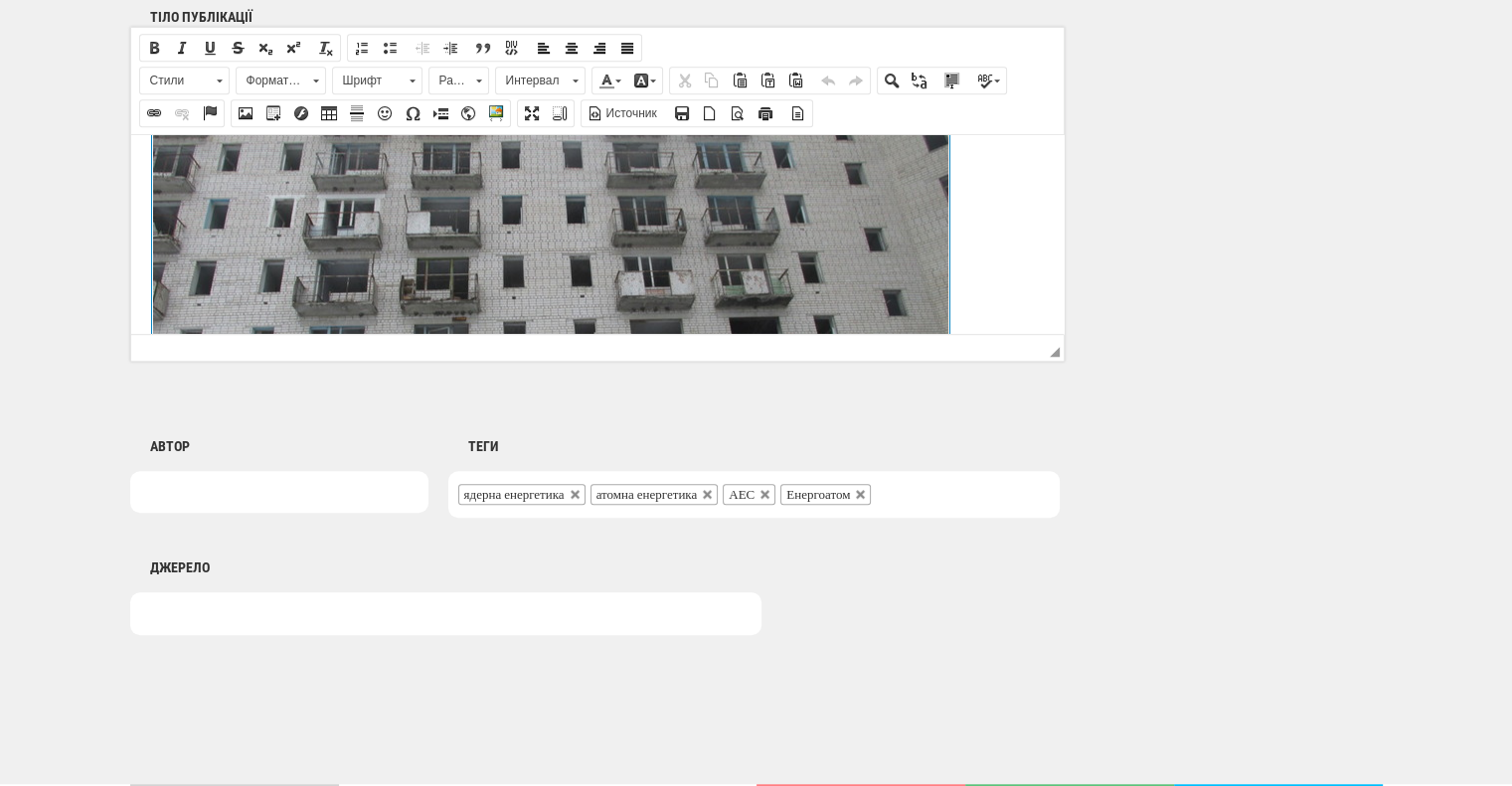 scroll, scrollTop: 2484, scrollLeft: 0, axis: vertical 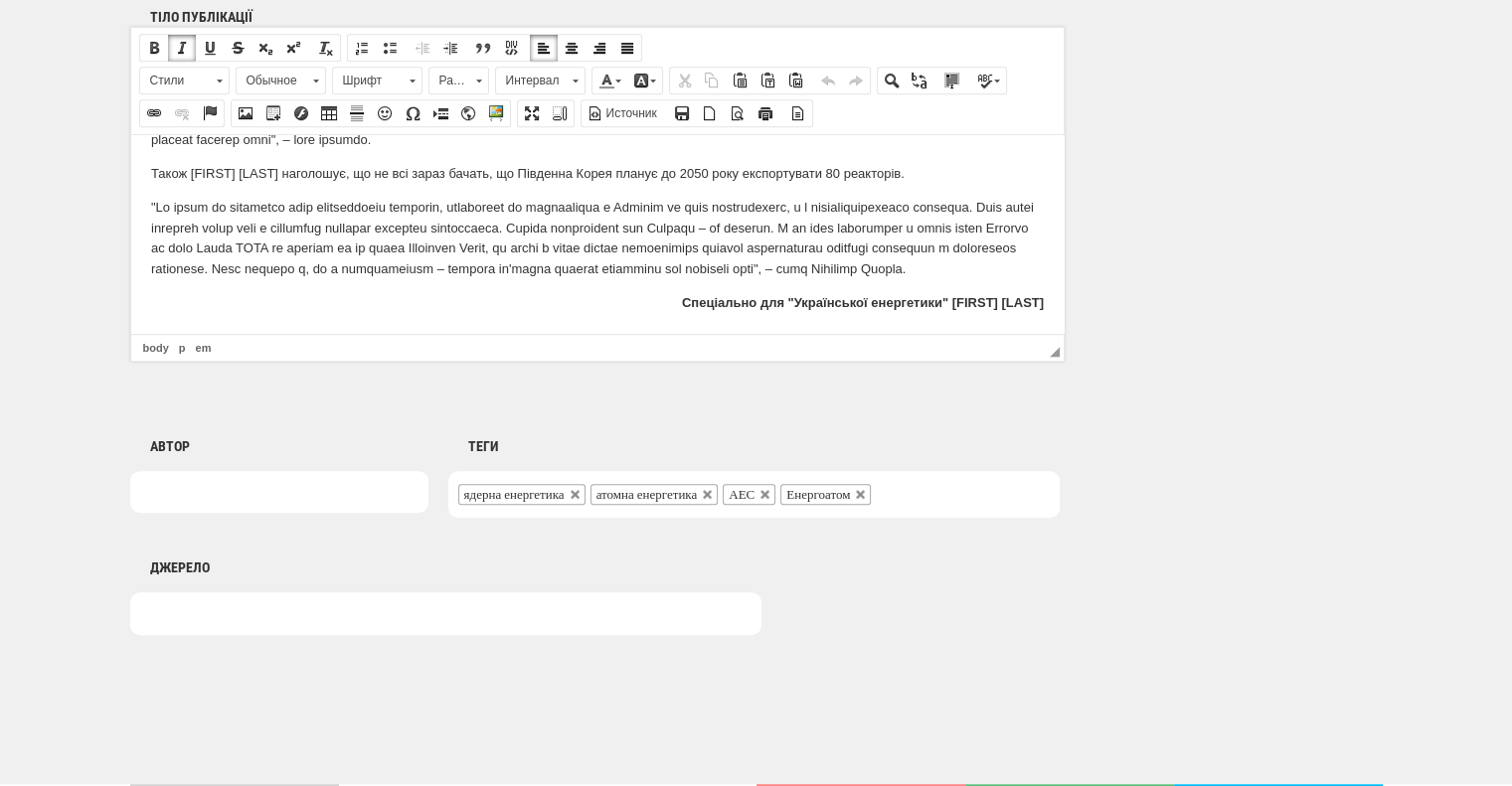 drag, startPoint x: 1053, startPoint y: 228, endPoint x: 1166, endPoint y: 473, distance: 269.8036 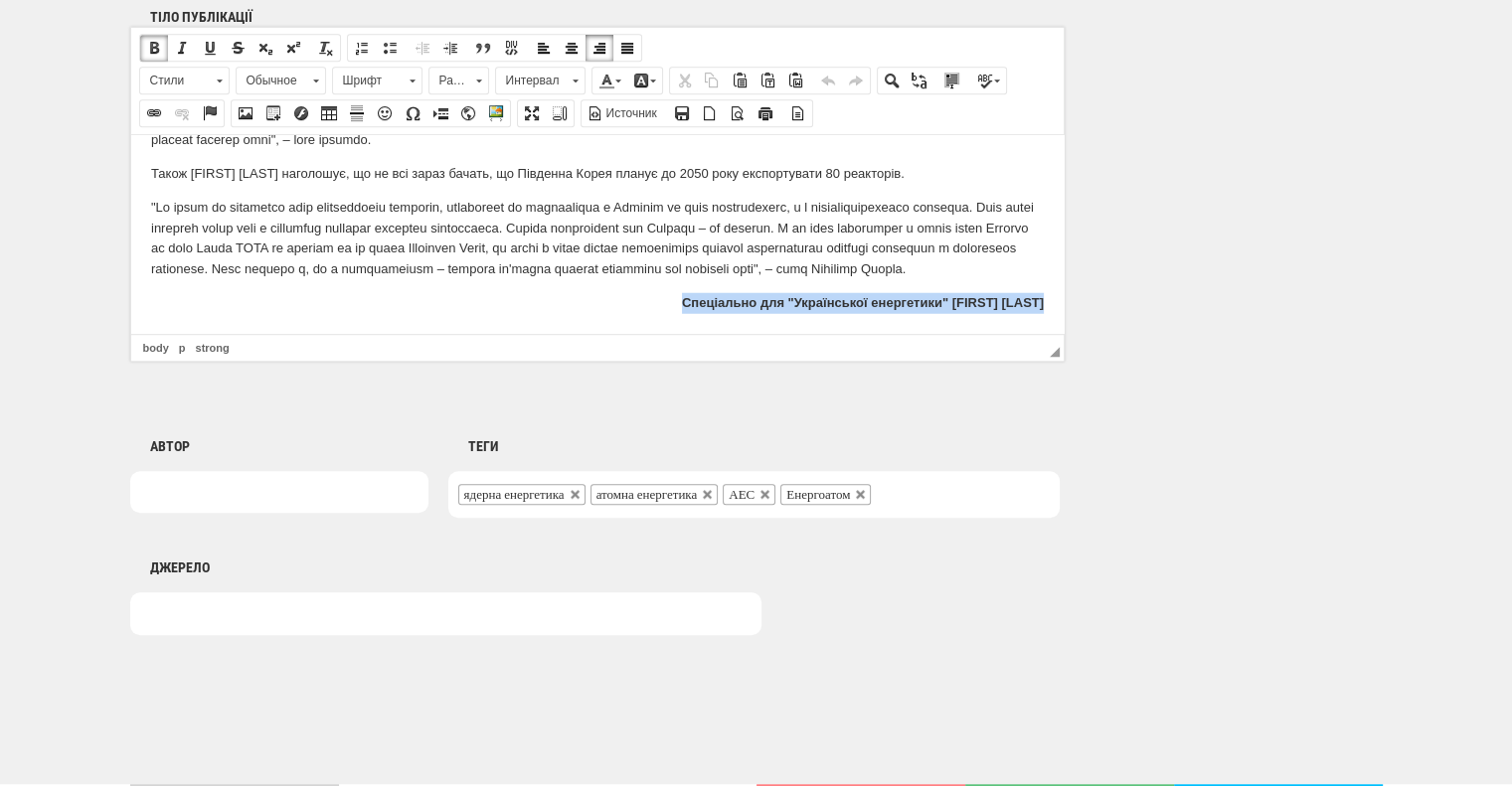 drag, startPoint x: 1033, startPoint y: 297, endPoint x: 643, endPoint y: 296, distance: 390.00128 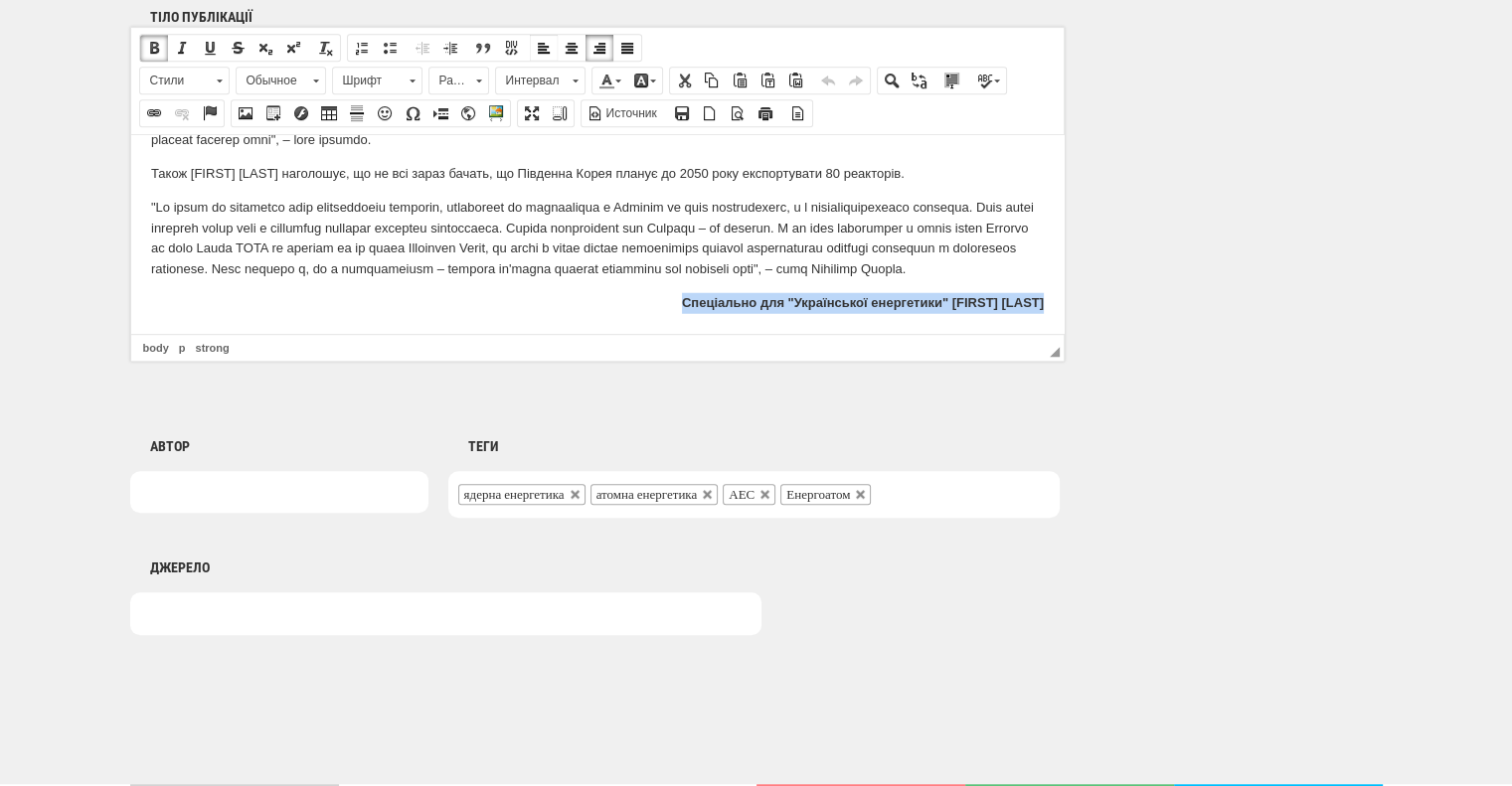 click at bounding box center (544, 48) 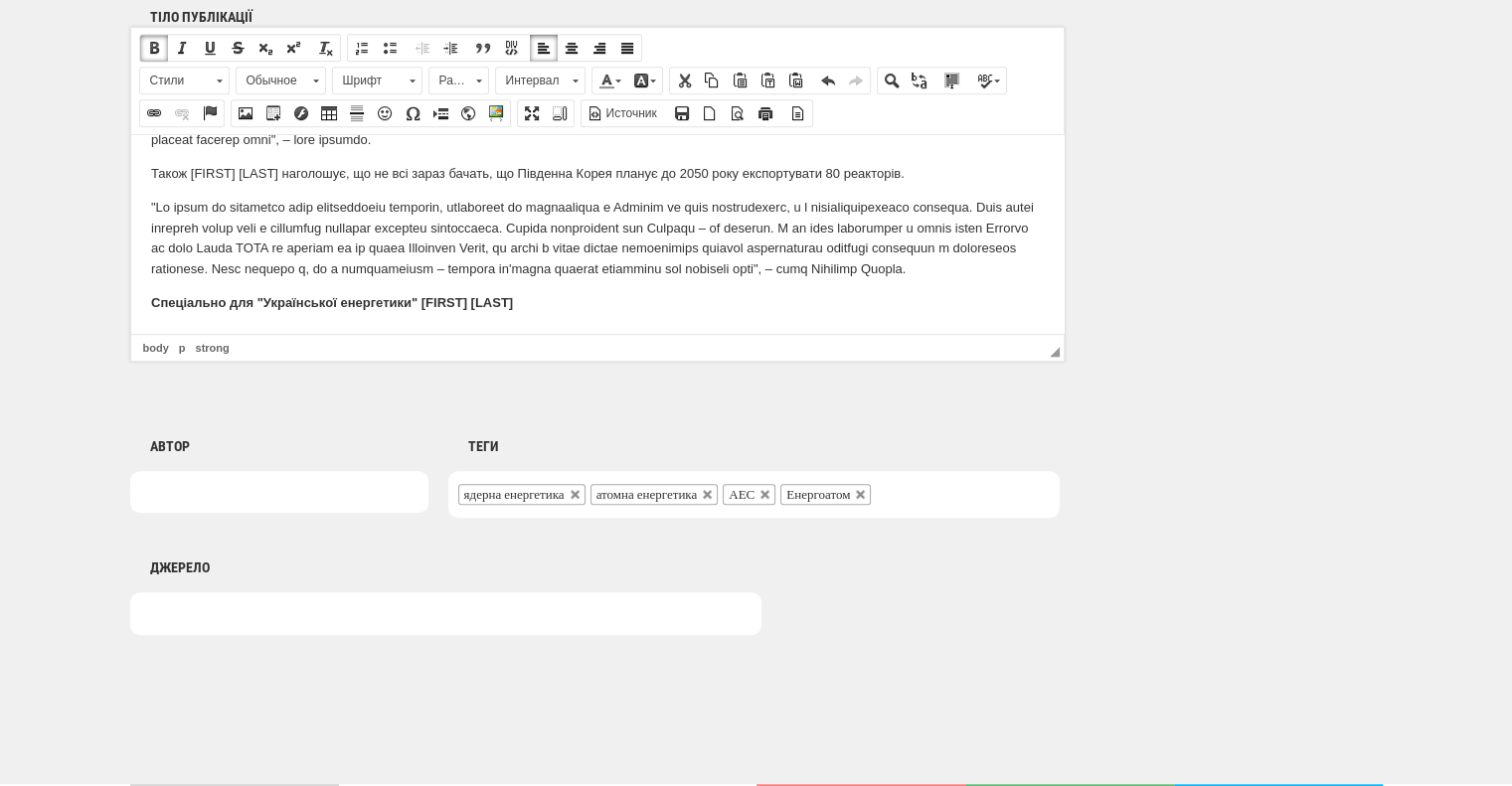click on "Спеціально для "Української енергетики" Олена Марченко" at bounding box center [596, 302] 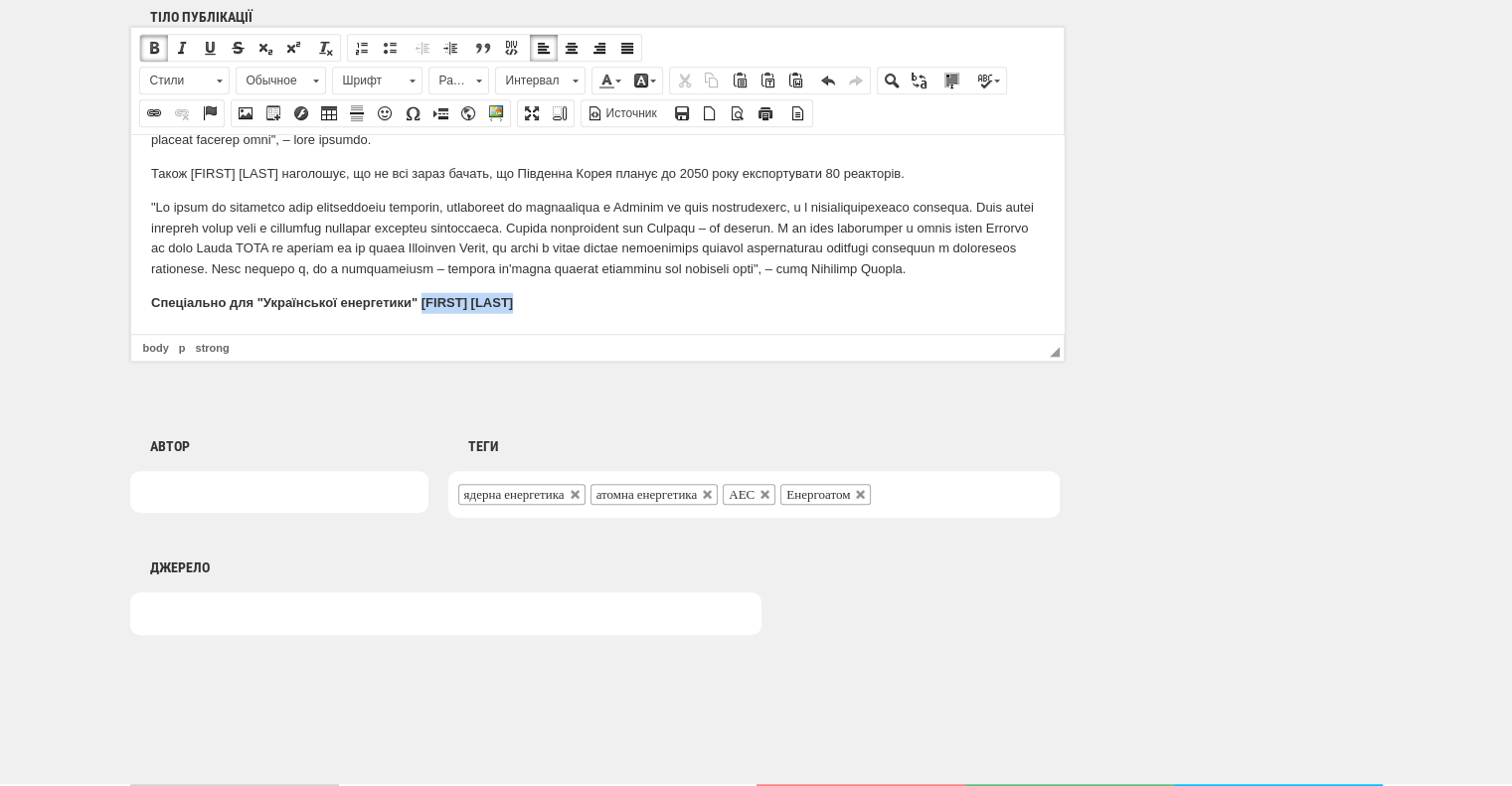 drag, startPoint x: 421, startPoint y: 295, endPoint x: 554, endPoint y: 289, distance: 133.13527 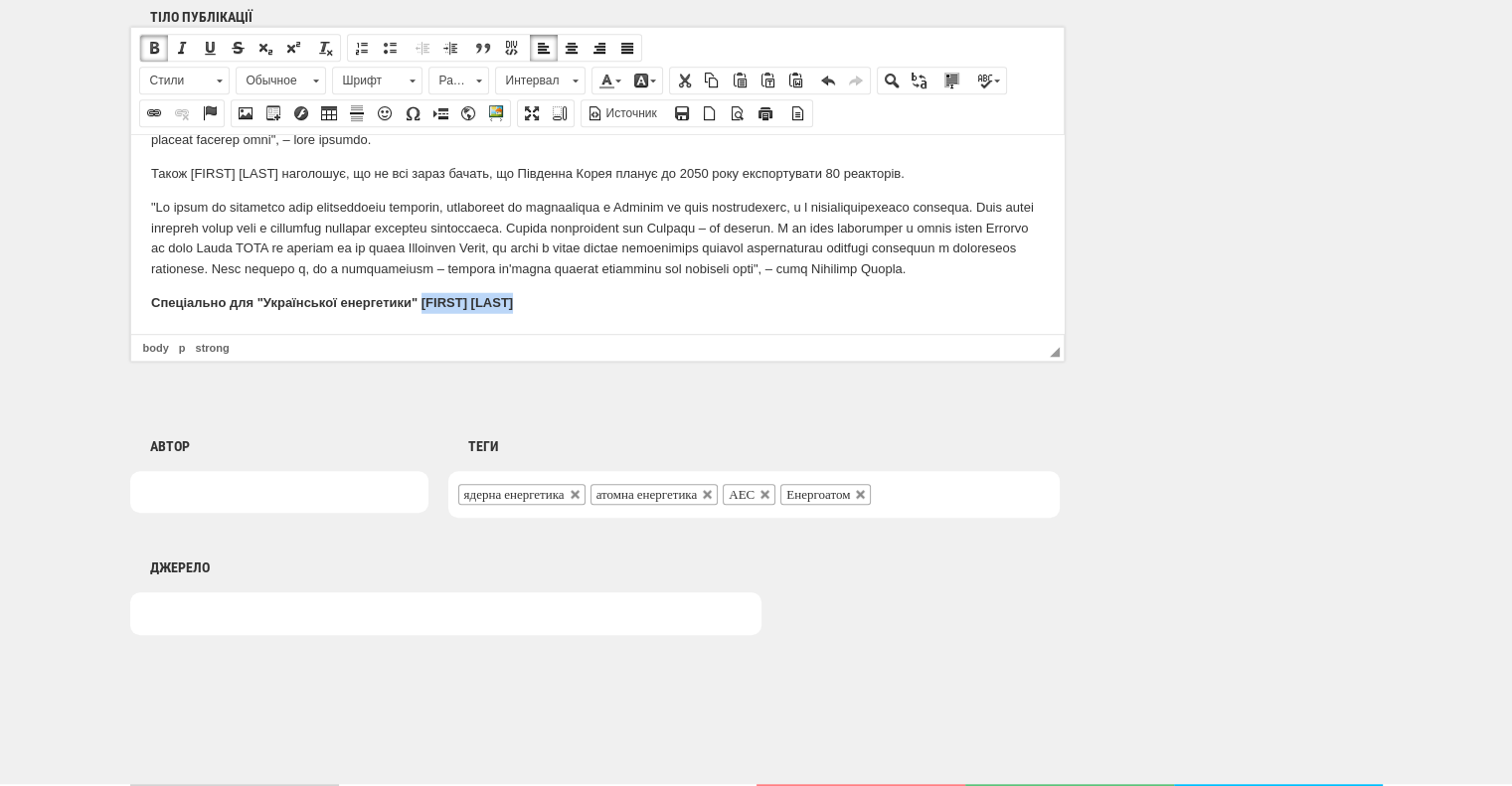 type 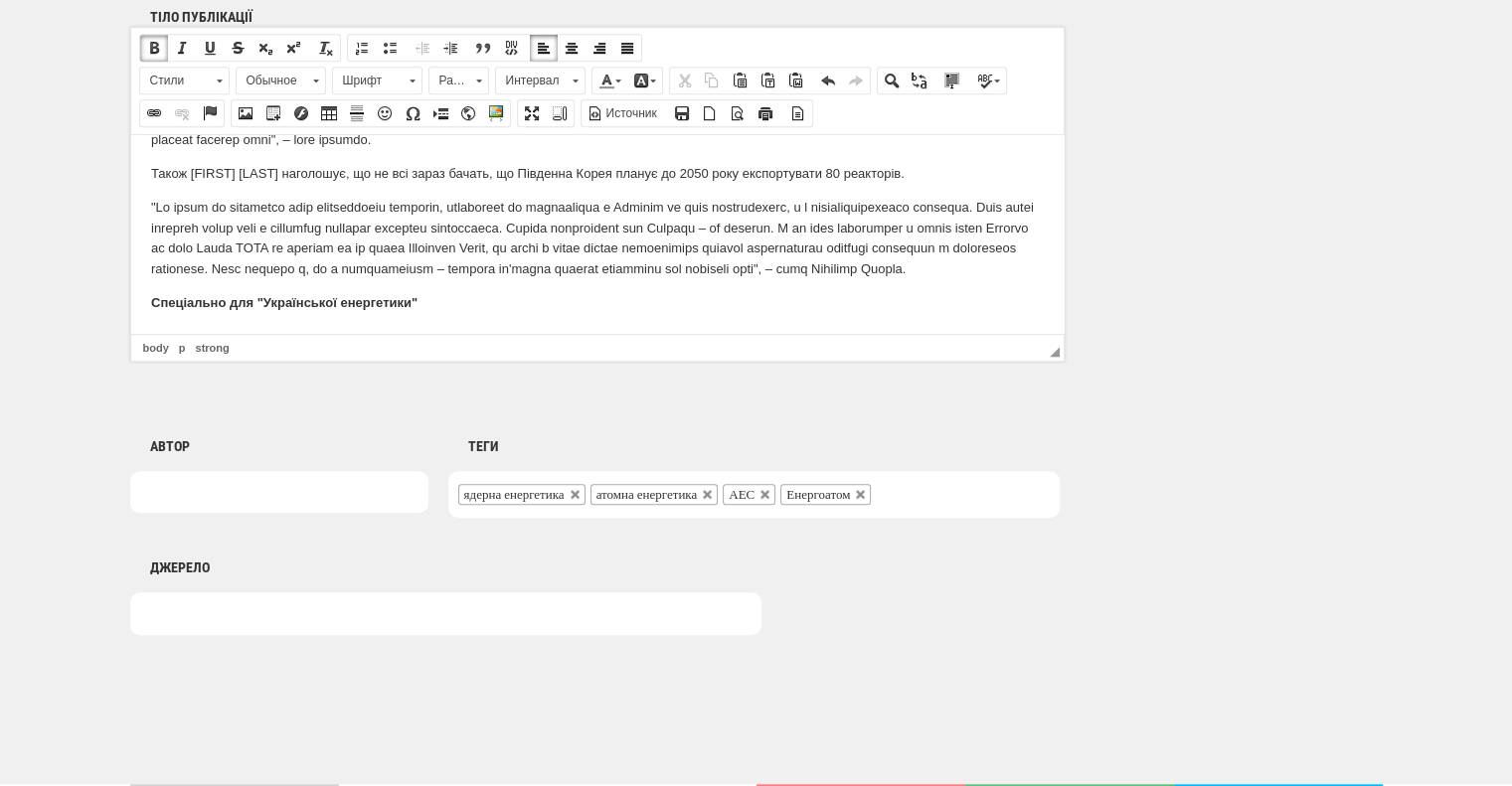 click on "Журналістка "Української енергетики" відвідала Орбіту та поцікавилася, чи справді місто-привид зможе стати містом енергетиків. Місто привидів Якщо з Черкас їхати до старовинного козацького містечка Чигирина, перед в’їздом до райцентру можна помітити крихітну, зарослу стежку. Вона веде до покинутого міста, яке місцеві називають привидом. У 1970 році тут розгорнули гігантське будівництво Чигиринської ДРЕС (державної районної електростанції). Містечко Орбіта. Фото: Олена Марченко Місто-мрія У кожного з мешканців Орбіти власна історія. Безпечна старість" at bounding box center (596, -2483) 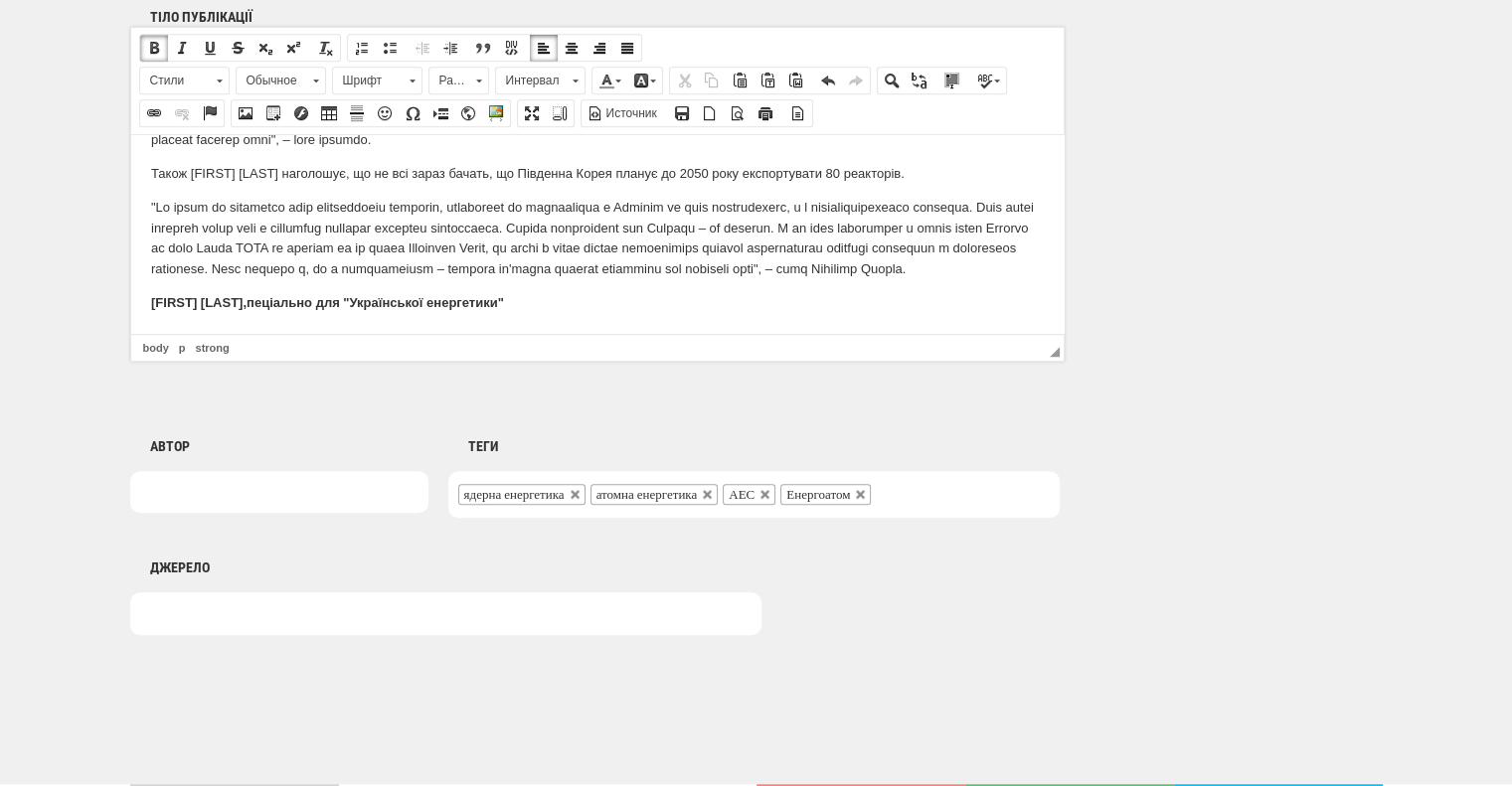 drag, startPoint x: 510, startPoint y: 304, endPoint x: 141, endPoint y: 296, distance: 369.08671 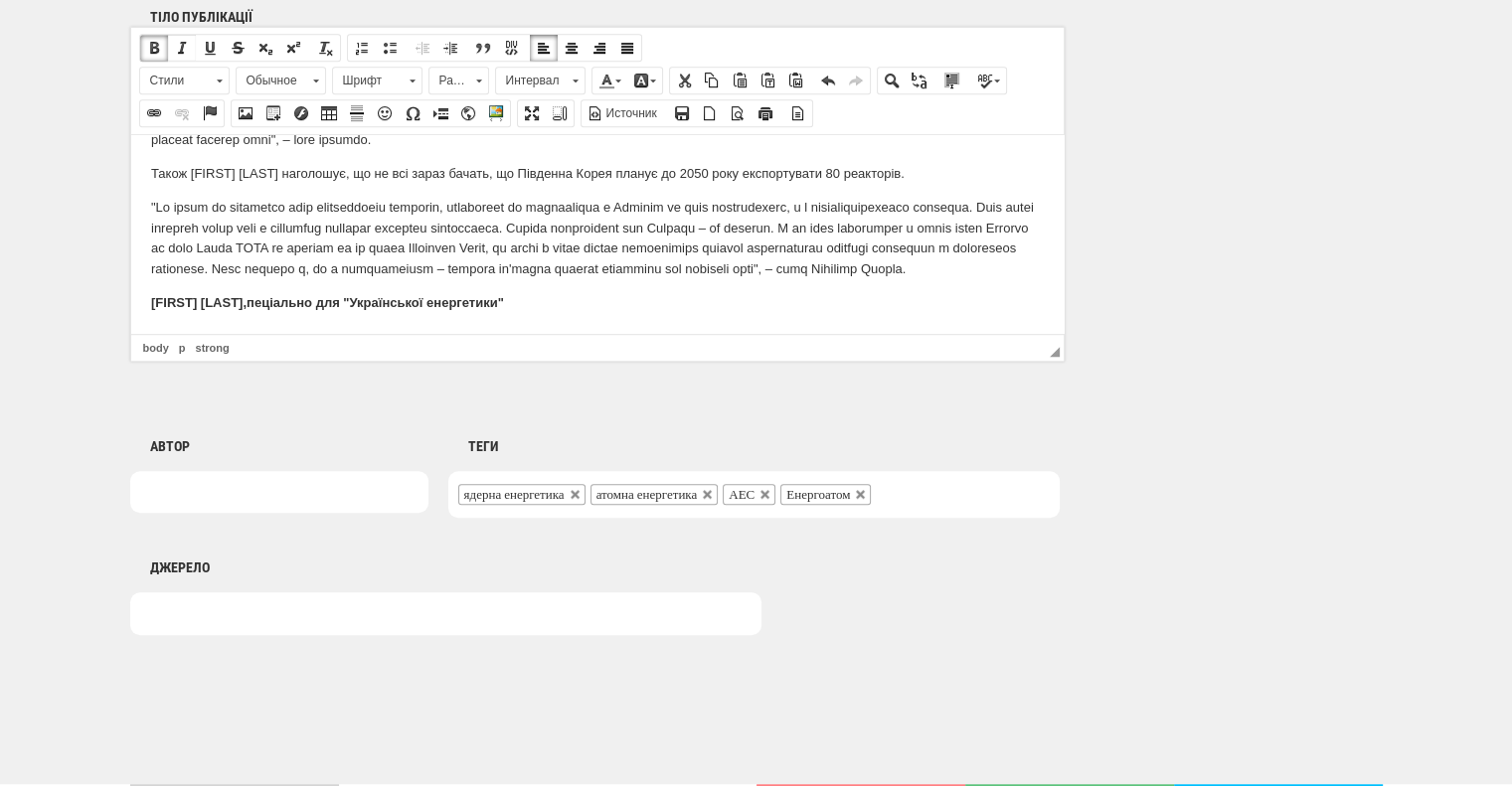 click at bounding box center [182, 48] 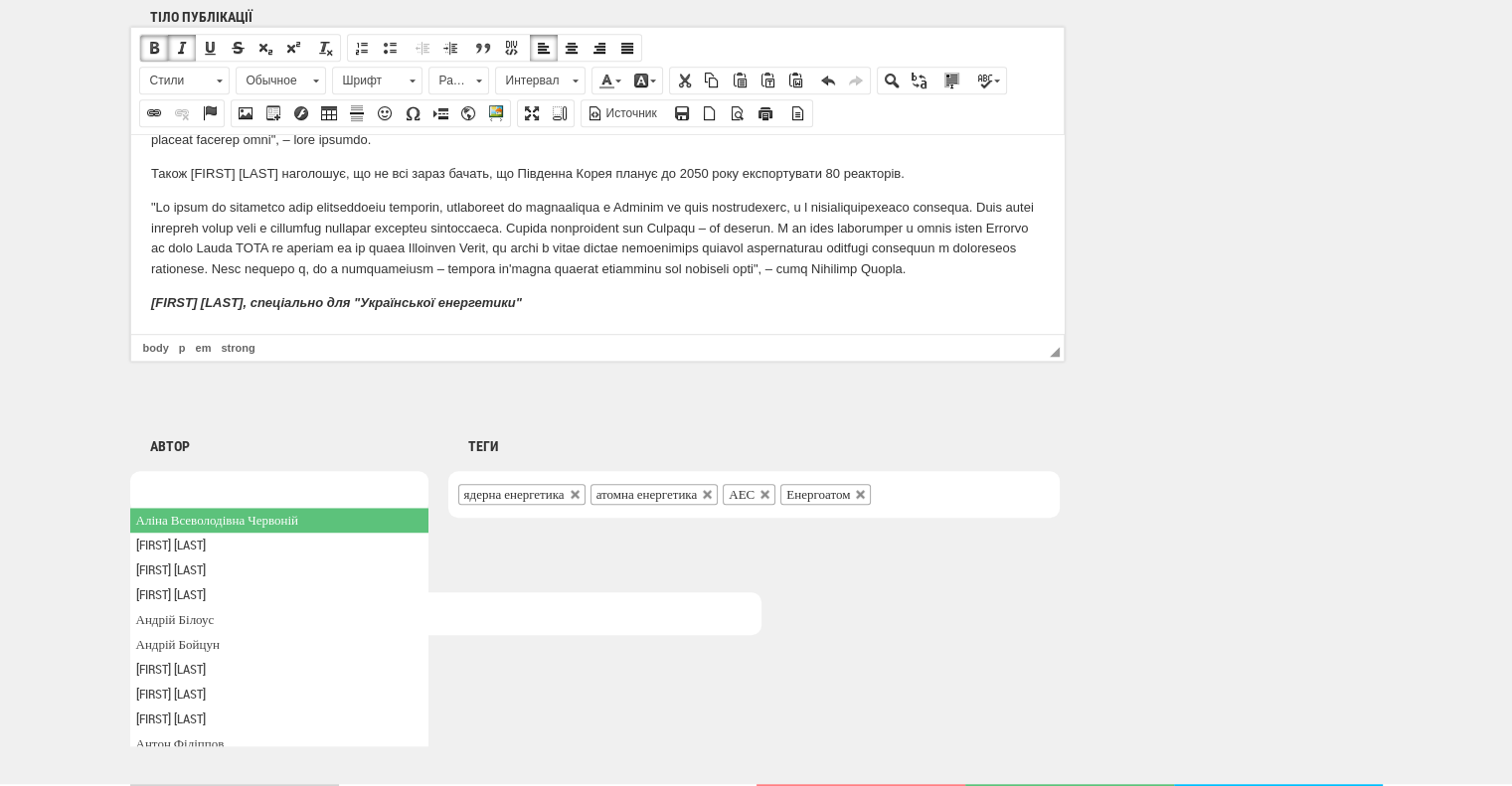 click at bounding box center (279, 492) 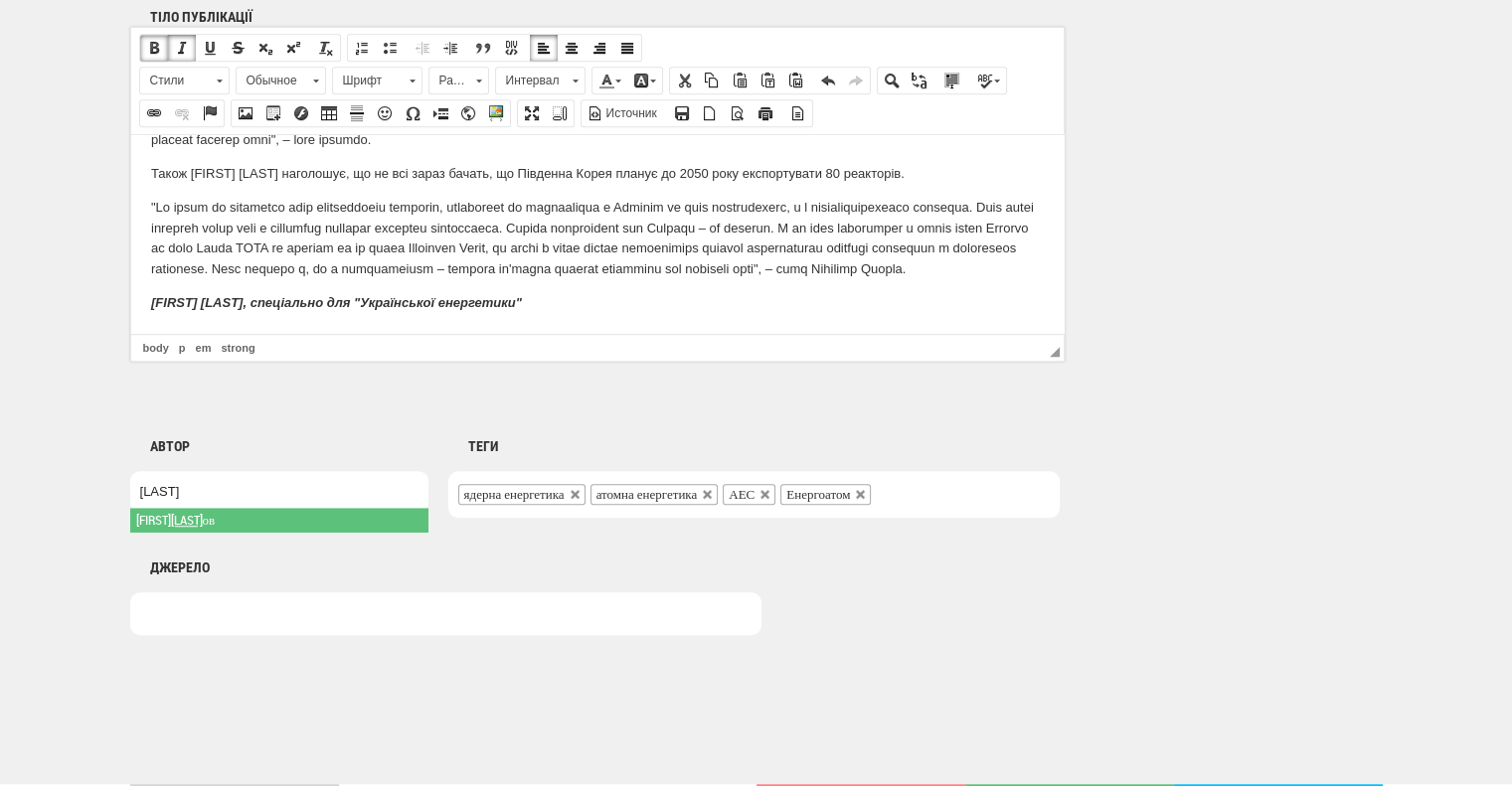 type on "Атан" 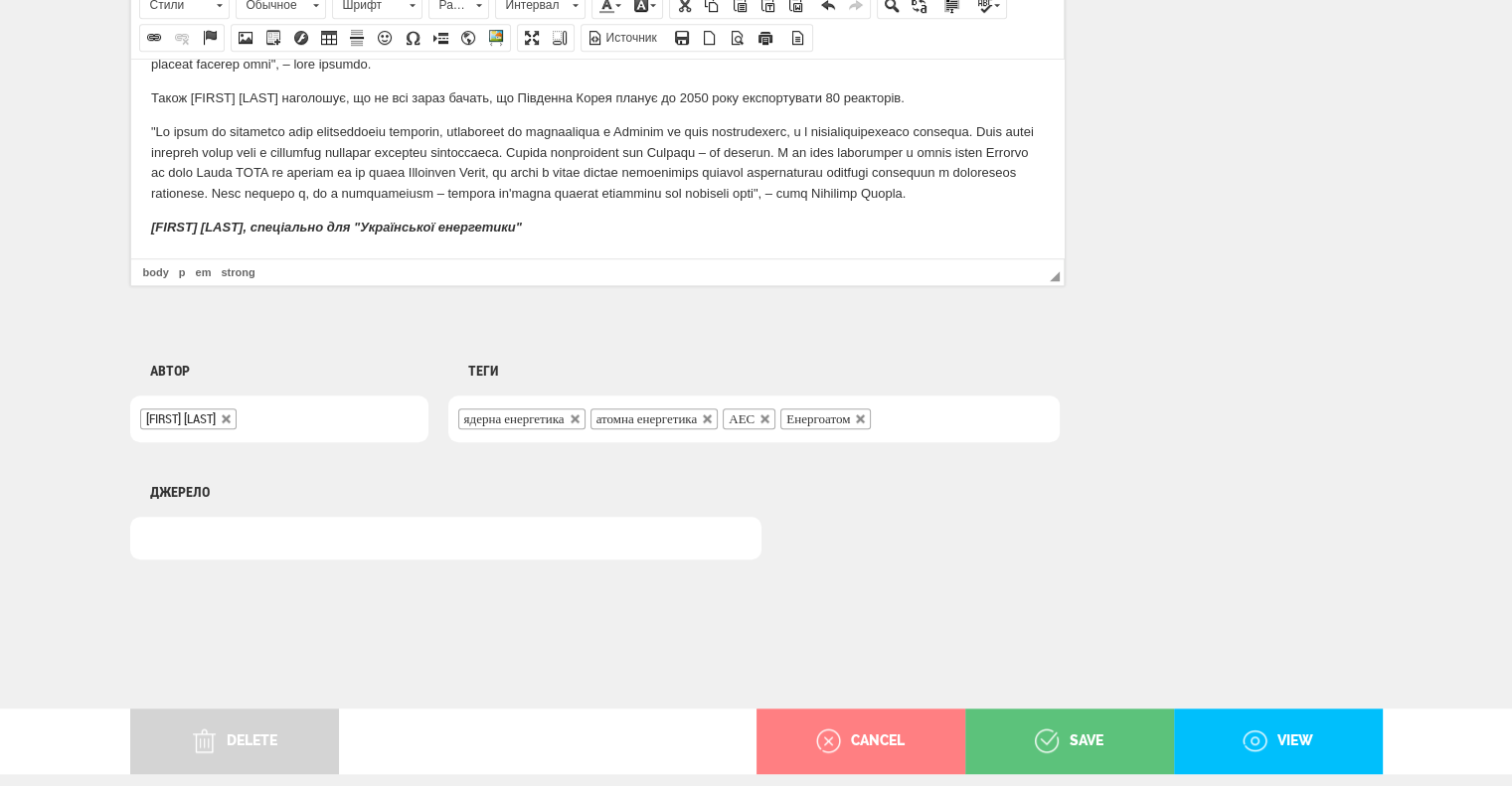 scroll, scrollTop: 1431, scrollLeft: 0, axis: vertical 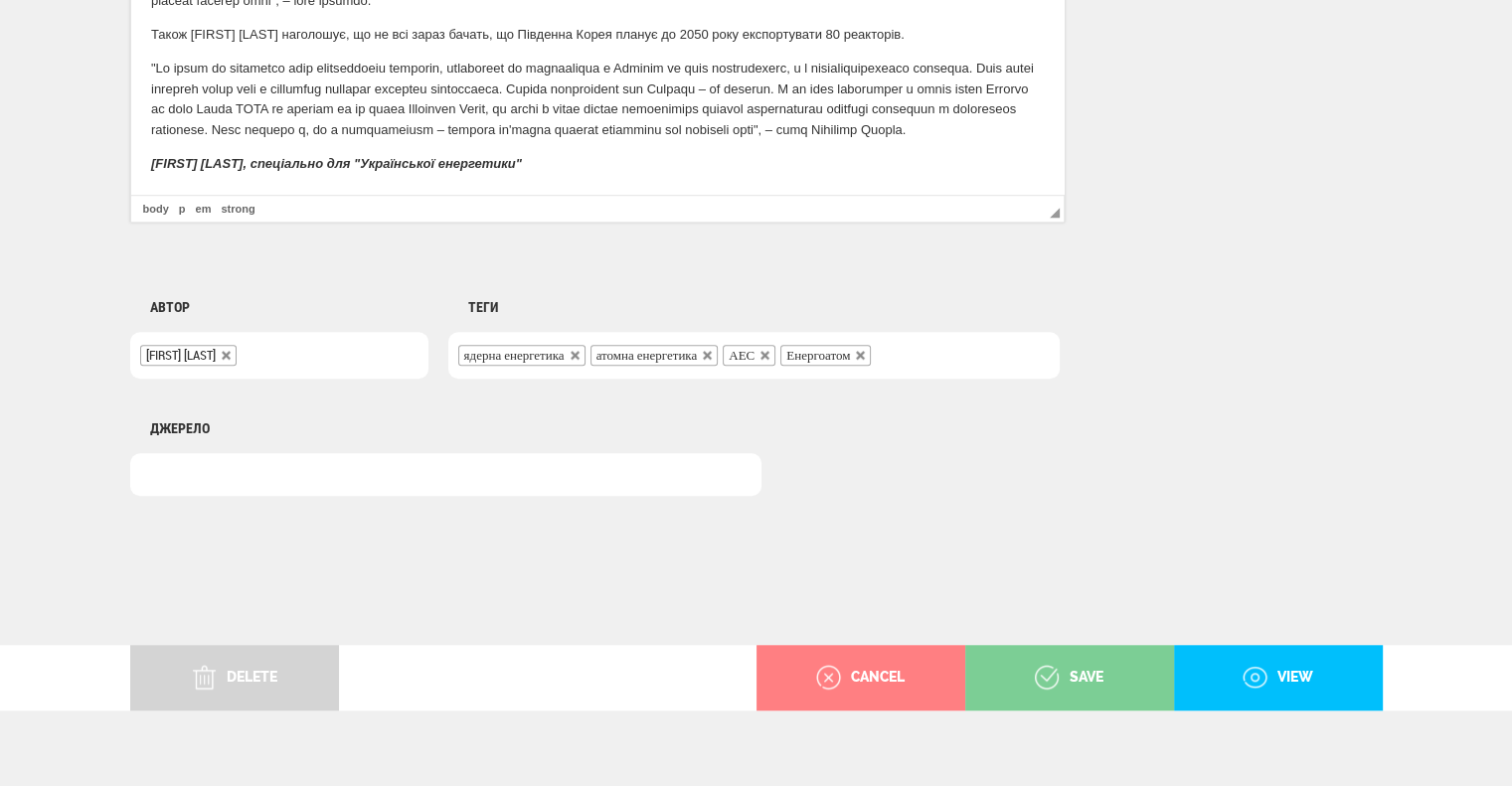 click on "save" at bounding box center (1069, 678) 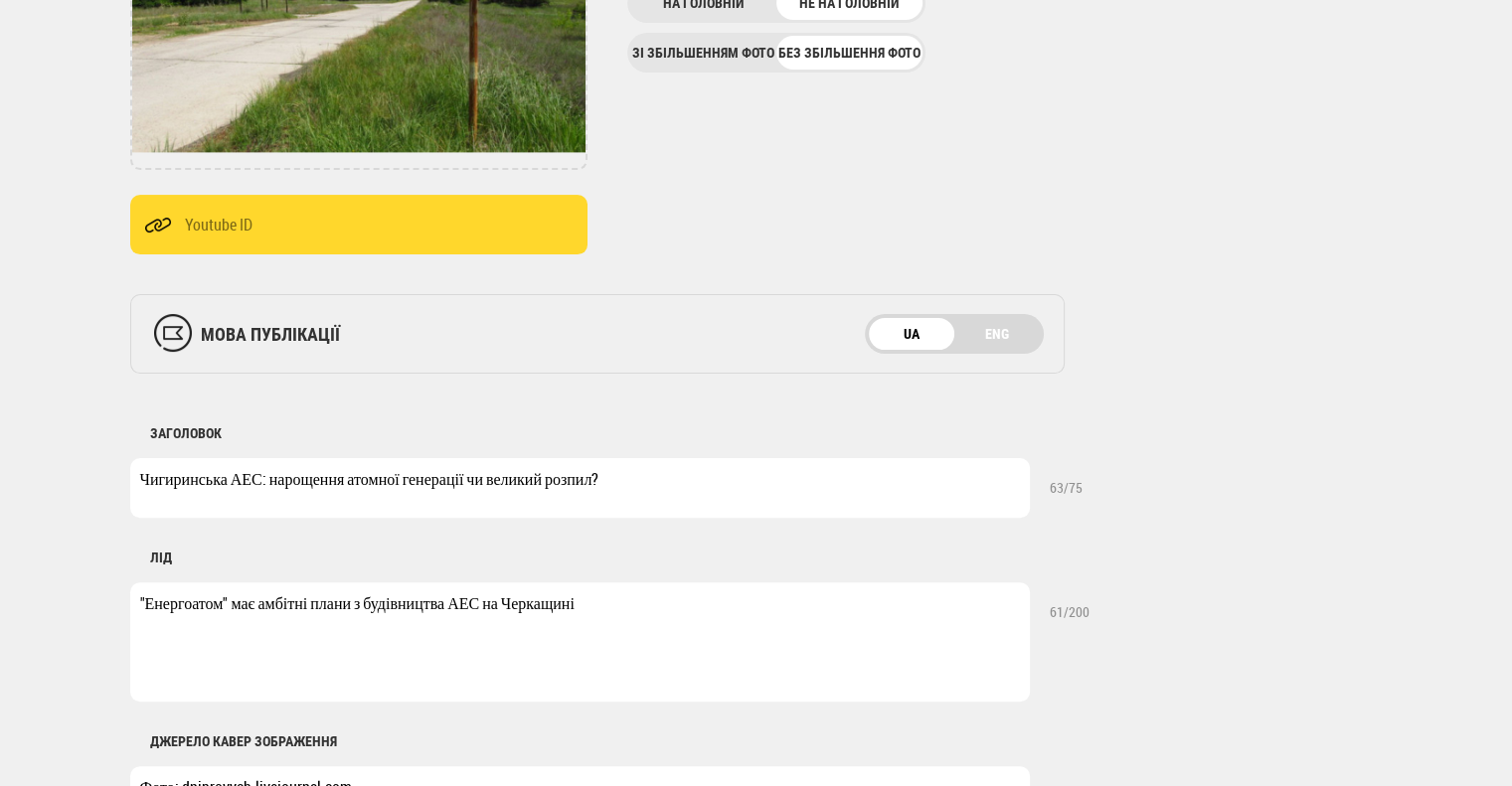scroll, scrollTop: 0, scrollLeft: 0, axis: both 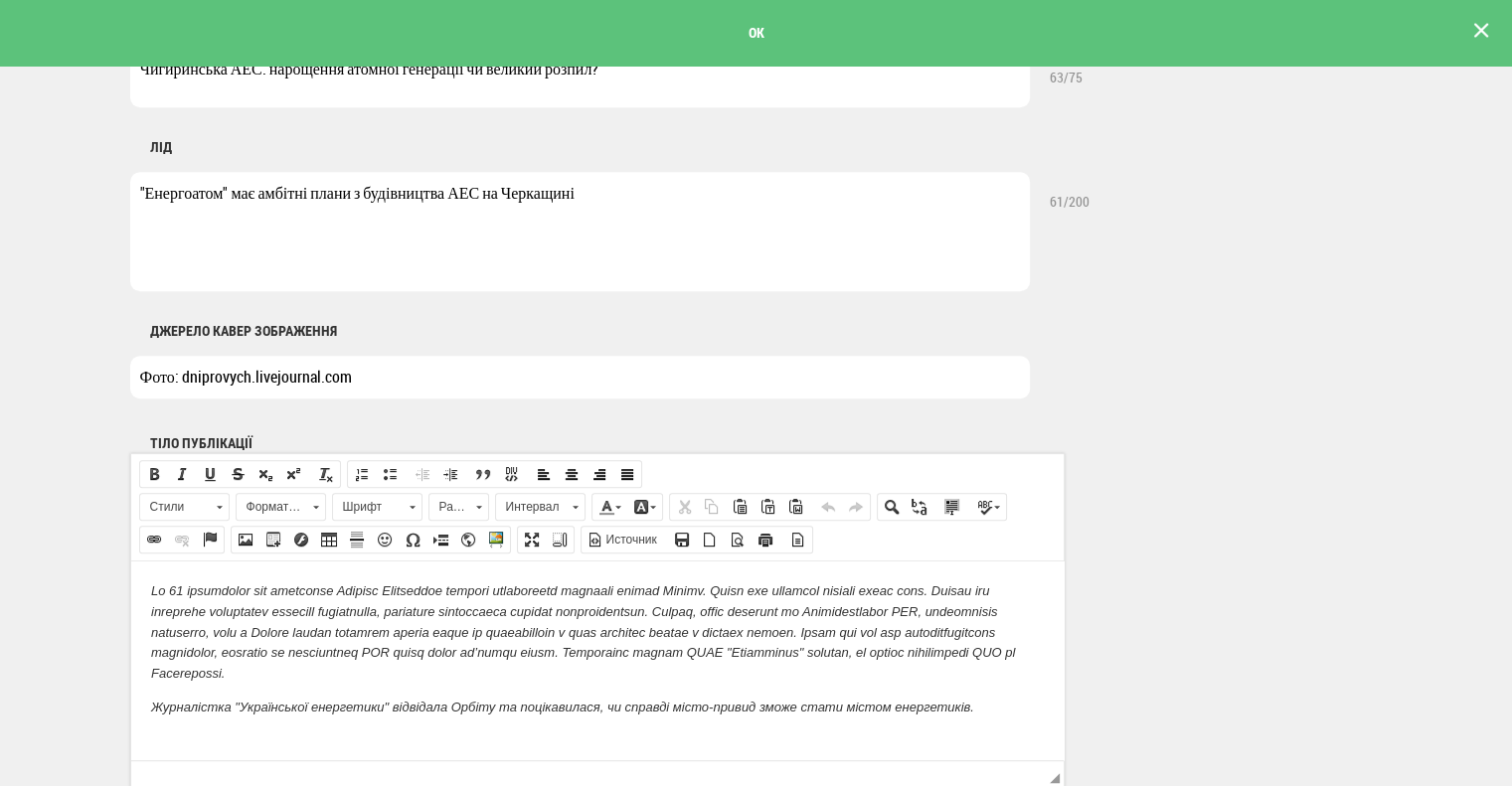 click at bounding box center (1481, 31) 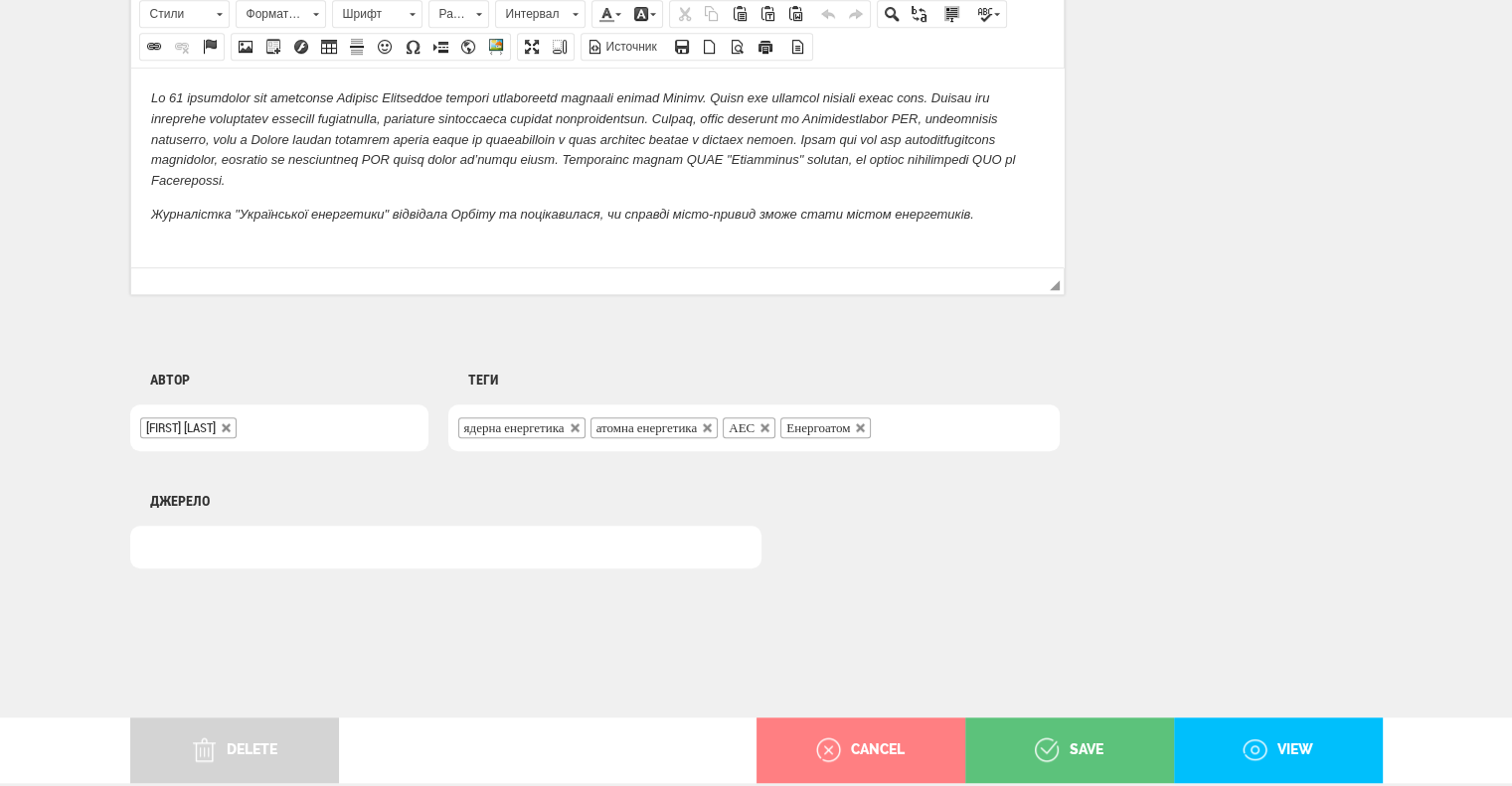 scroll, scrollTop: 1431, scrollLeft: 0, axis: vertical 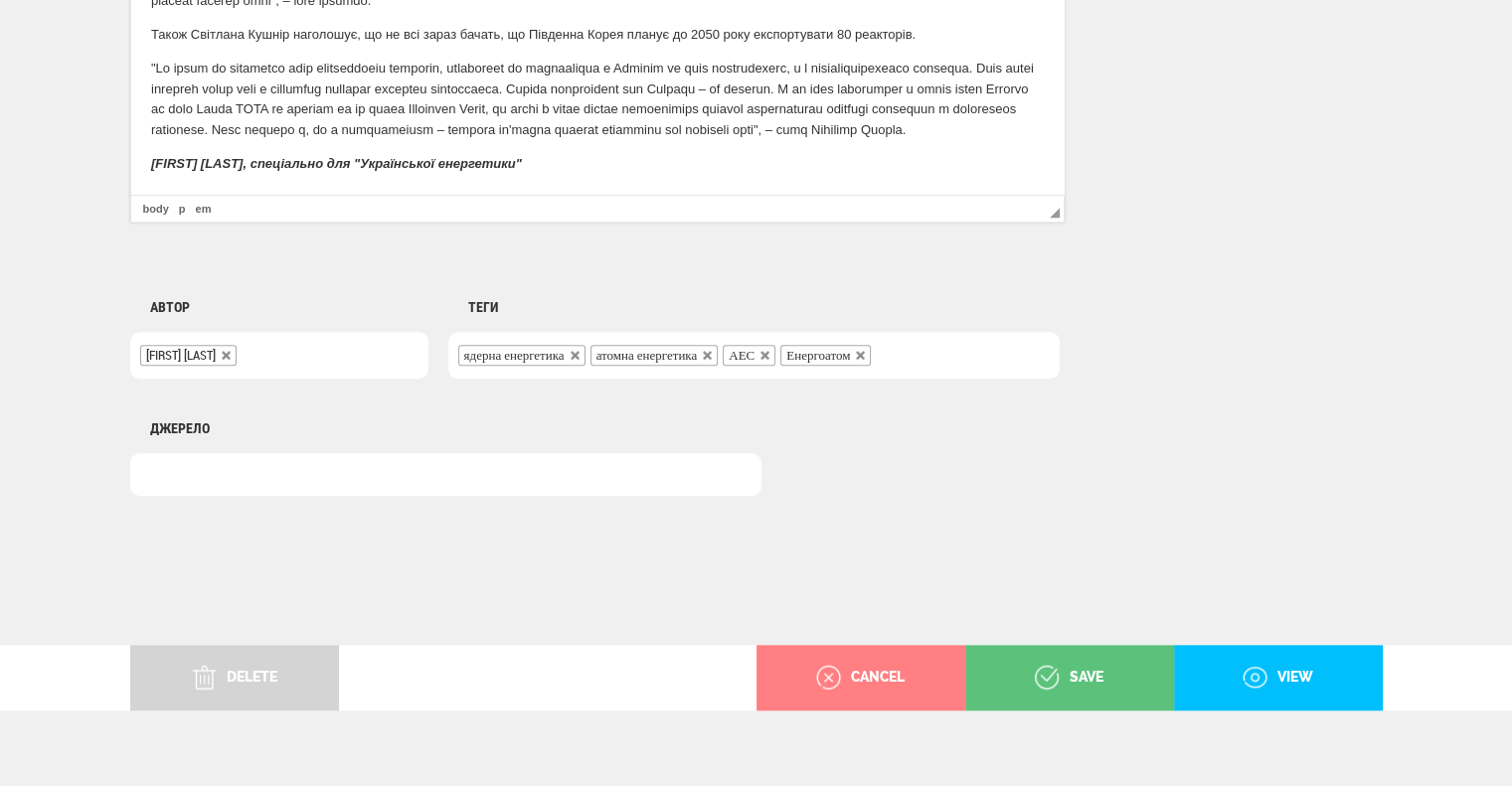 drag, startPoint x: 1051, startPoint y: 18, endPoint x: 1221, endPoint y: 243, distance: 282.00177 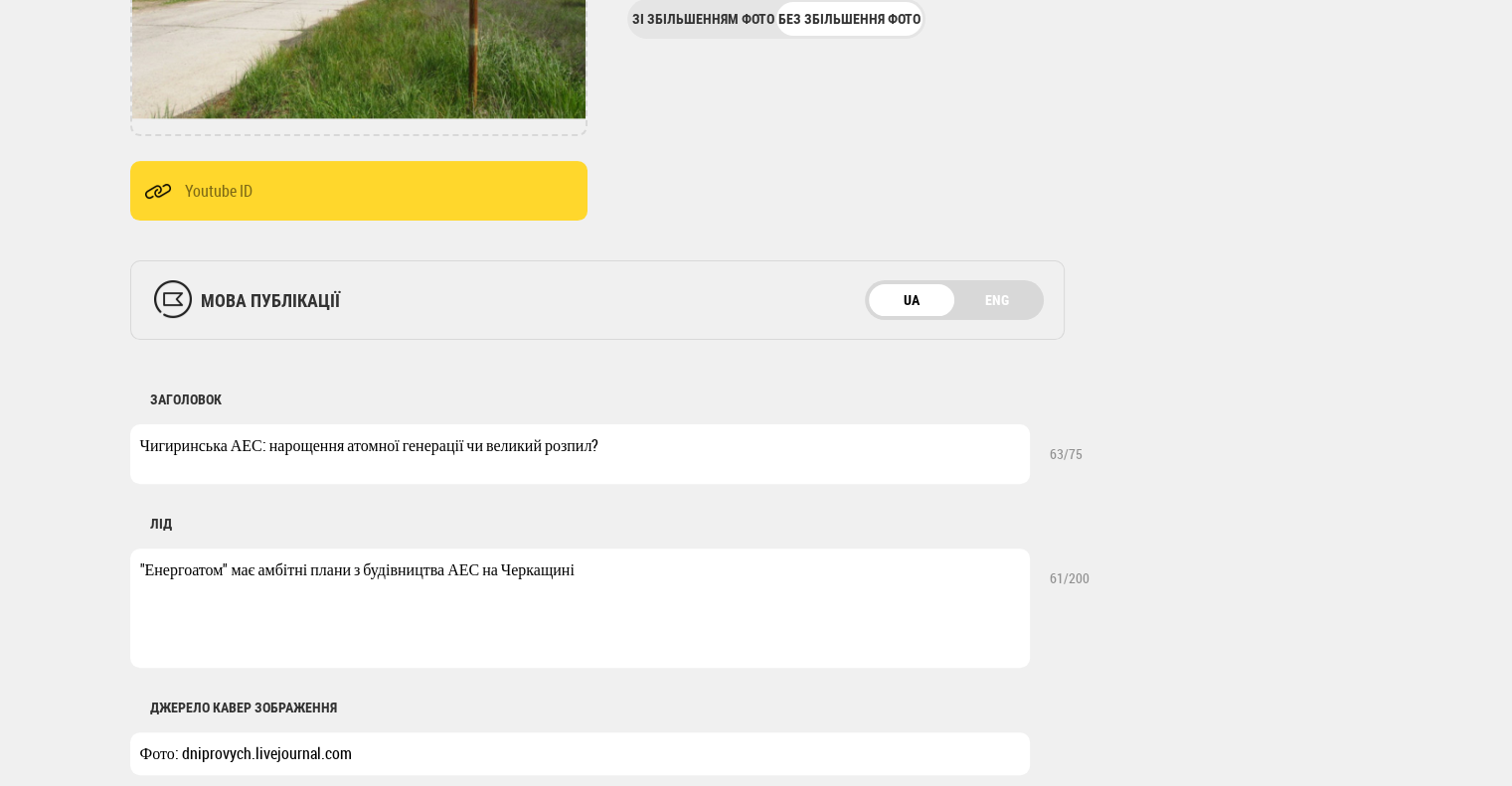 scroll, scrollTop: 338, scrollLeft: 0, axis: vertical 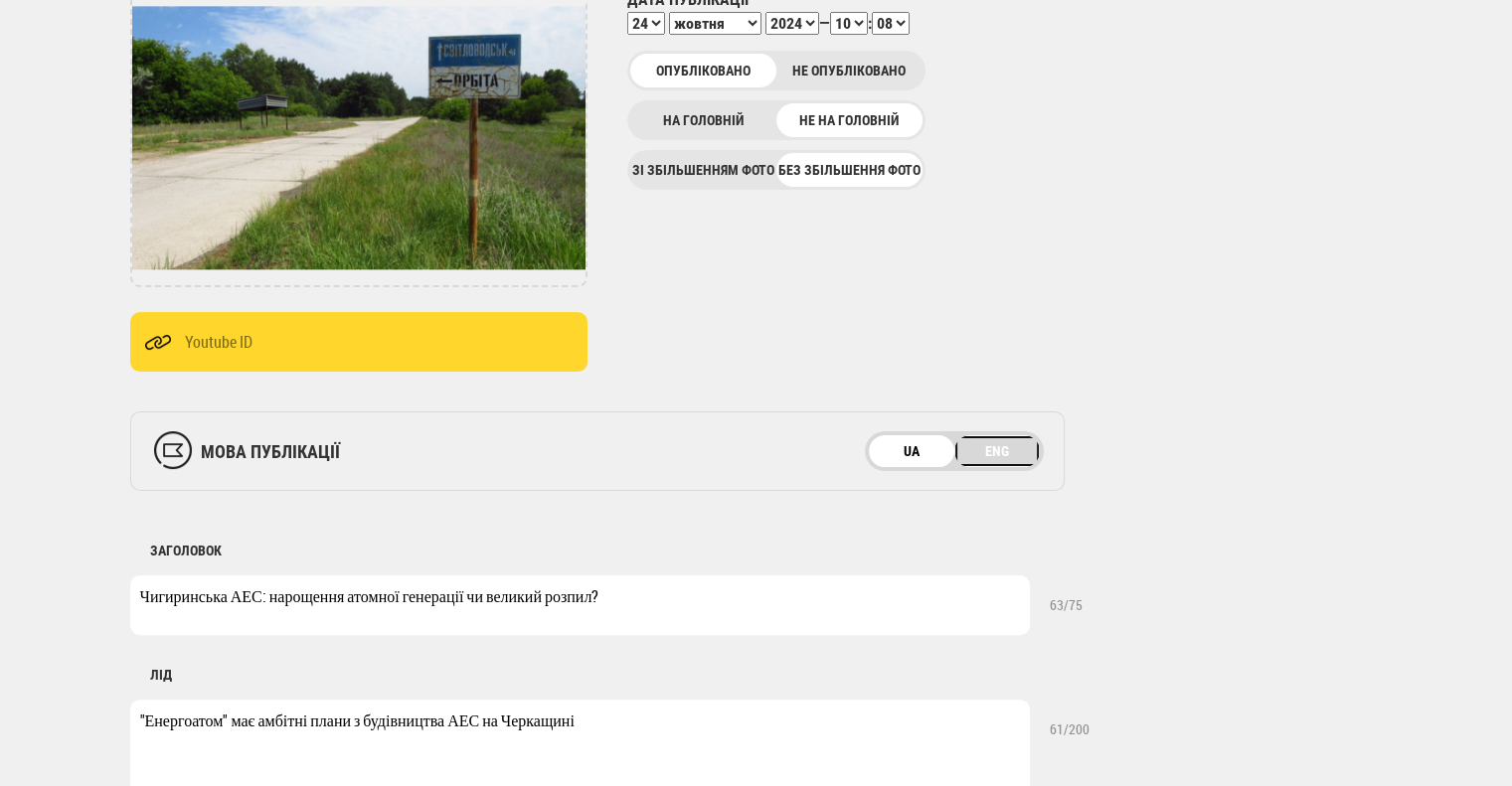 click on "ENG" at bounding box center [997, 451] 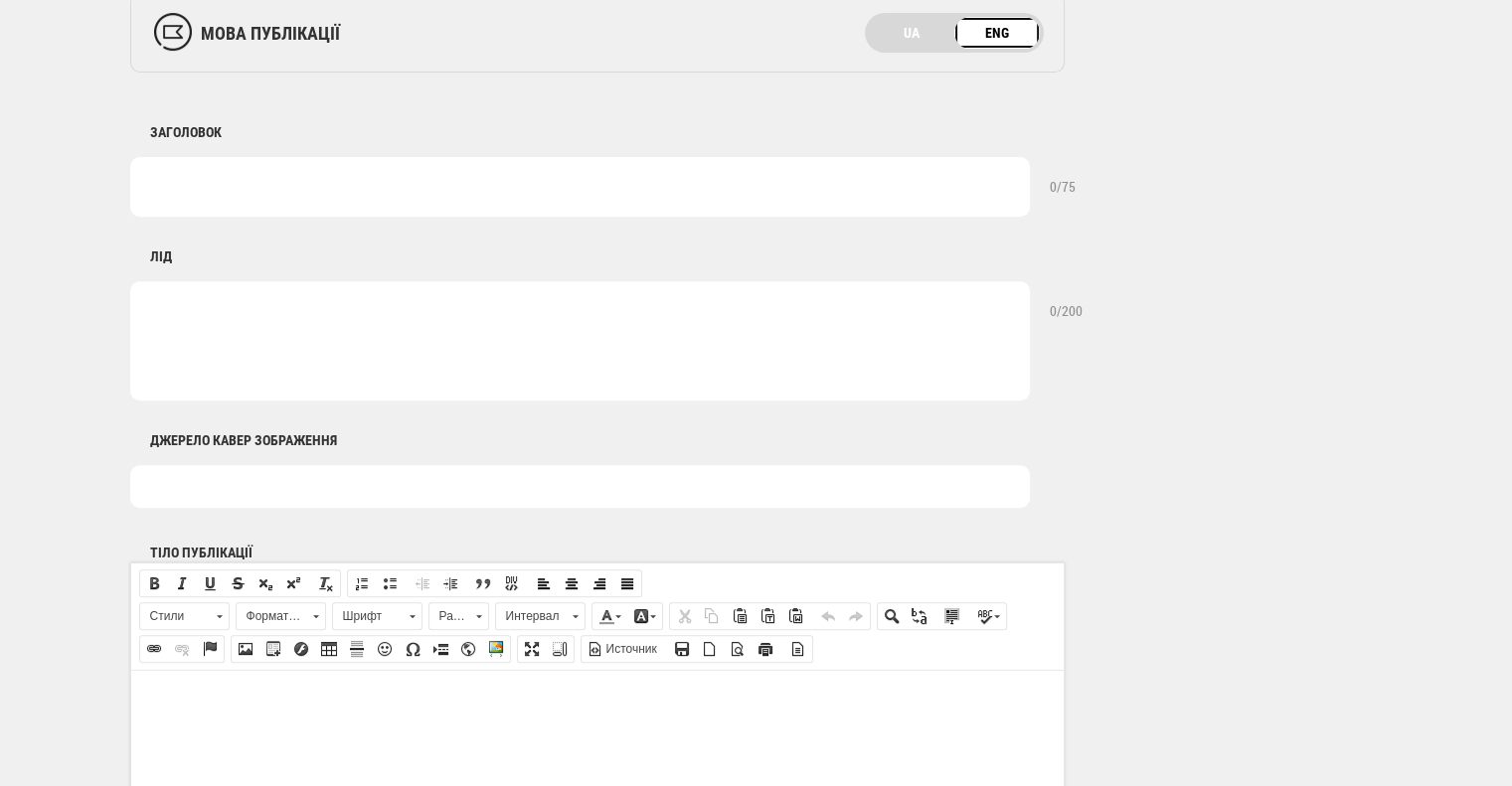 scroll, scrollTop: 437, scrollLeft: 0, axis: vertical 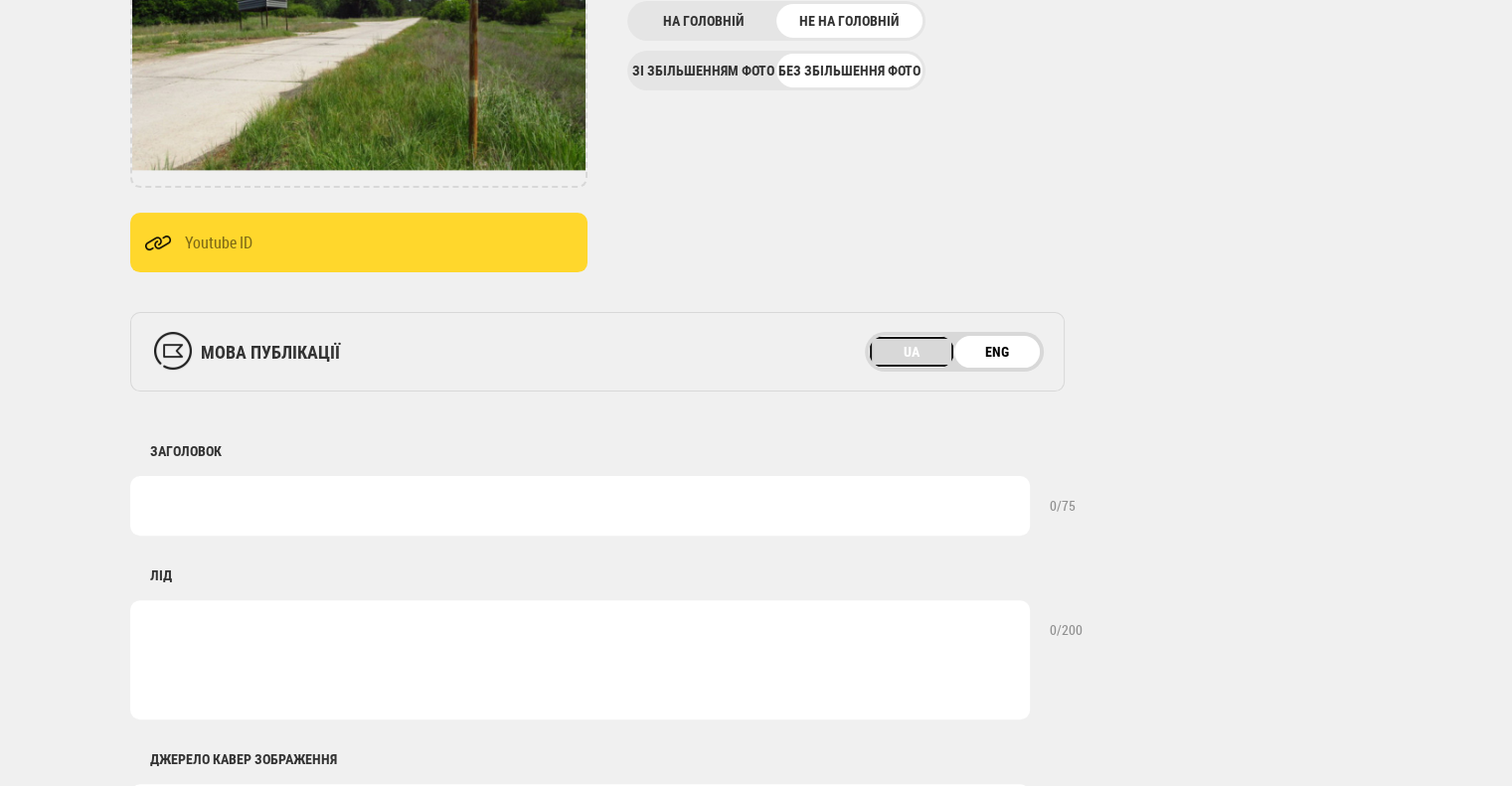 click on "UA" at bounding box center [912, 352] 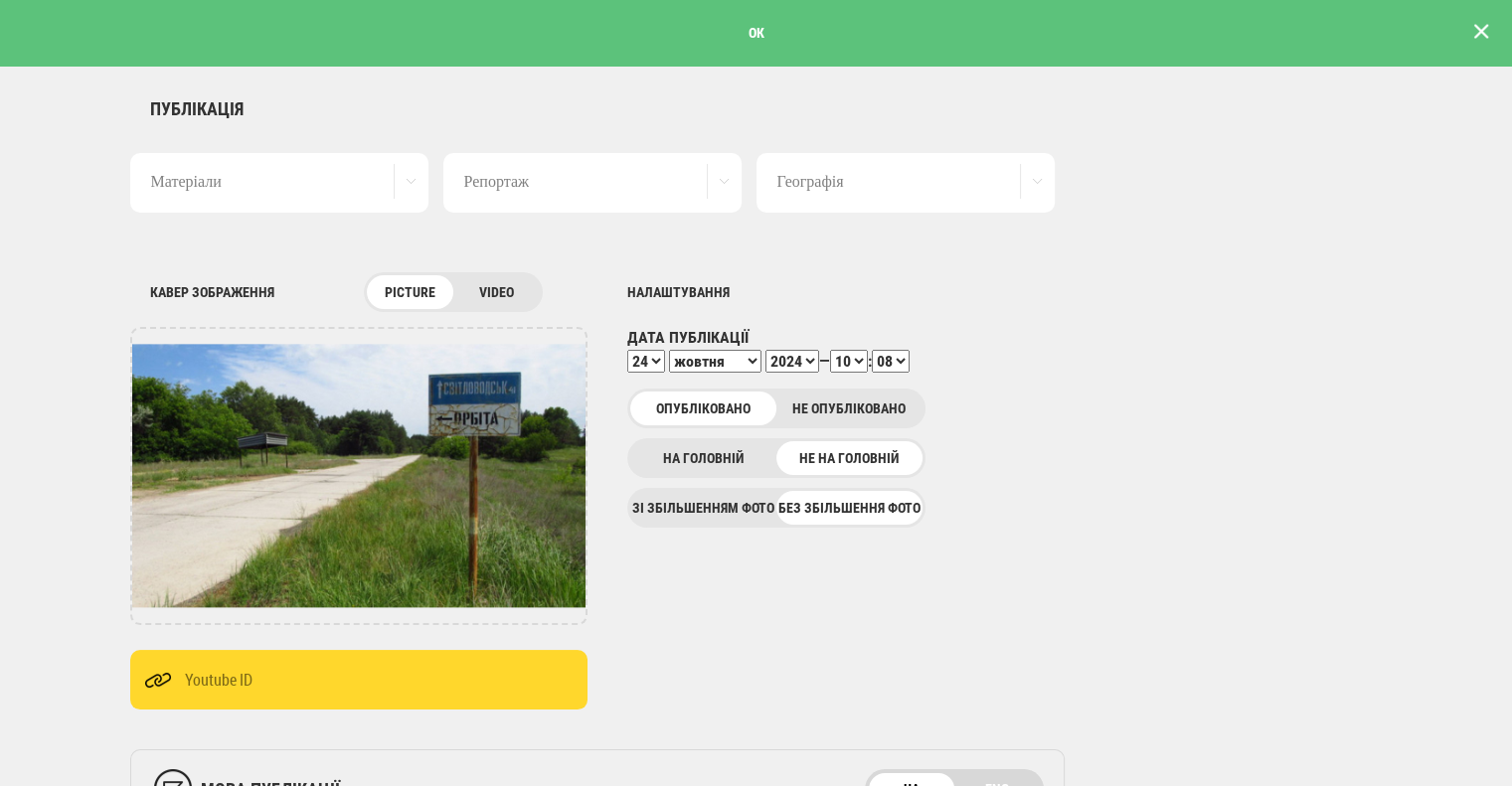 scroll, scrollTop: 0, scrollLeft: 0, axis: both 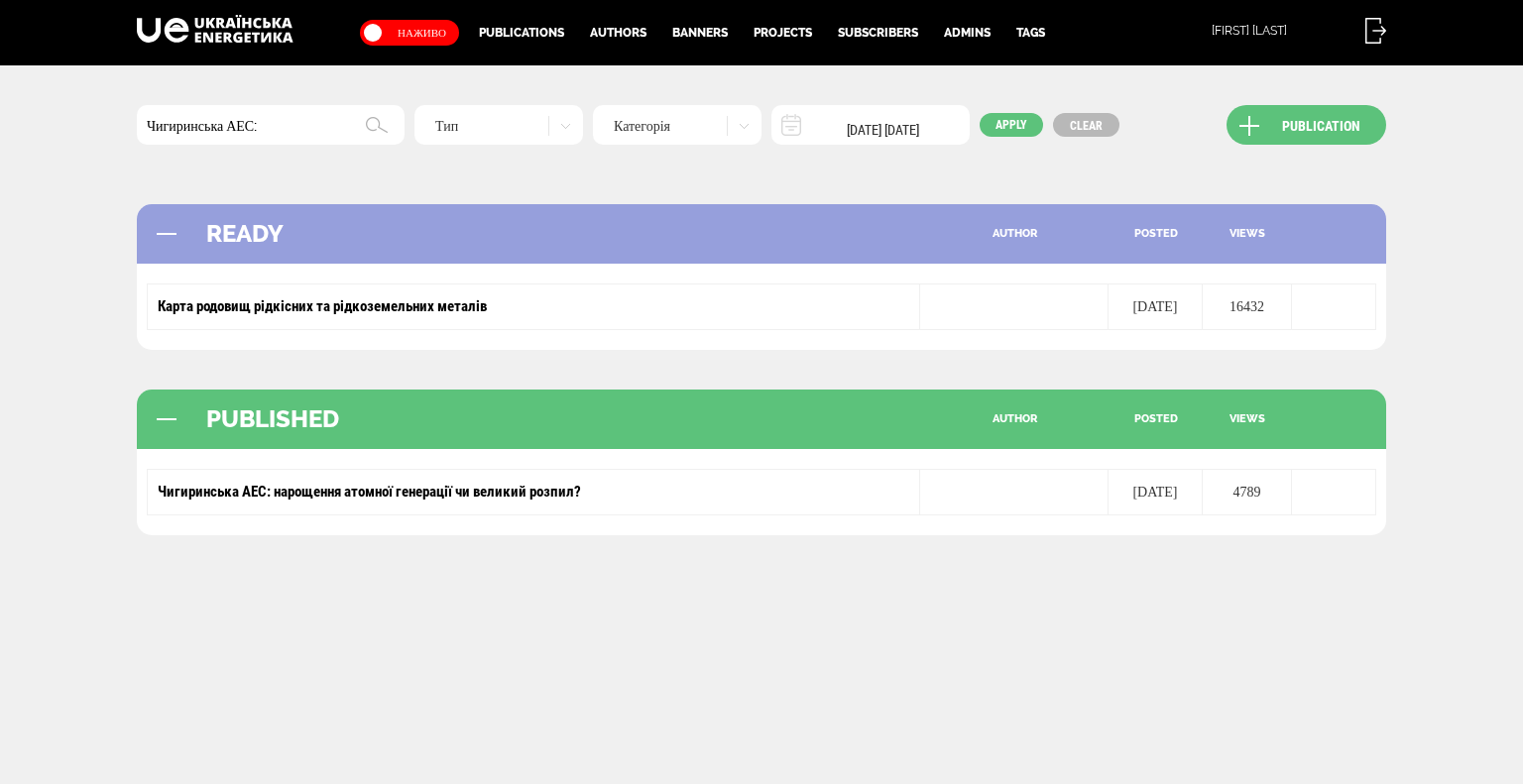 drag, startPoint x: 282, startPoint y: 124, endPoint x: 127, endPoint y: 123, distance: 155.0032 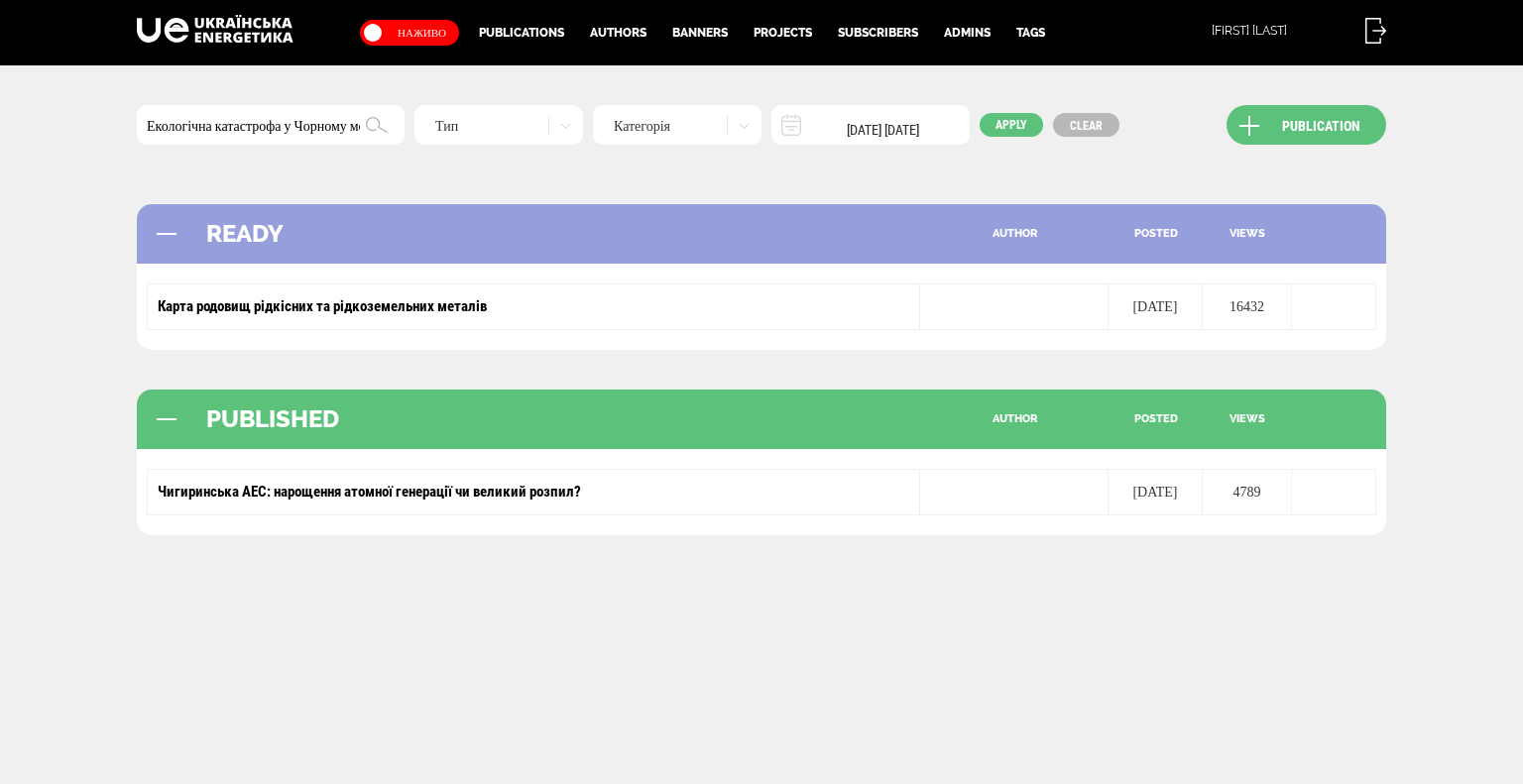 scroll, scrollTop: 0, scrollLeft: 19, axis: horizontal 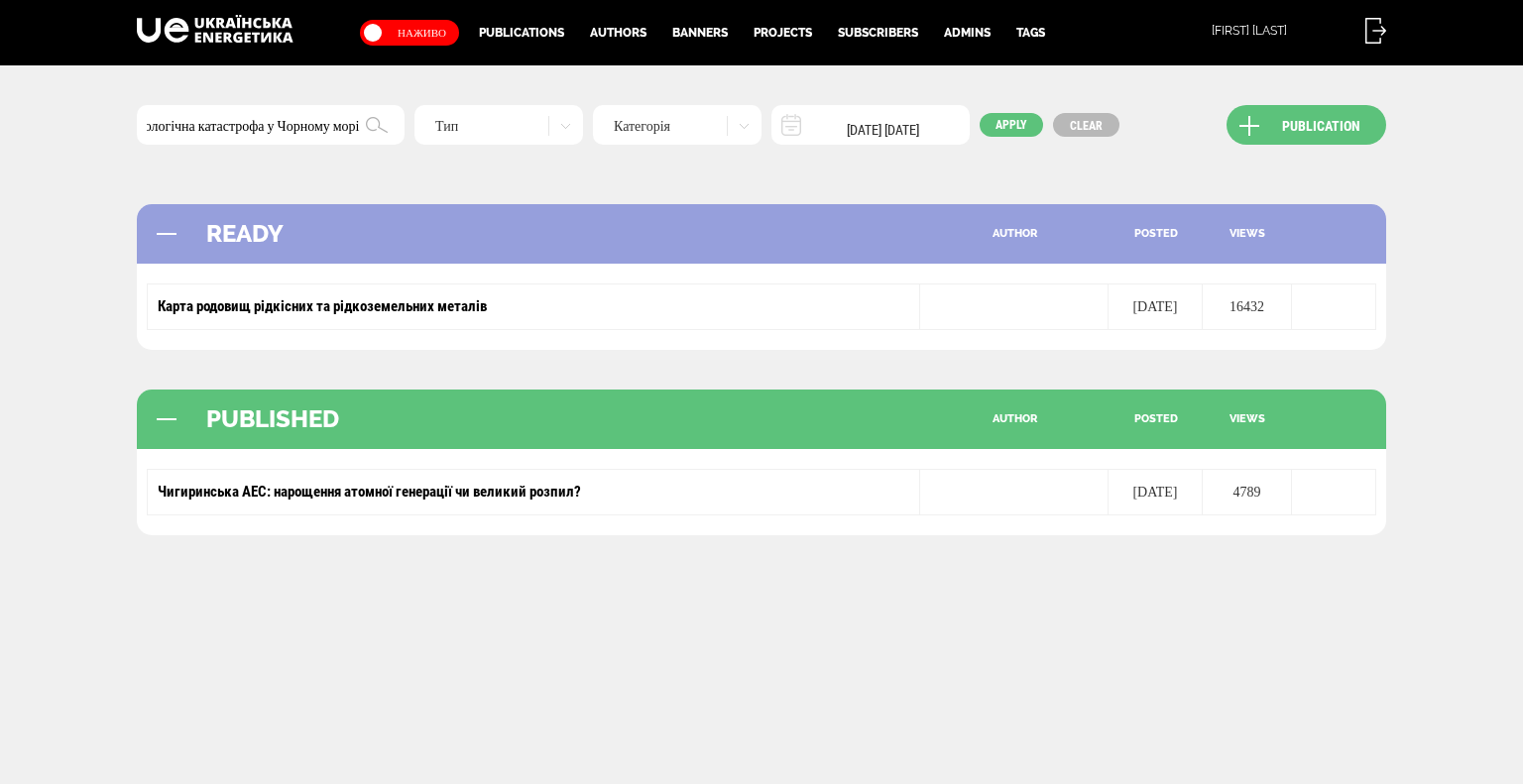 click on "Екологічна катастрофа у Чорному морі" at bounding box center [271, 125] 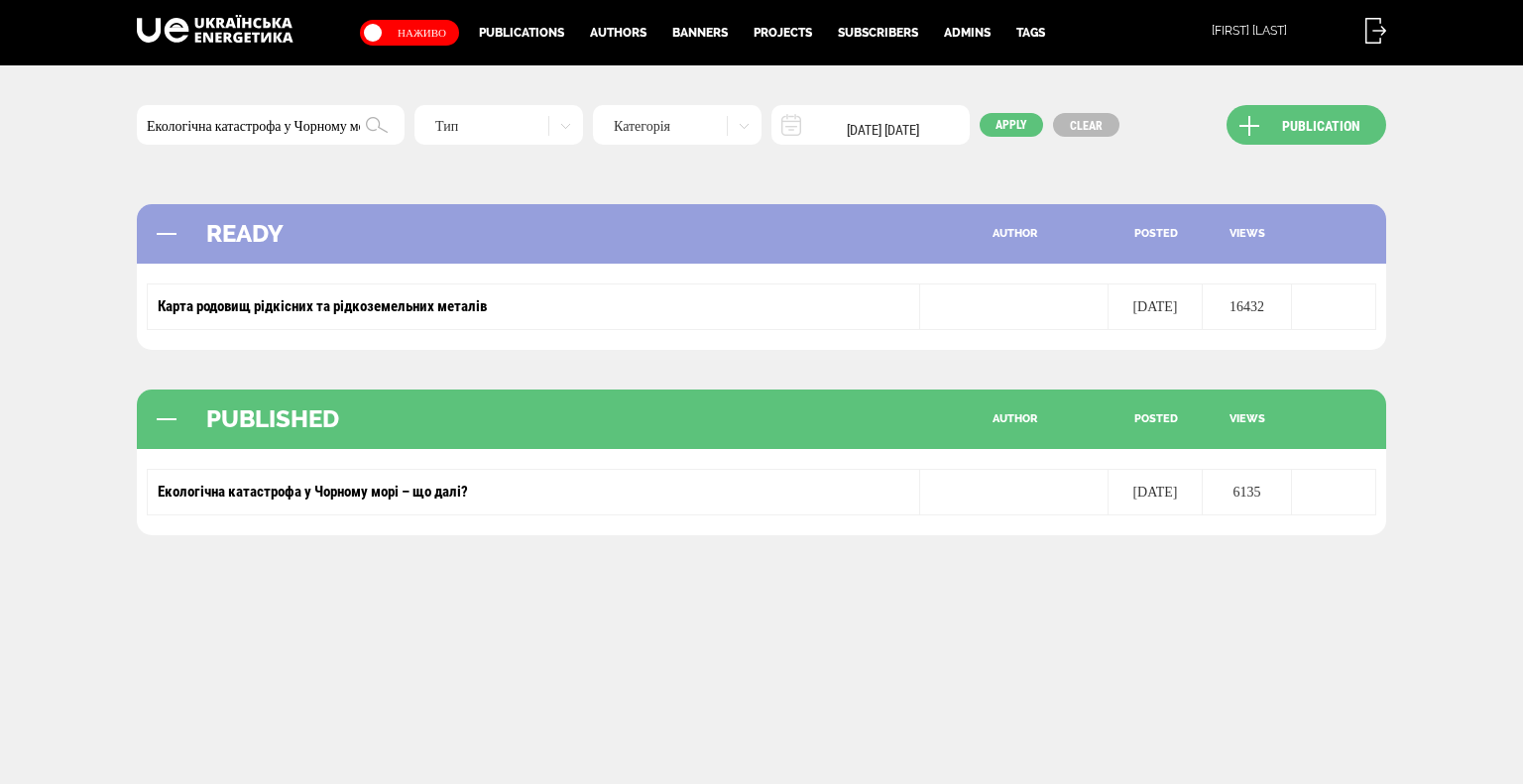 scroll, scrollTop: 0, scrollLeft: 0, axis: both 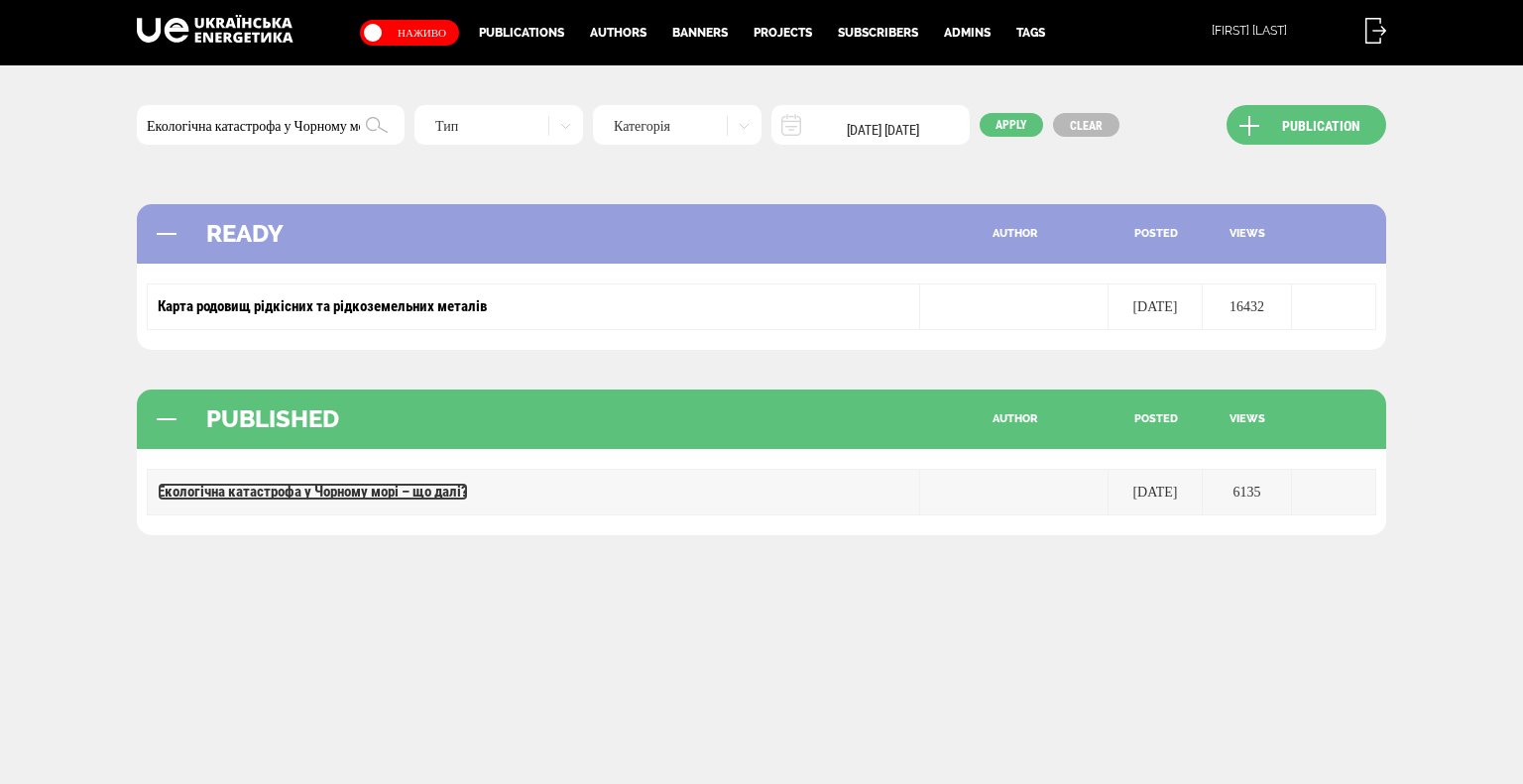 click on "Екологічна катастрофа у Чорному морі – що далі?" at bounding box center [312, 492] 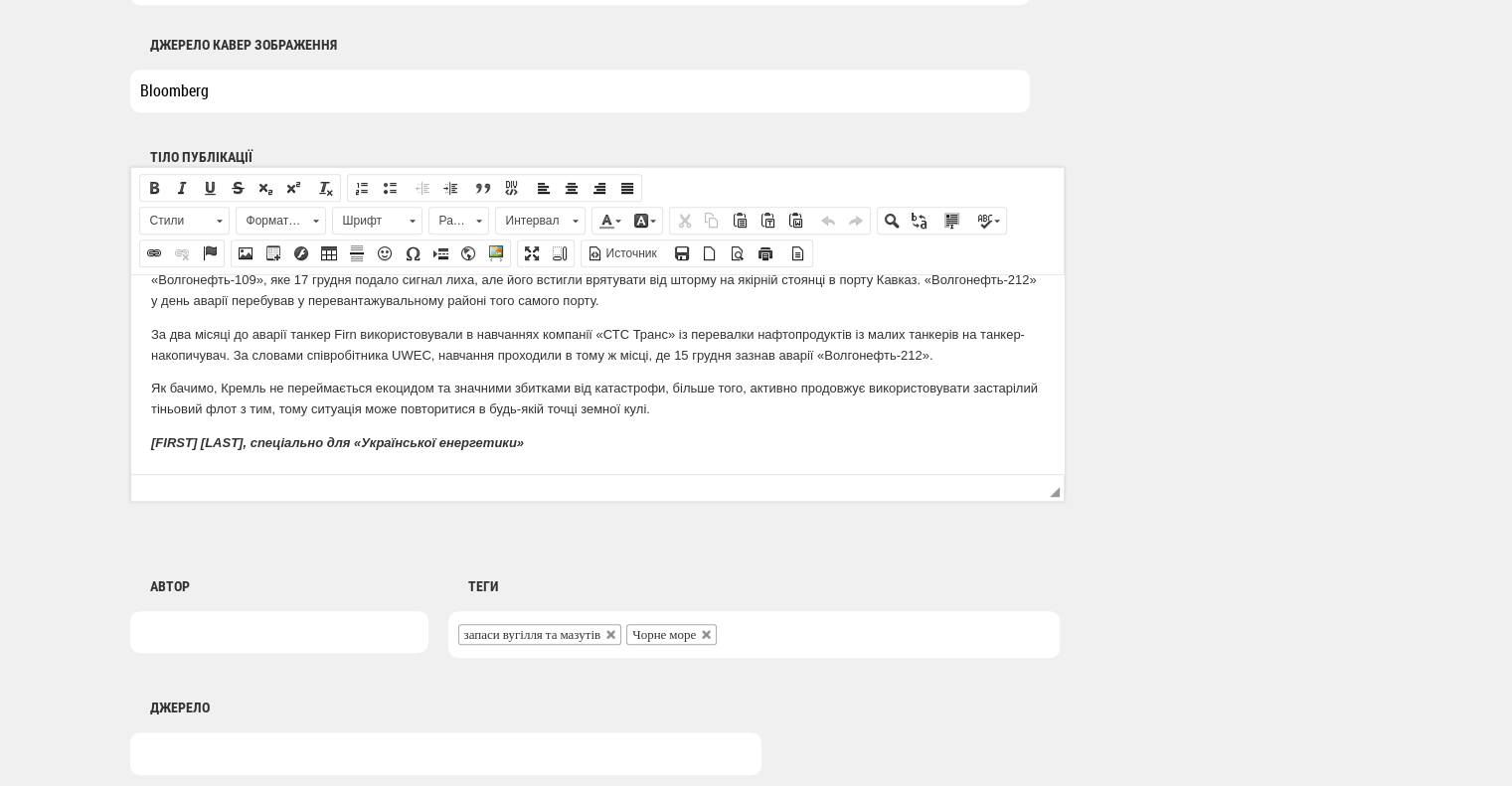scroll, scrollTop: 1192, scrollLeft: 0, axis: vertical 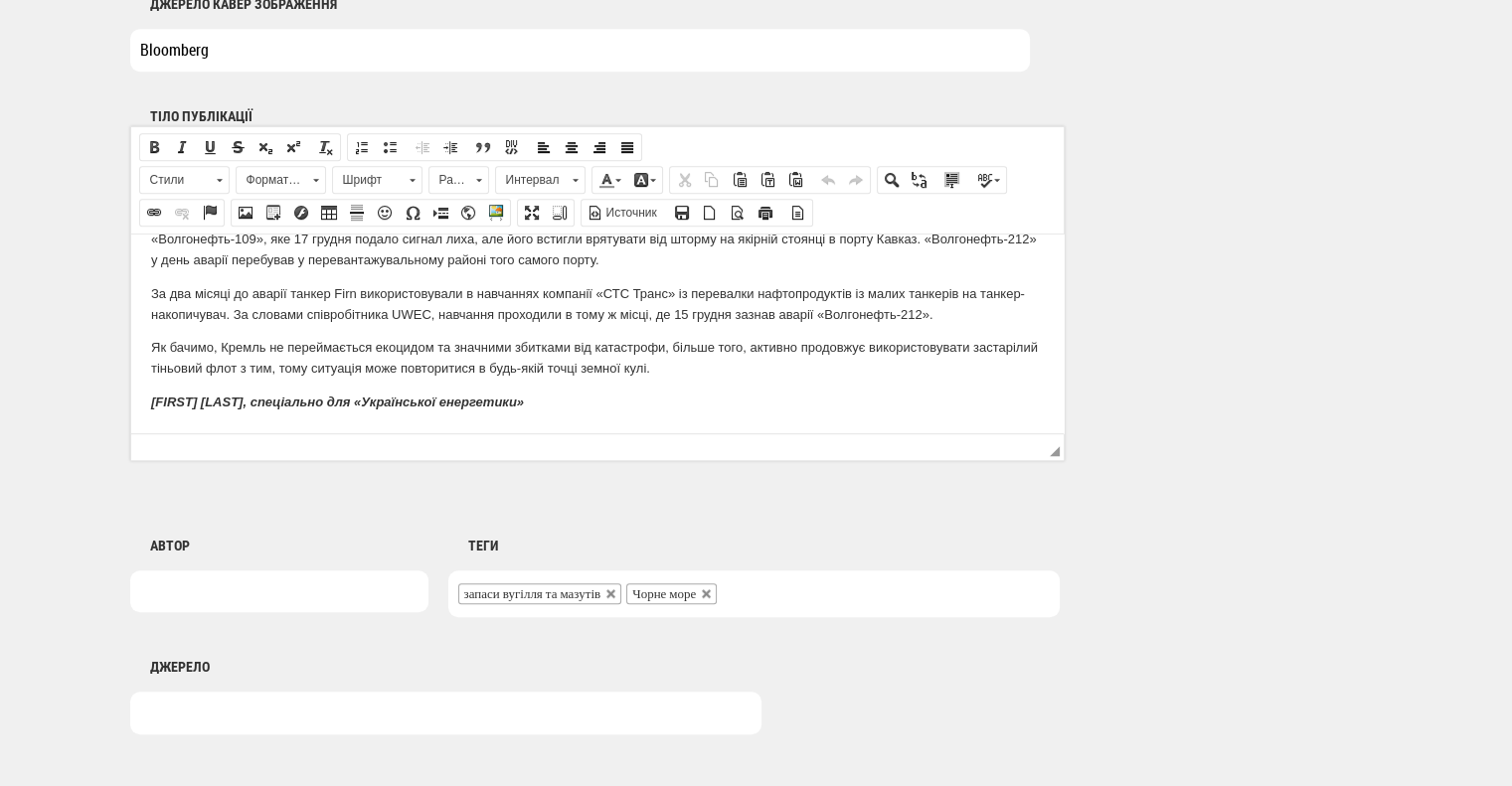 click on "Олена Марченко, спеціально для «Української енергетики»" at bounding box center (336, 400) 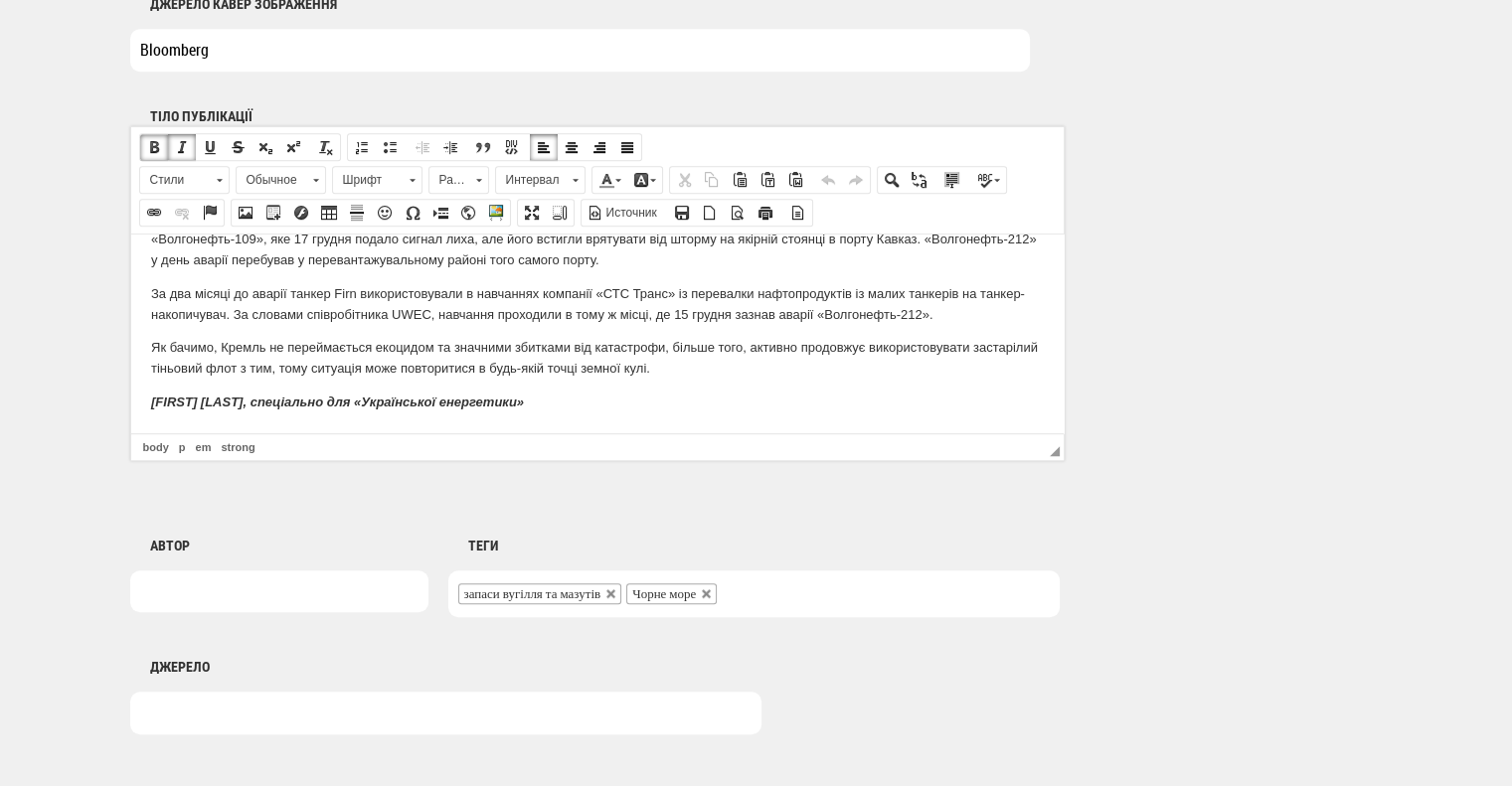 type 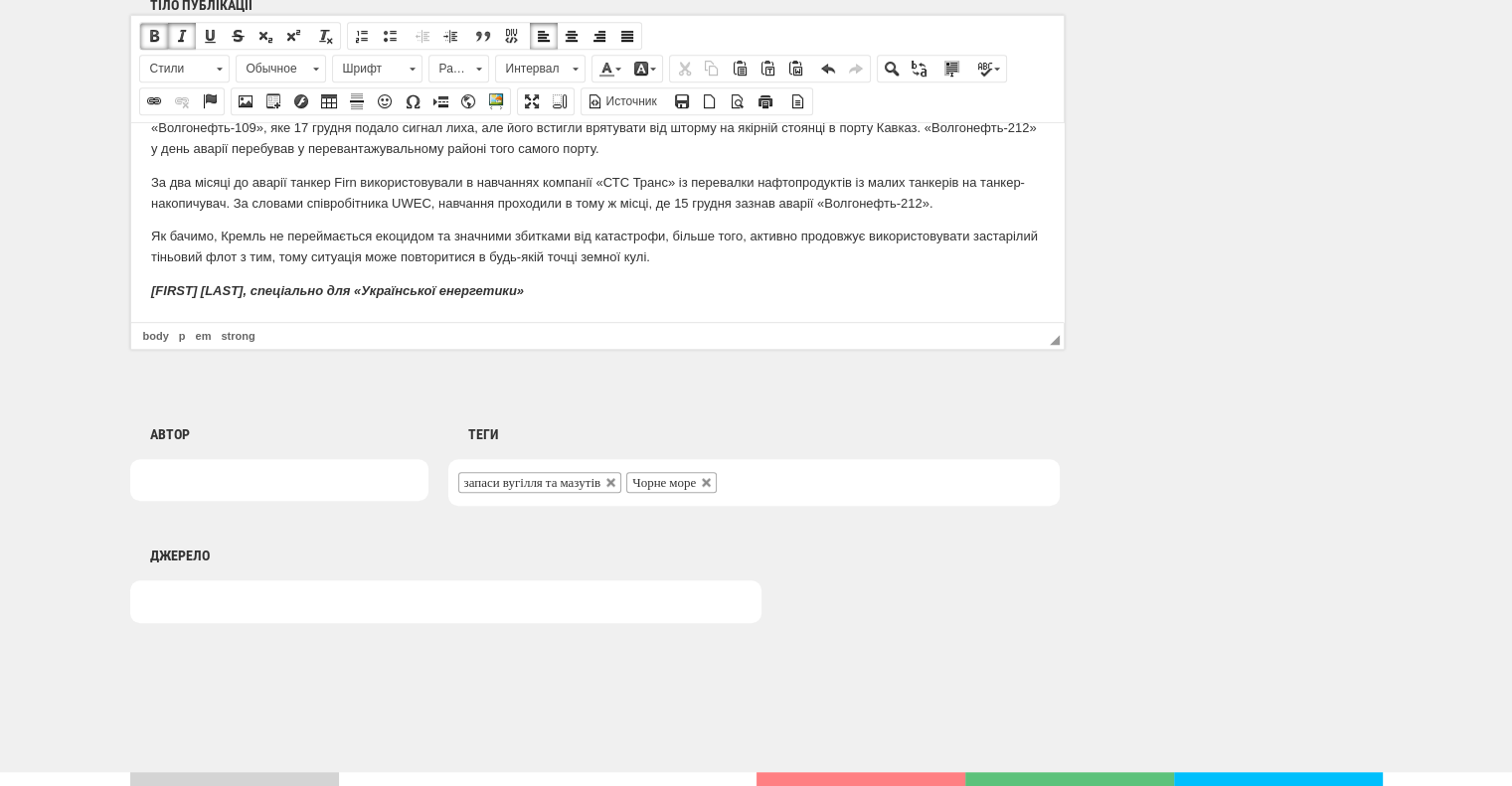 scroll, scrollTop: 1391, scrollLeft: 0, axis: vertical 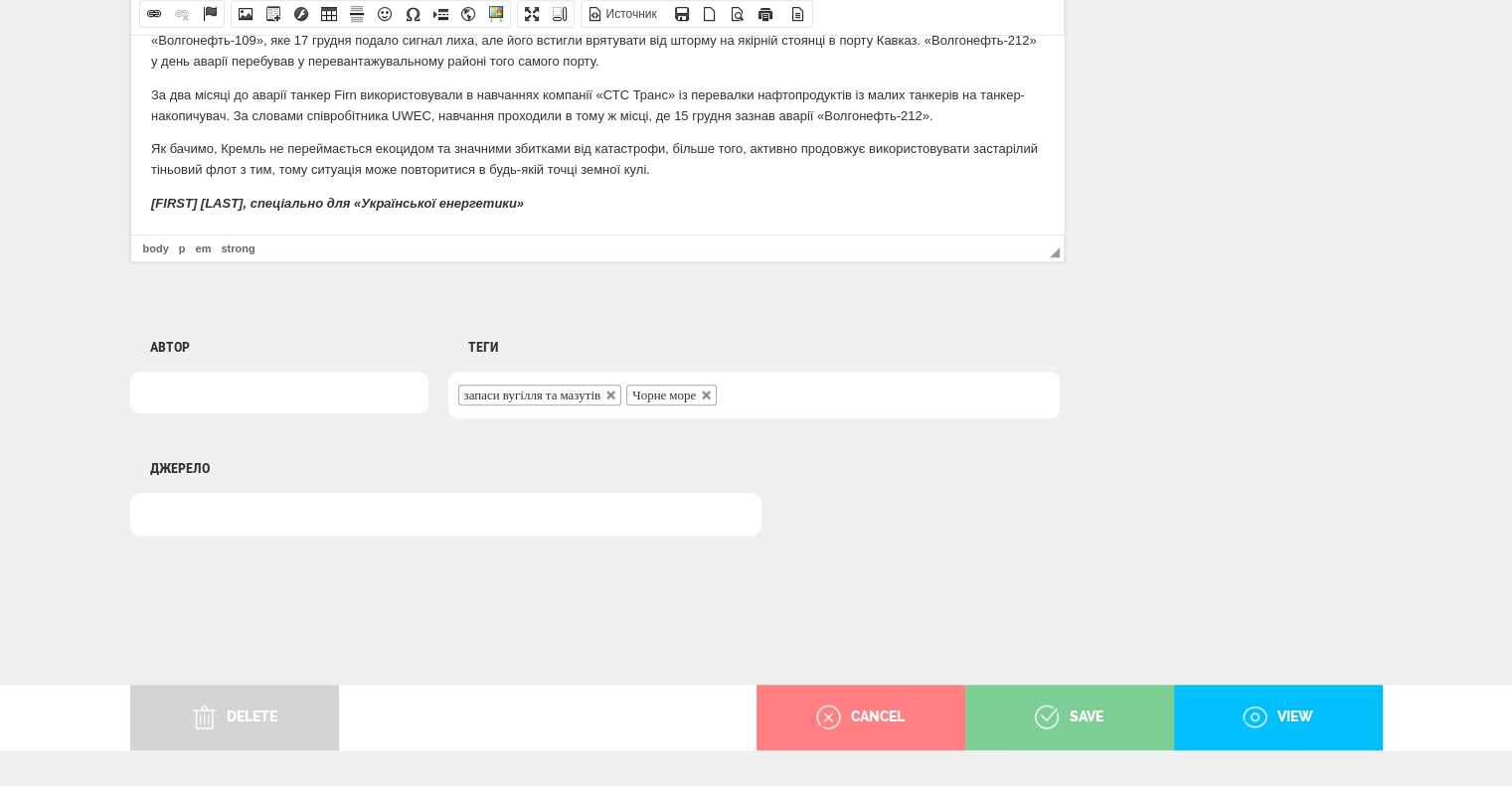 click on "save" at bounding box center [1069, 717] 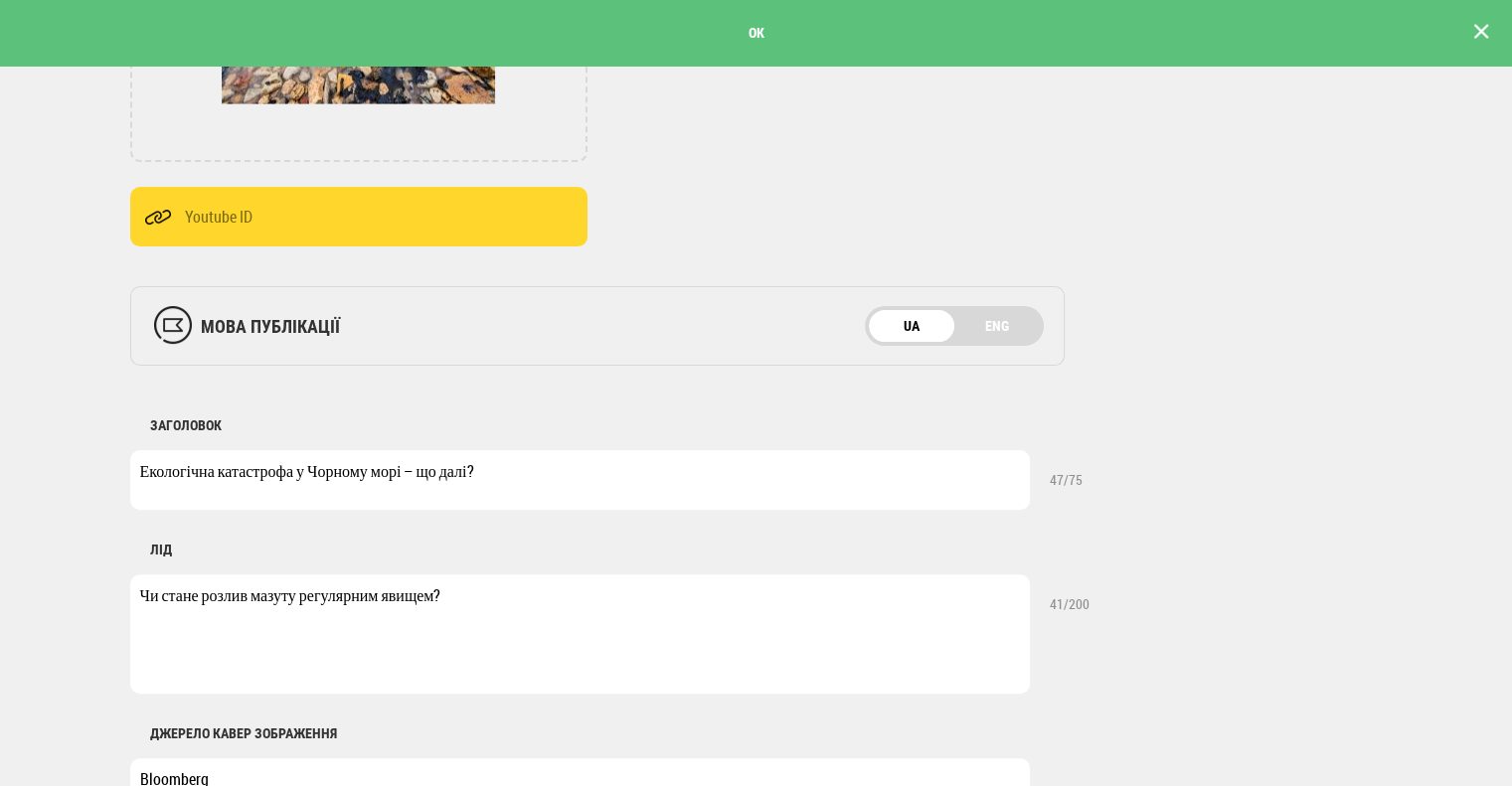 scroll, scrollTop: 497, scrollLeft: 0, axis: vertical 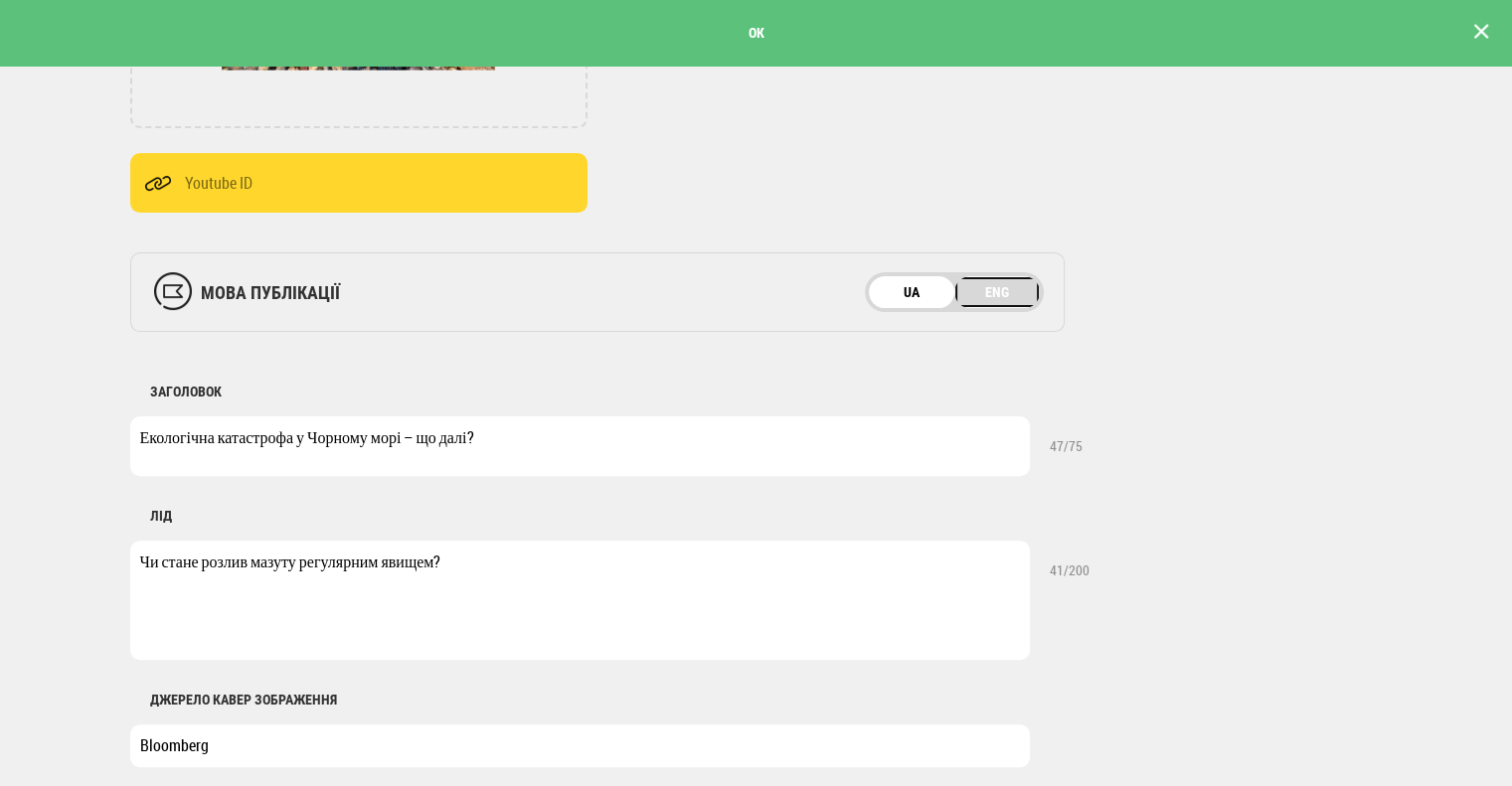 click on "ENG" at bounding box center [997, 292] 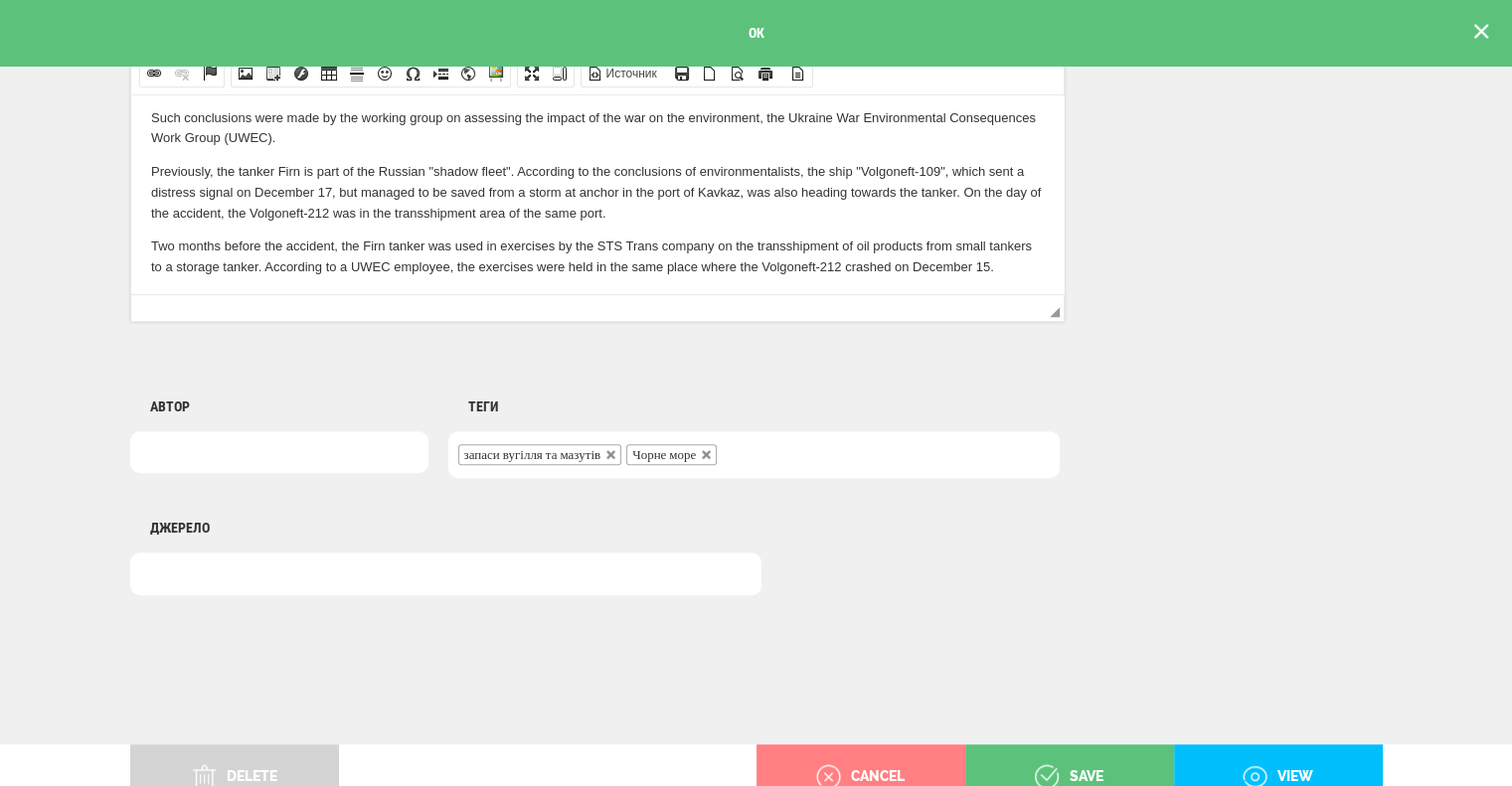 scroll, scrollTop: 2815, scrollLeft: 0, axis: vertical 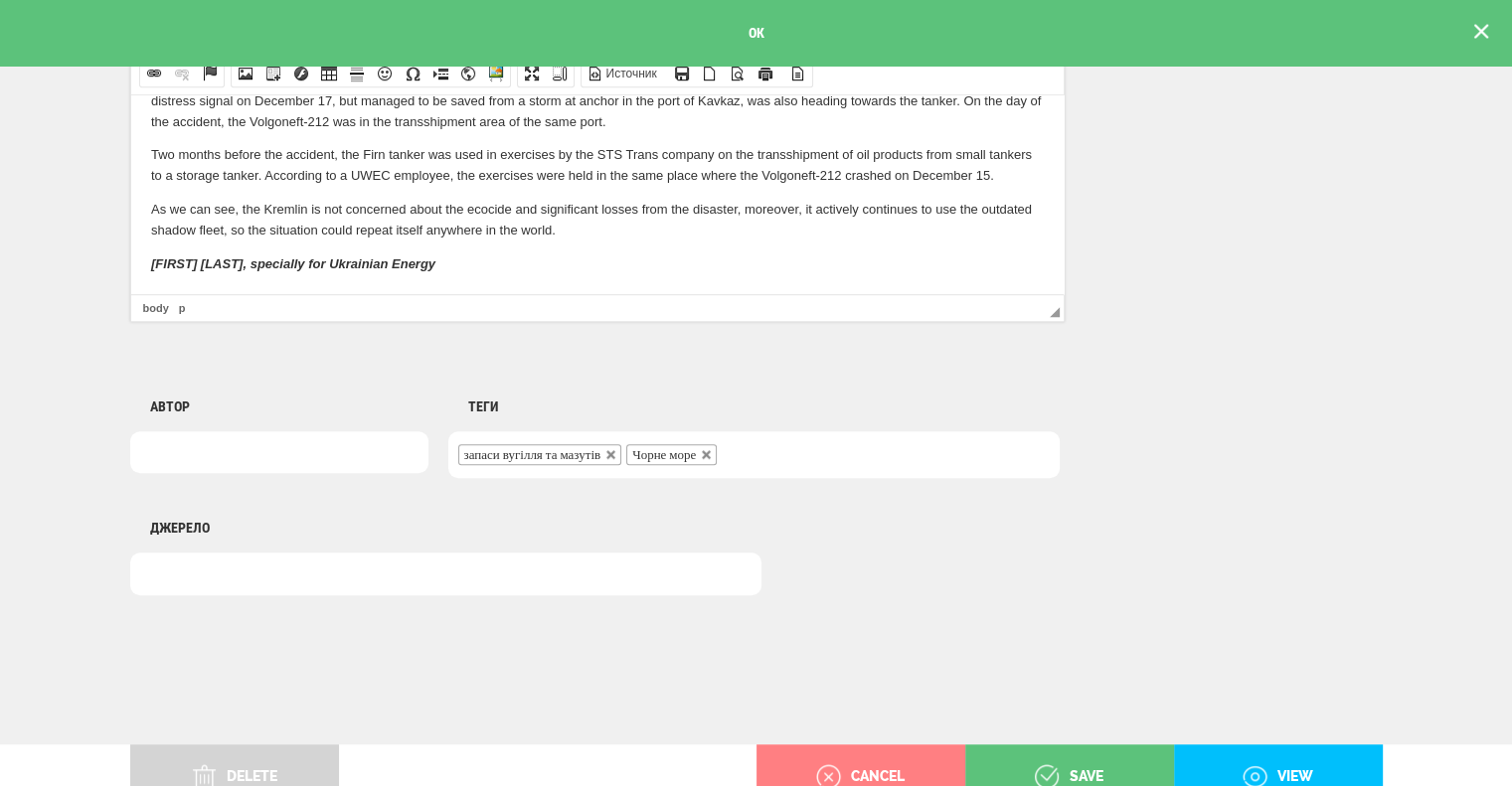 drag, startPoint x: 616, startPoint y: 234, endPoint x: 634, endPoint y: 262, distance: 33.286634 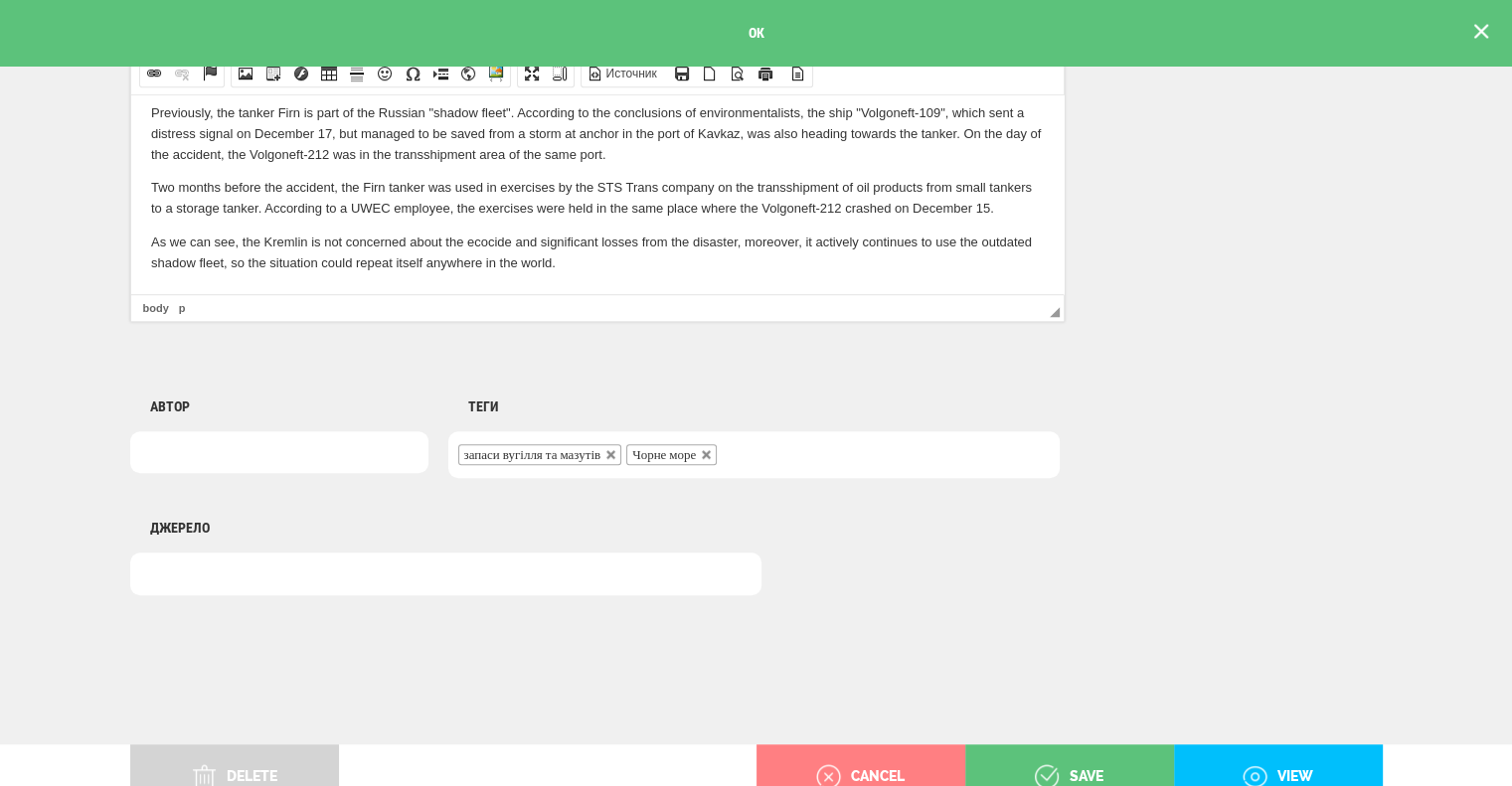 scroll, scrollTop: 2781, scrollLeft: 0, axis: vertical 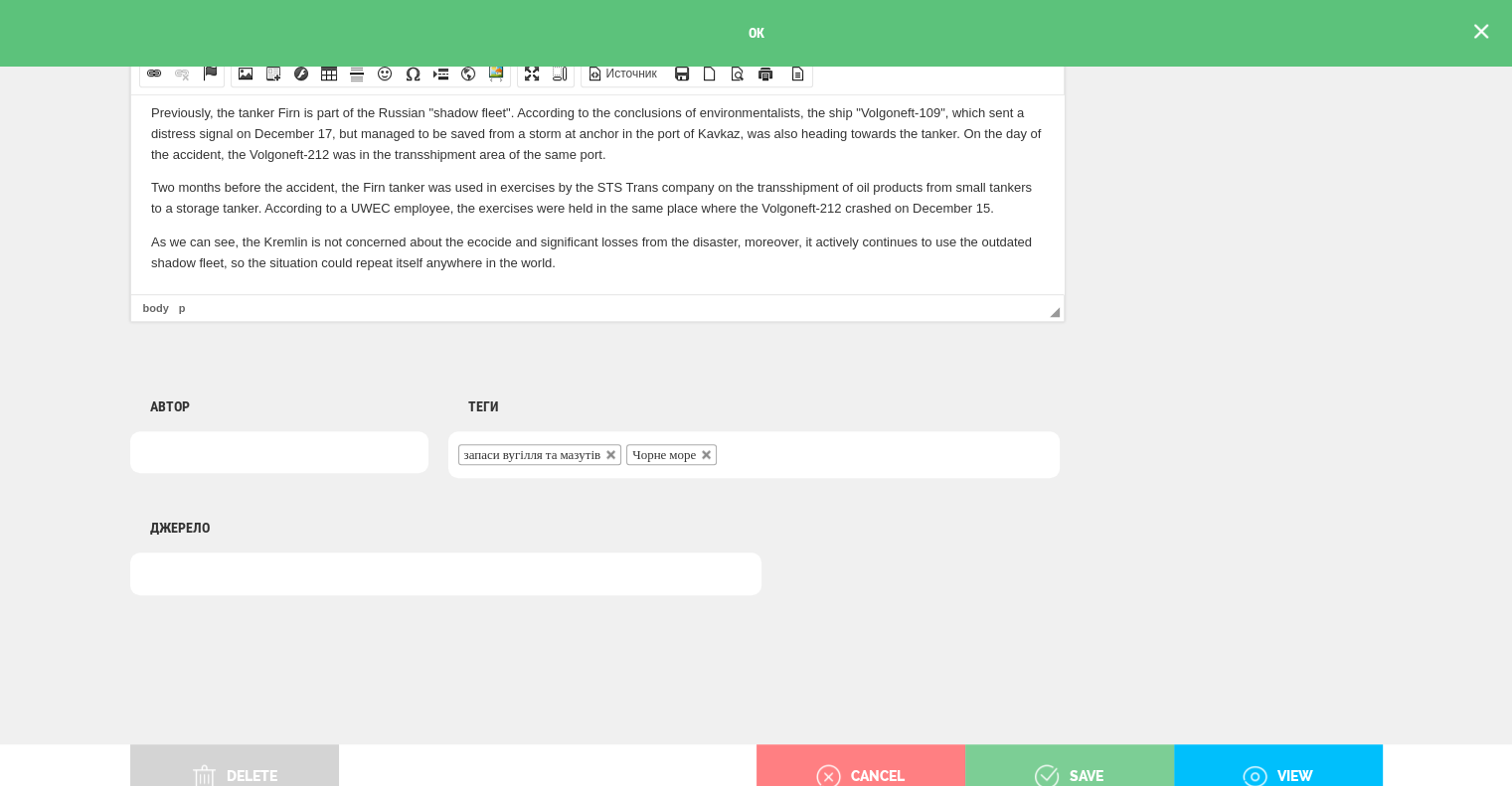 click on "save" at bounding box center (1069, 777) 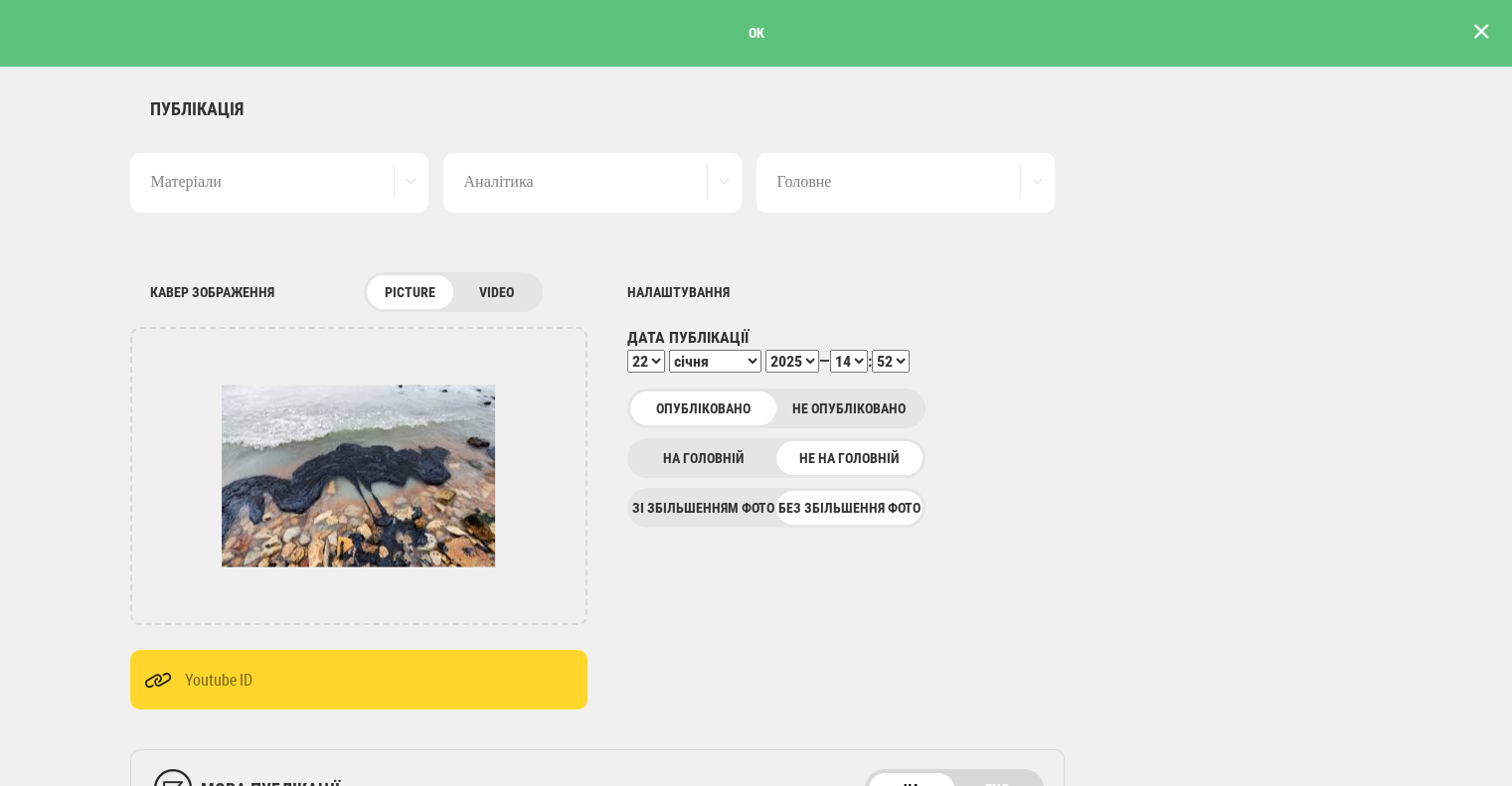 scroll, scrollTop: 0, scrollLeft: 0, axis: both 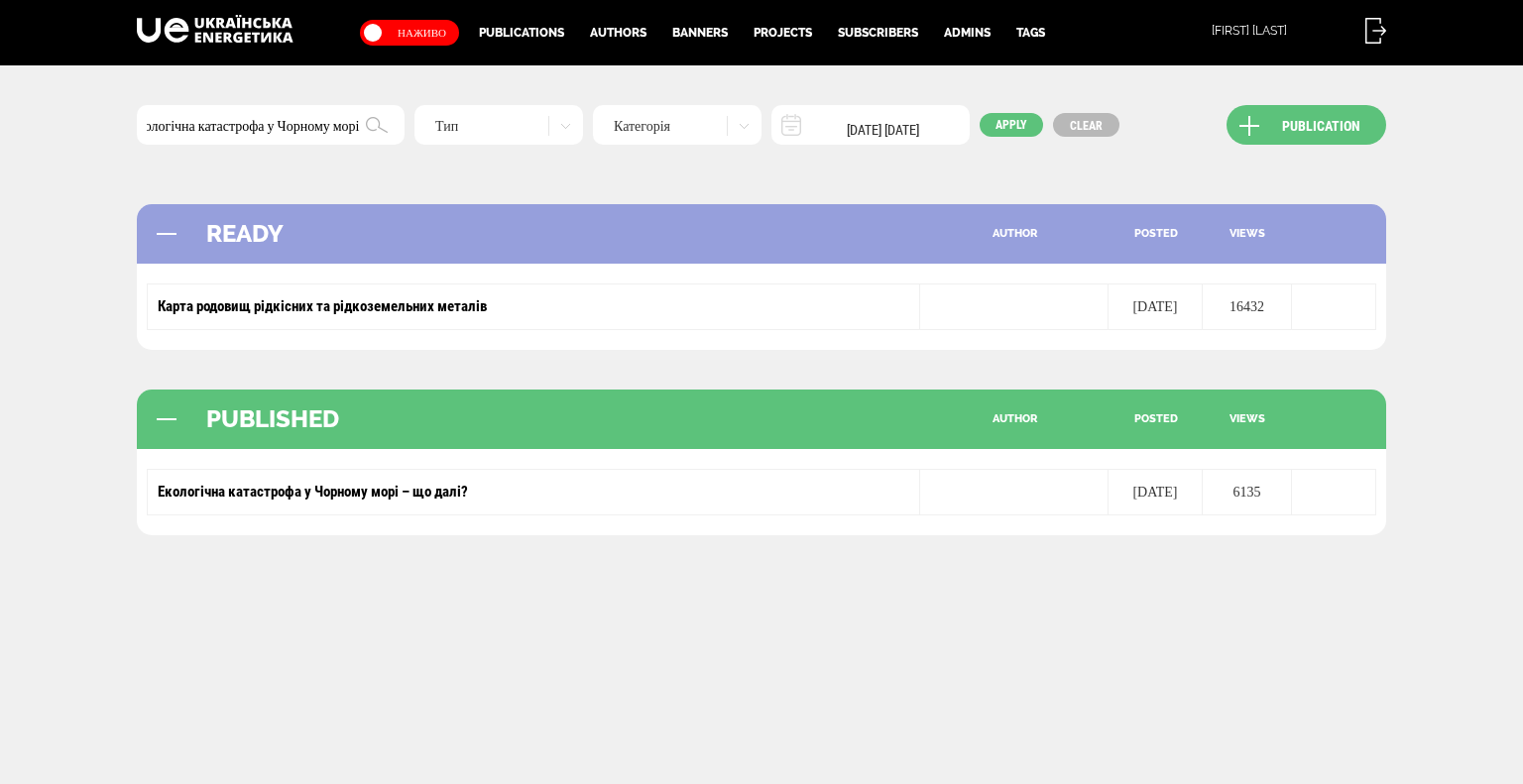 drag, startPoint x: 144, startPoint y: 122, endPoint x: 524, endPoint y: 143, distance: 380.5798 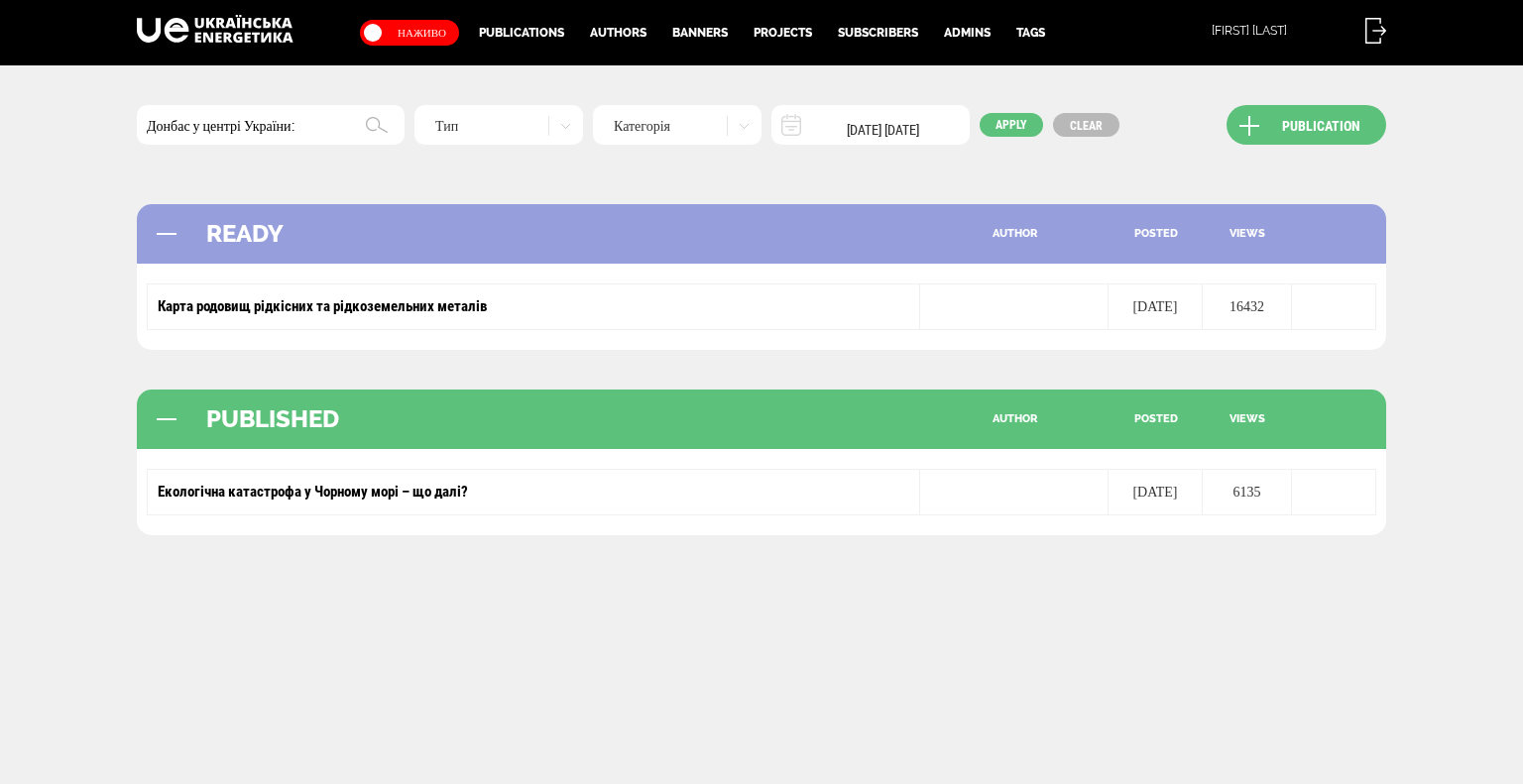 scroll, scrollTop: 0, scrollLeft: 0, axis: both 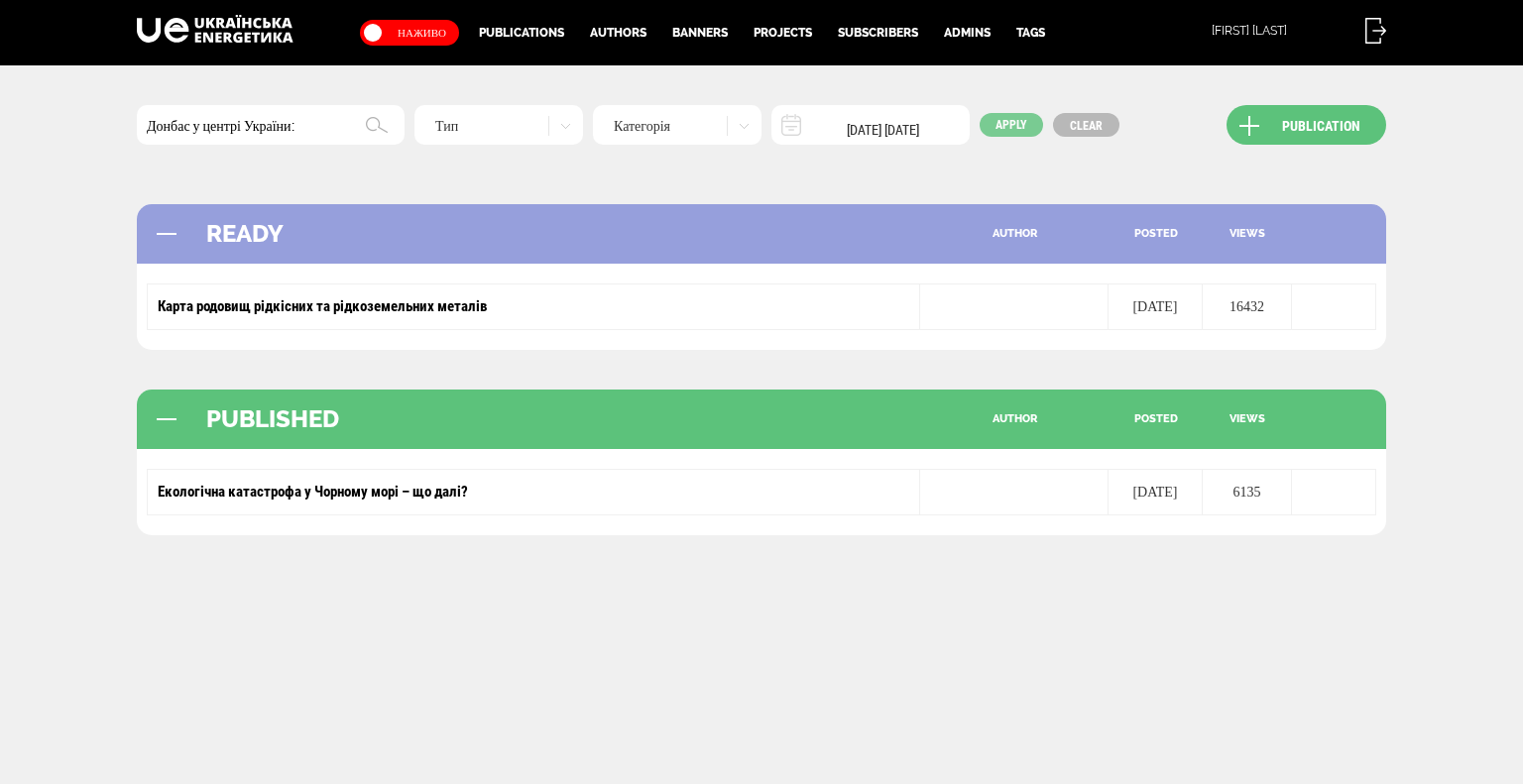type on "Донбас у центрі України:" 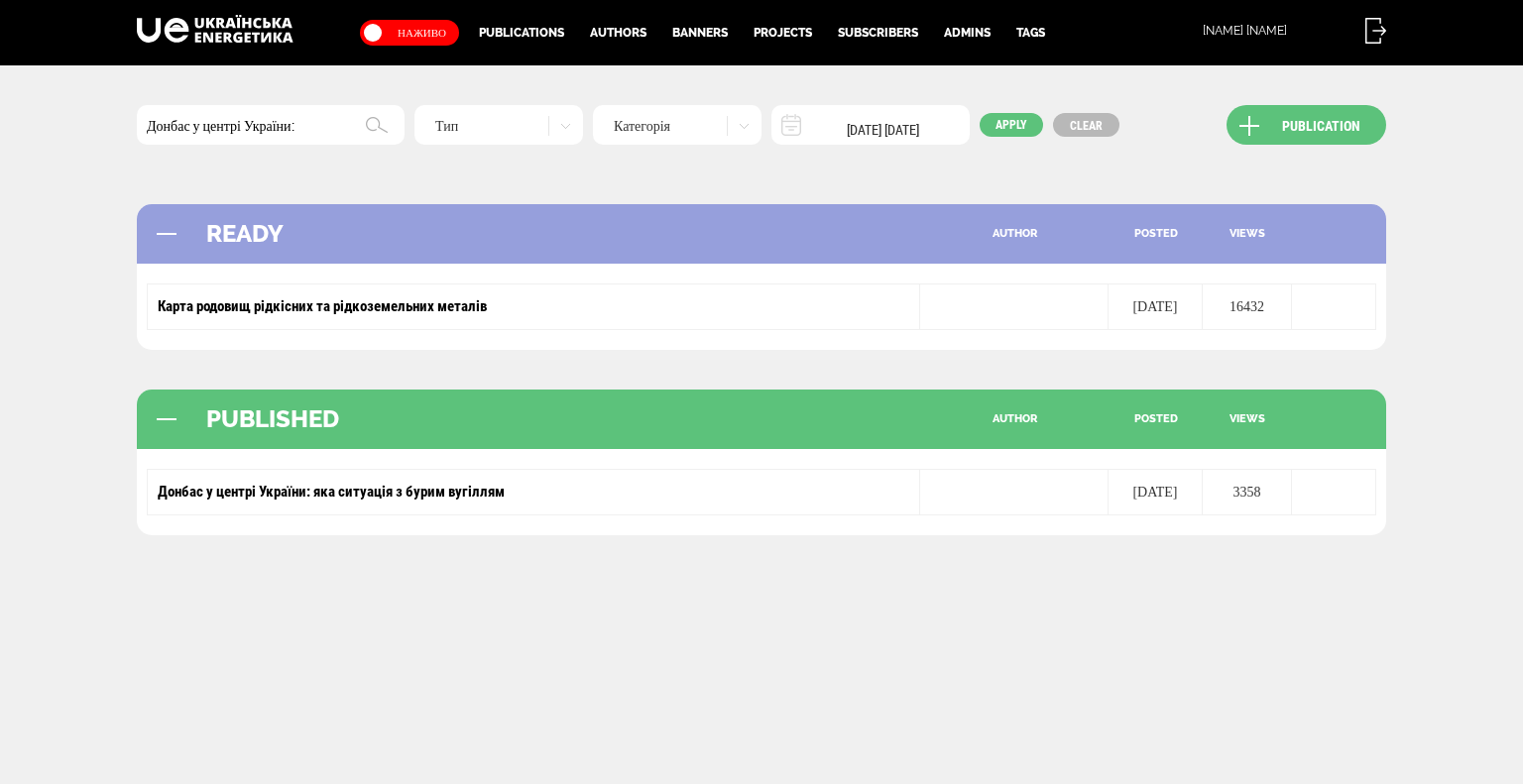 scroll, scrollTop: 0, scrollLeft: 0, axis: both 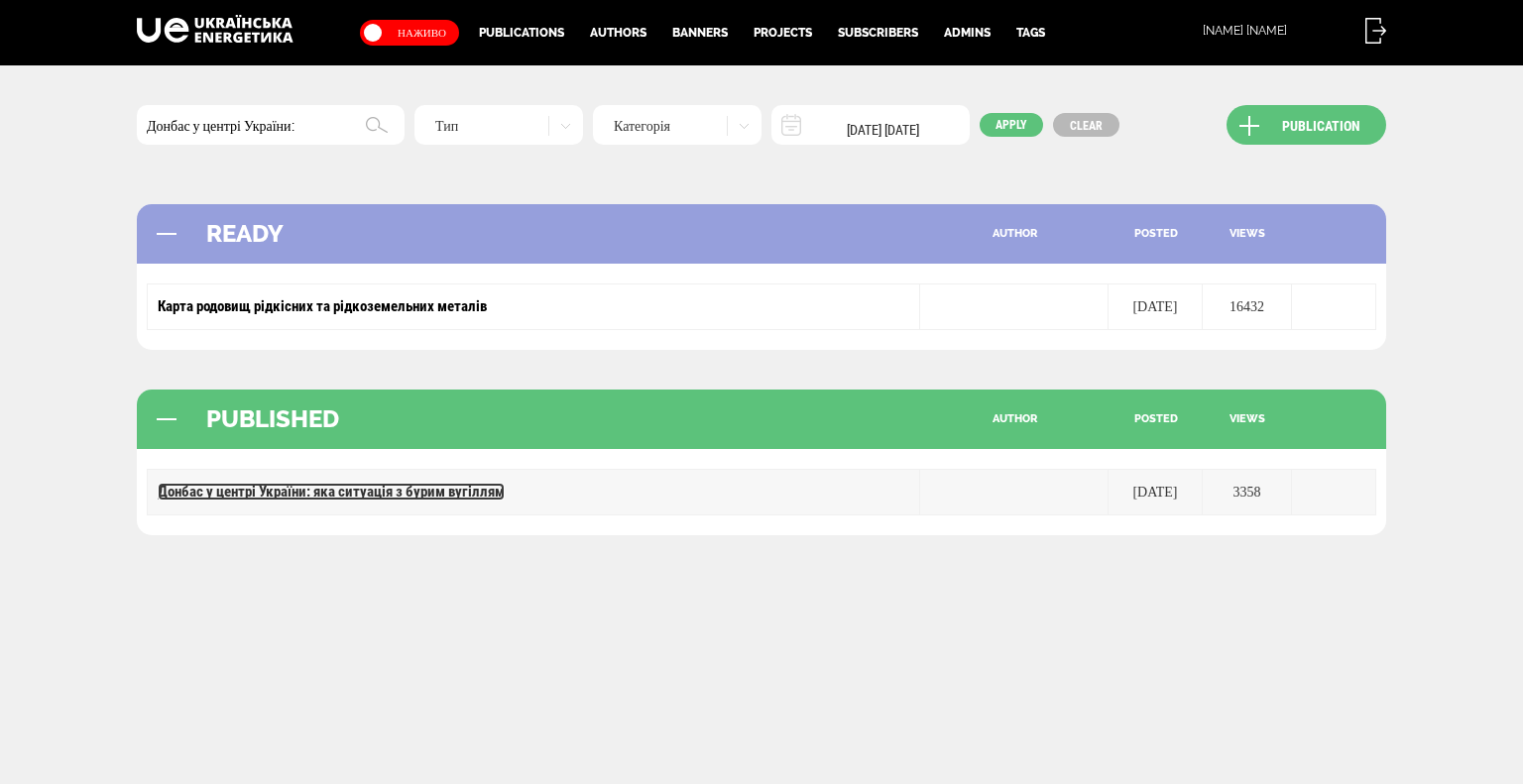 click on "Донбас у центрі України: яка ситуація з бурим вугіллям" at bounding box center [331, 492] 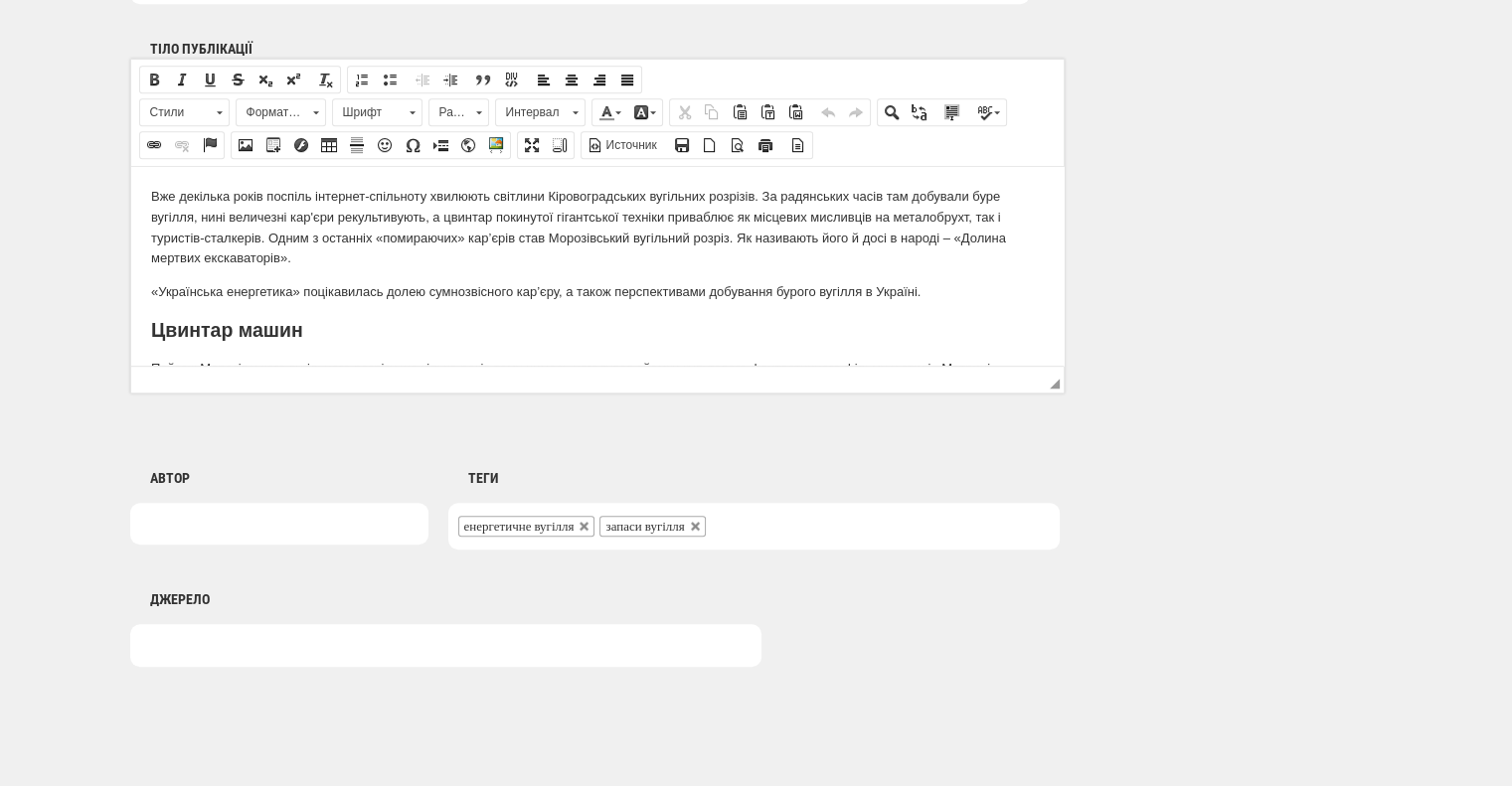 scroll, scrollTop: 1431, scrollLeft: 0, axis: vertical 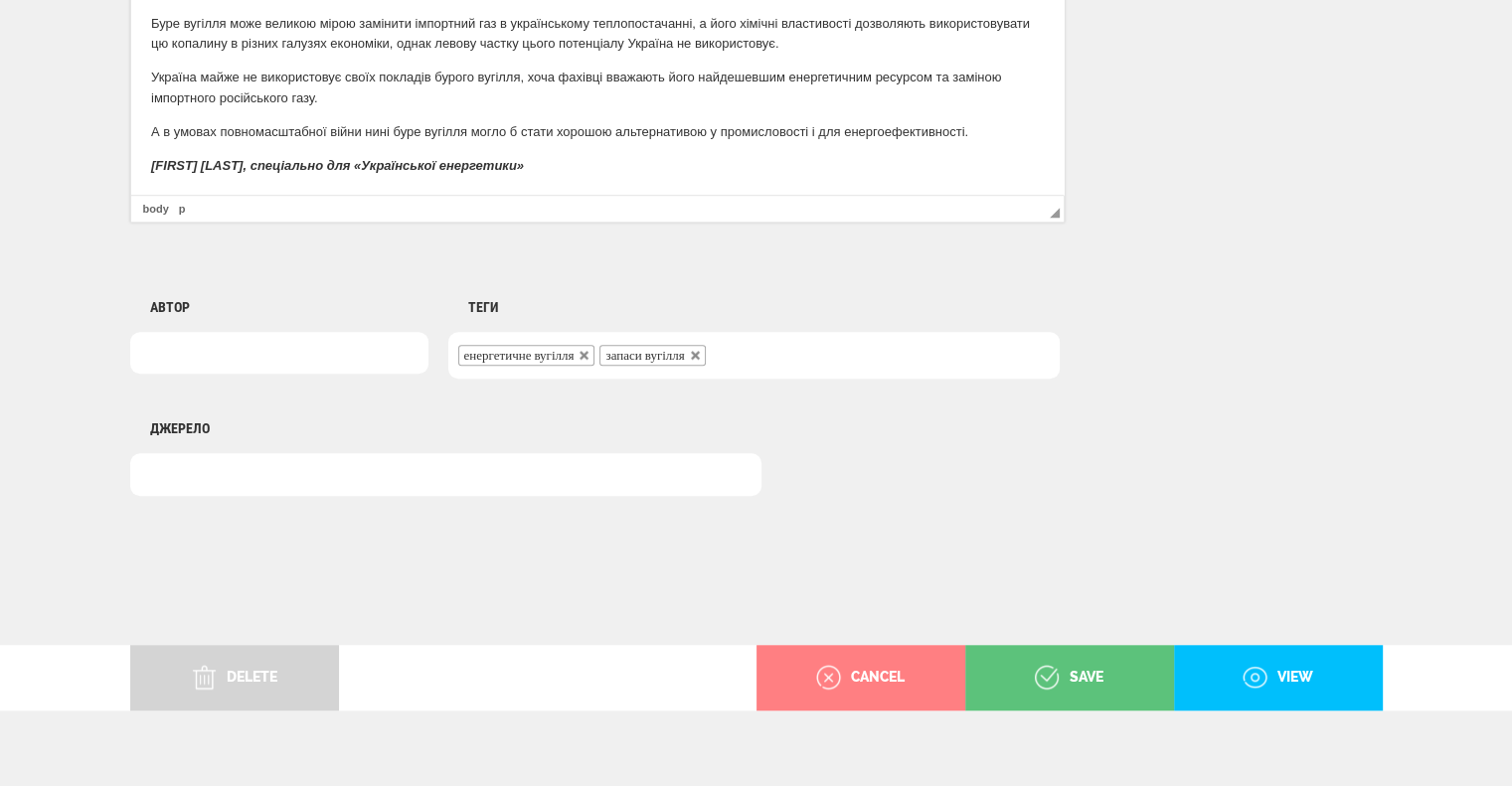 drag, startPoint x: 1053, startPoint y: 26, endPoint x: 1198, endPoint y: 203, distance: 228.80996 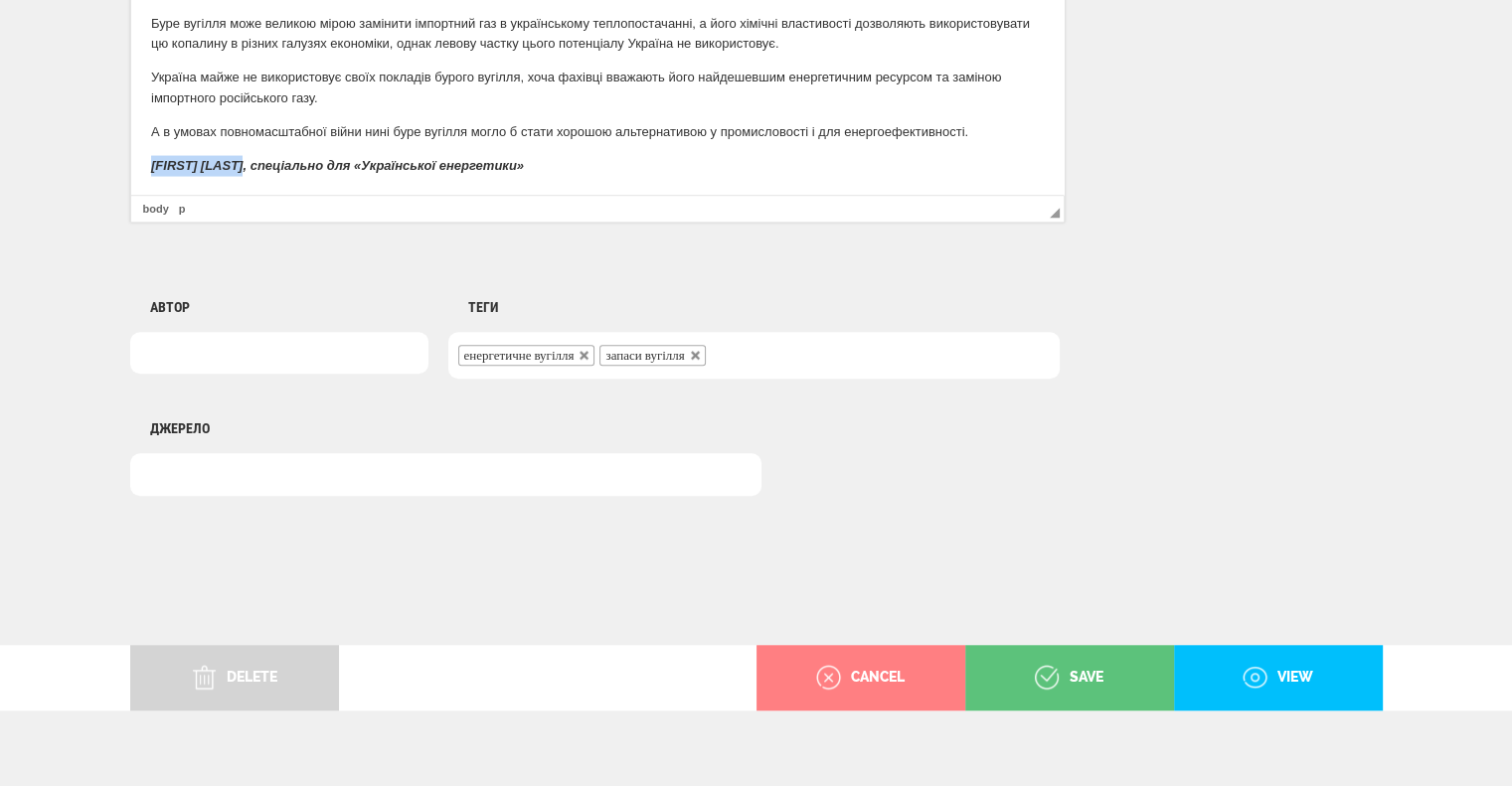 drag, startPoint x: 252, startPoint y: 166, endPoint x: 258, endPoint y: 150, distance: 17.088007 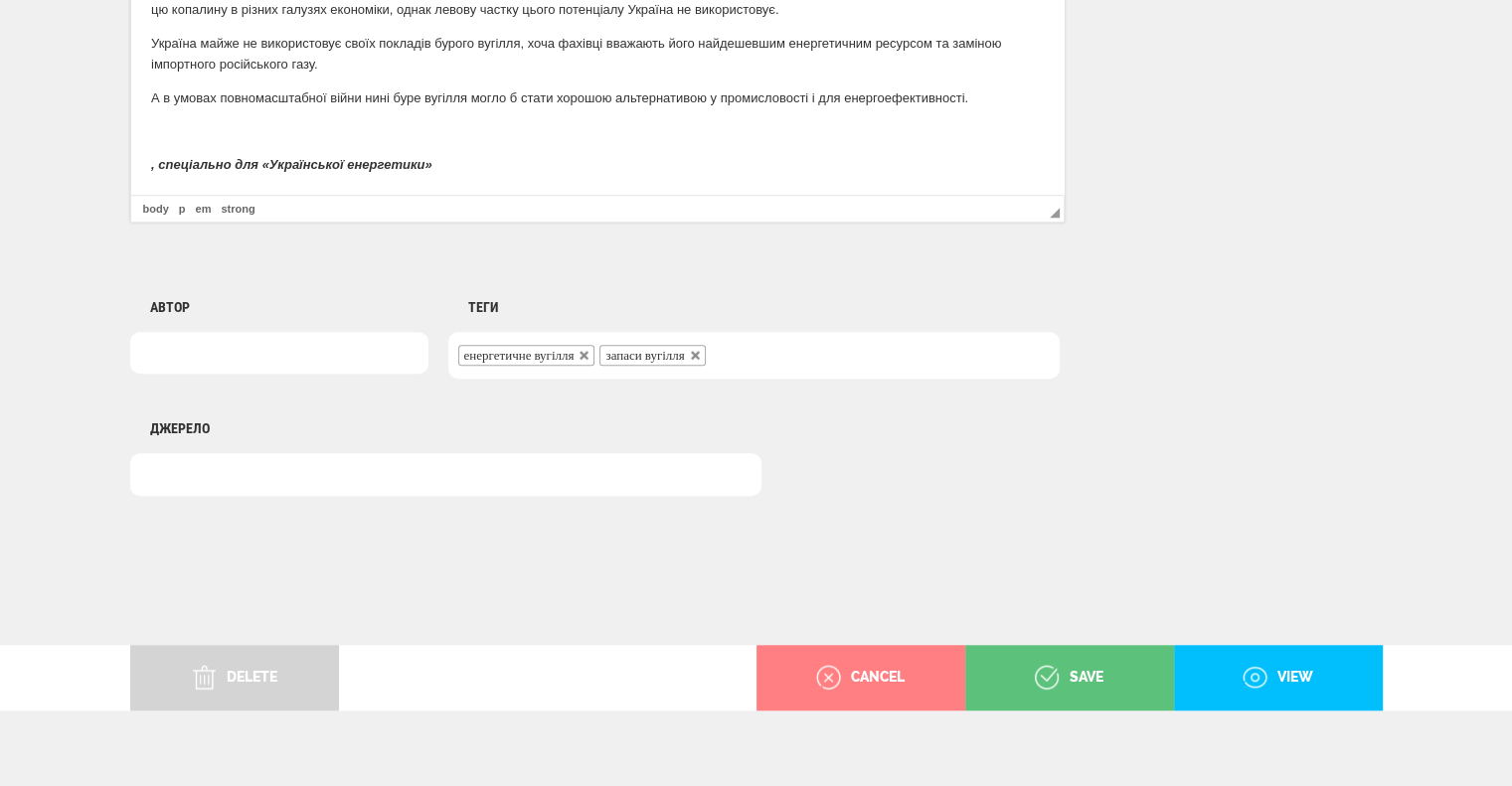 type 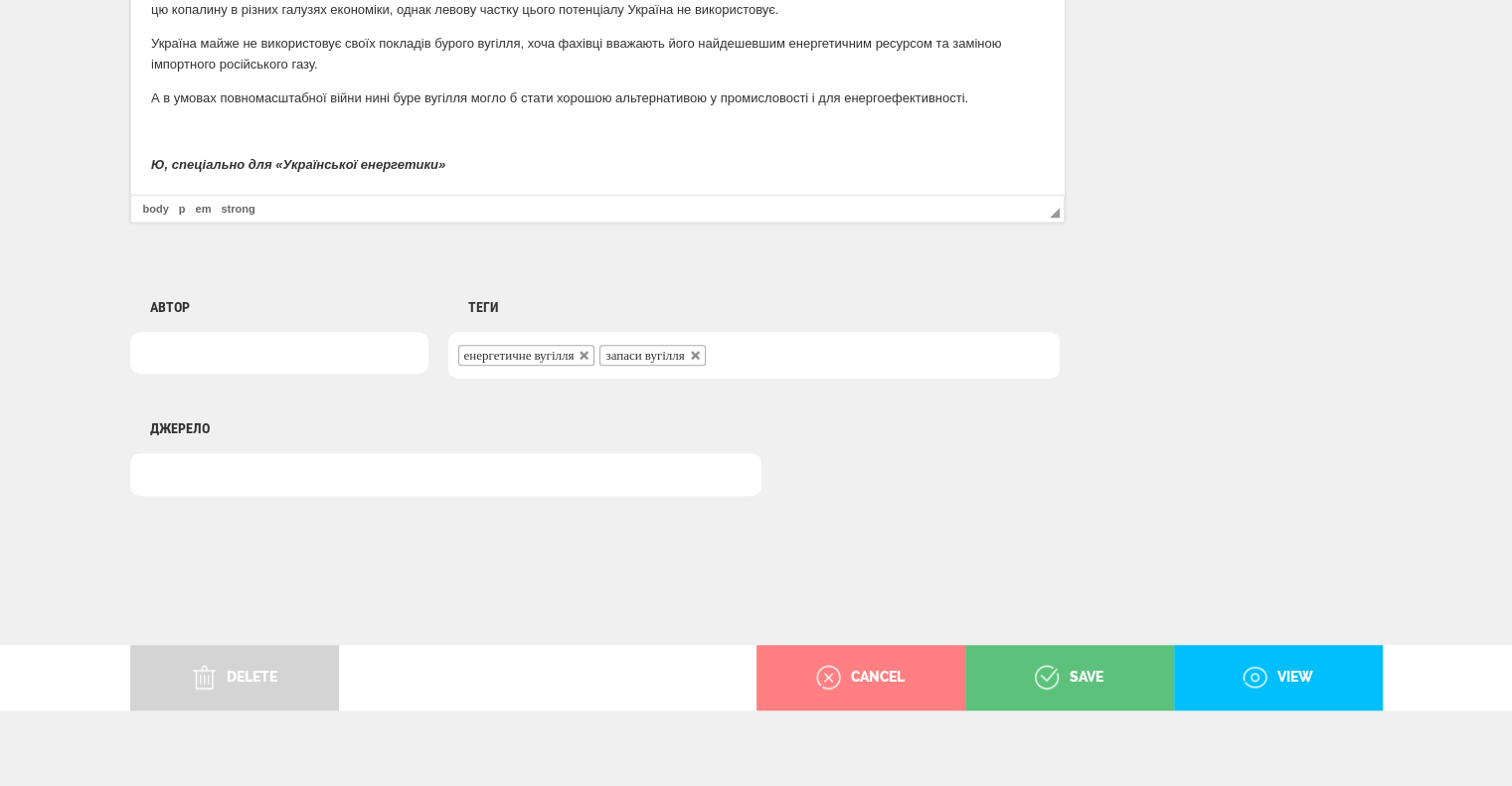 scroll, scrollTop: 4212, scrollLeft: 0, axis: vertical 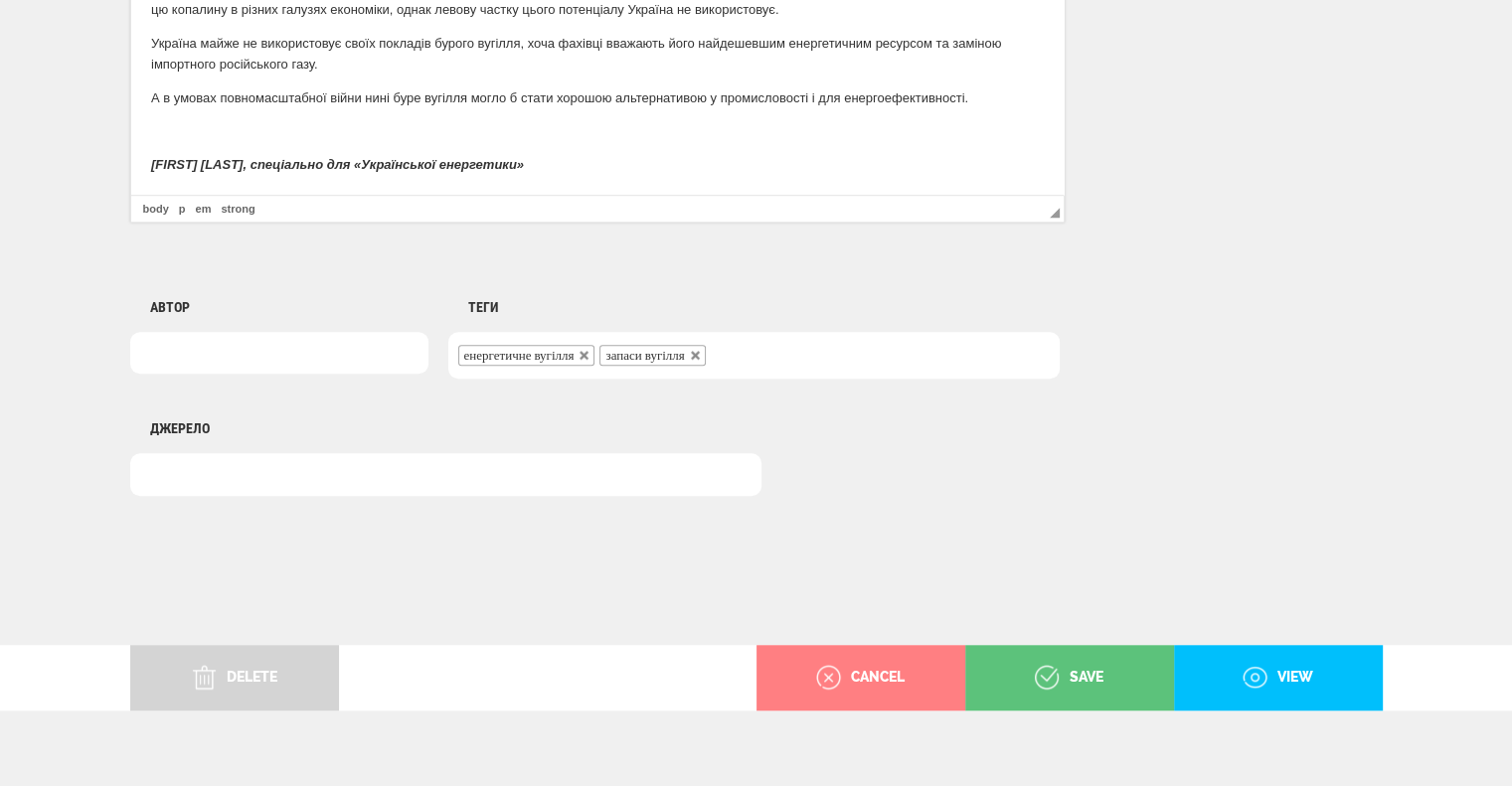 click on "Юрій атанов, спеціально для «Української енергетики»" at bounding box center [336, 163] 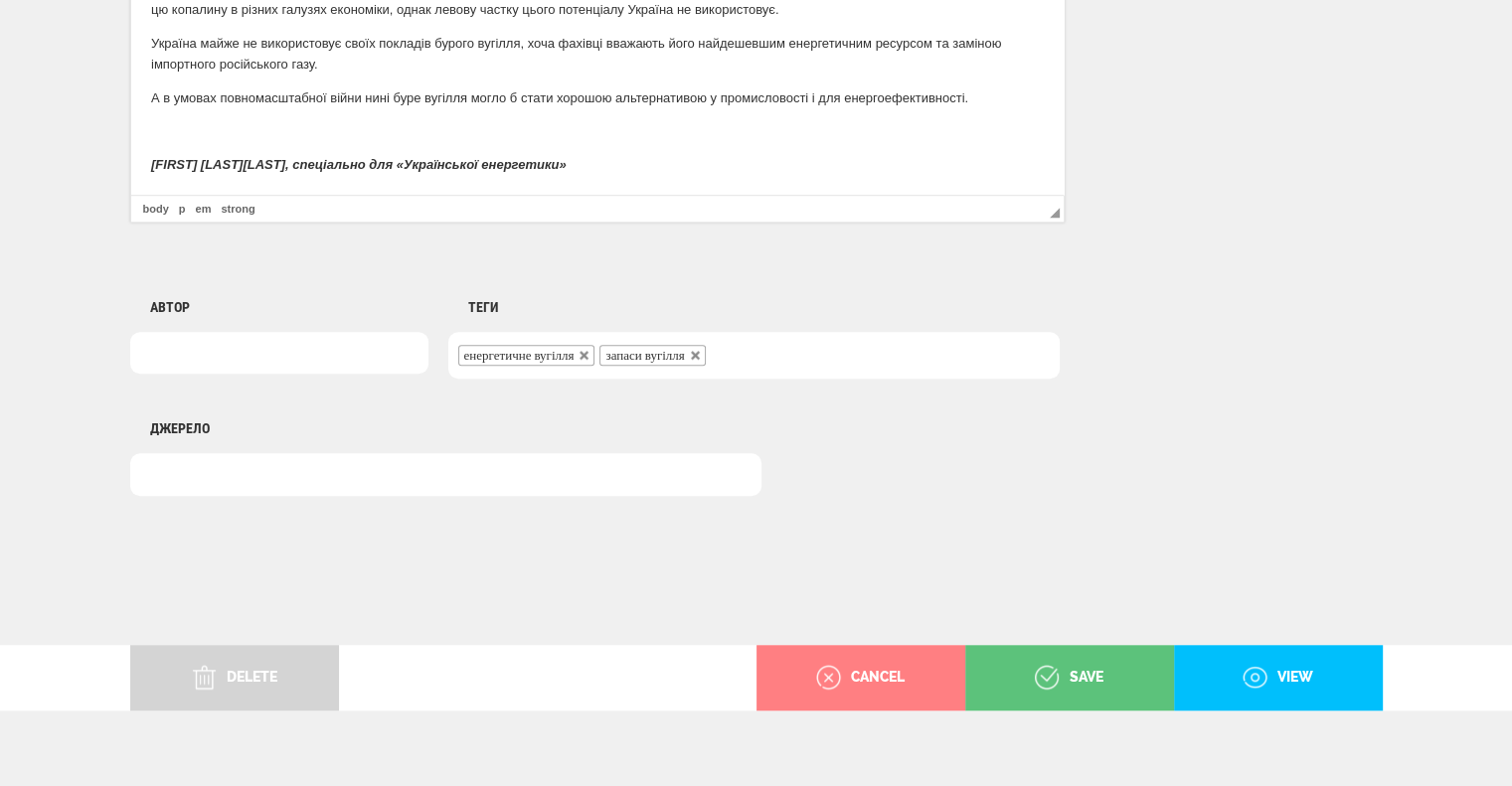 click at bounding box center (596, 131) 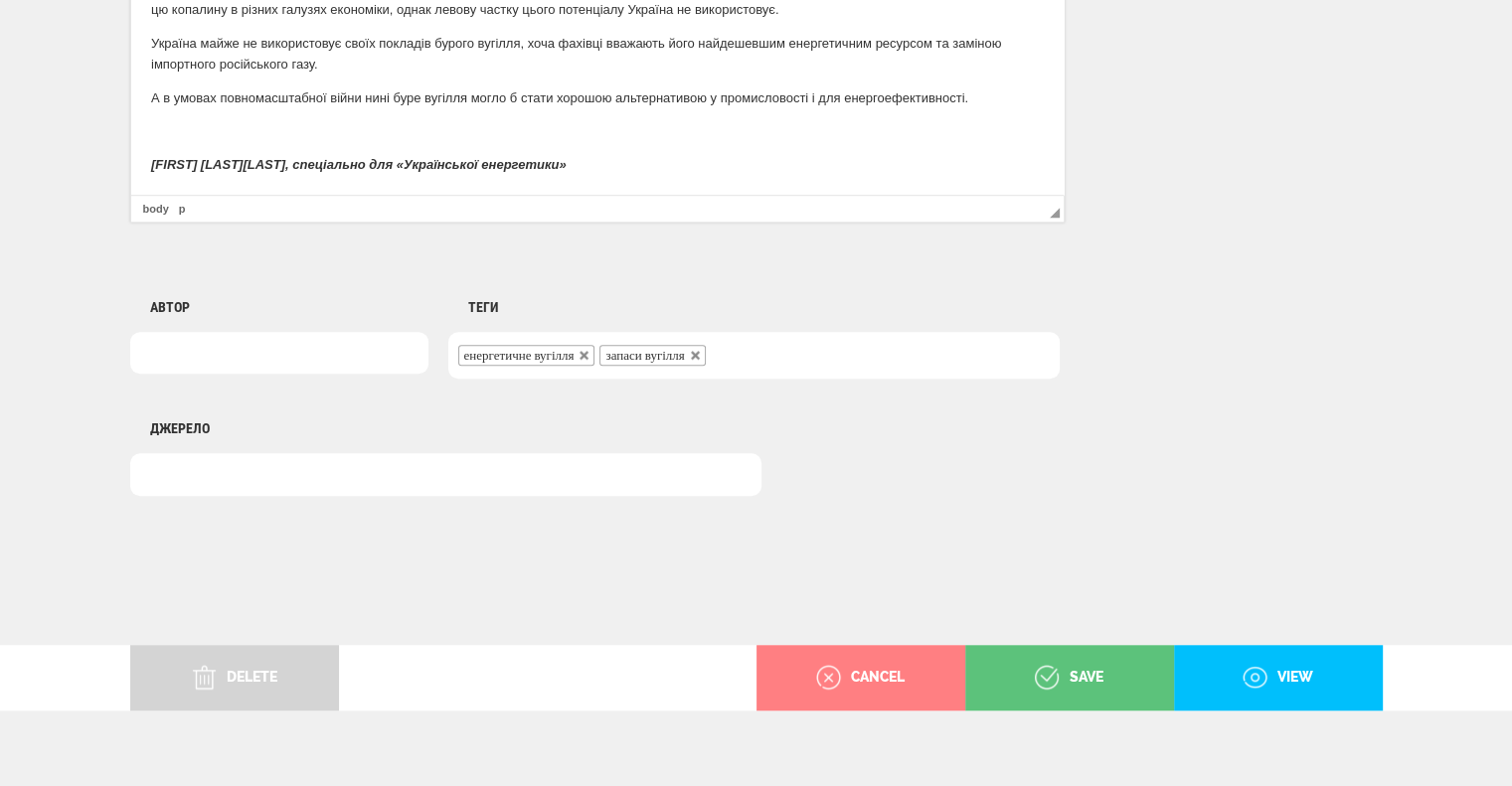 scroll, scrollTop: 4201, scrollLeft: 0, axis: vertical 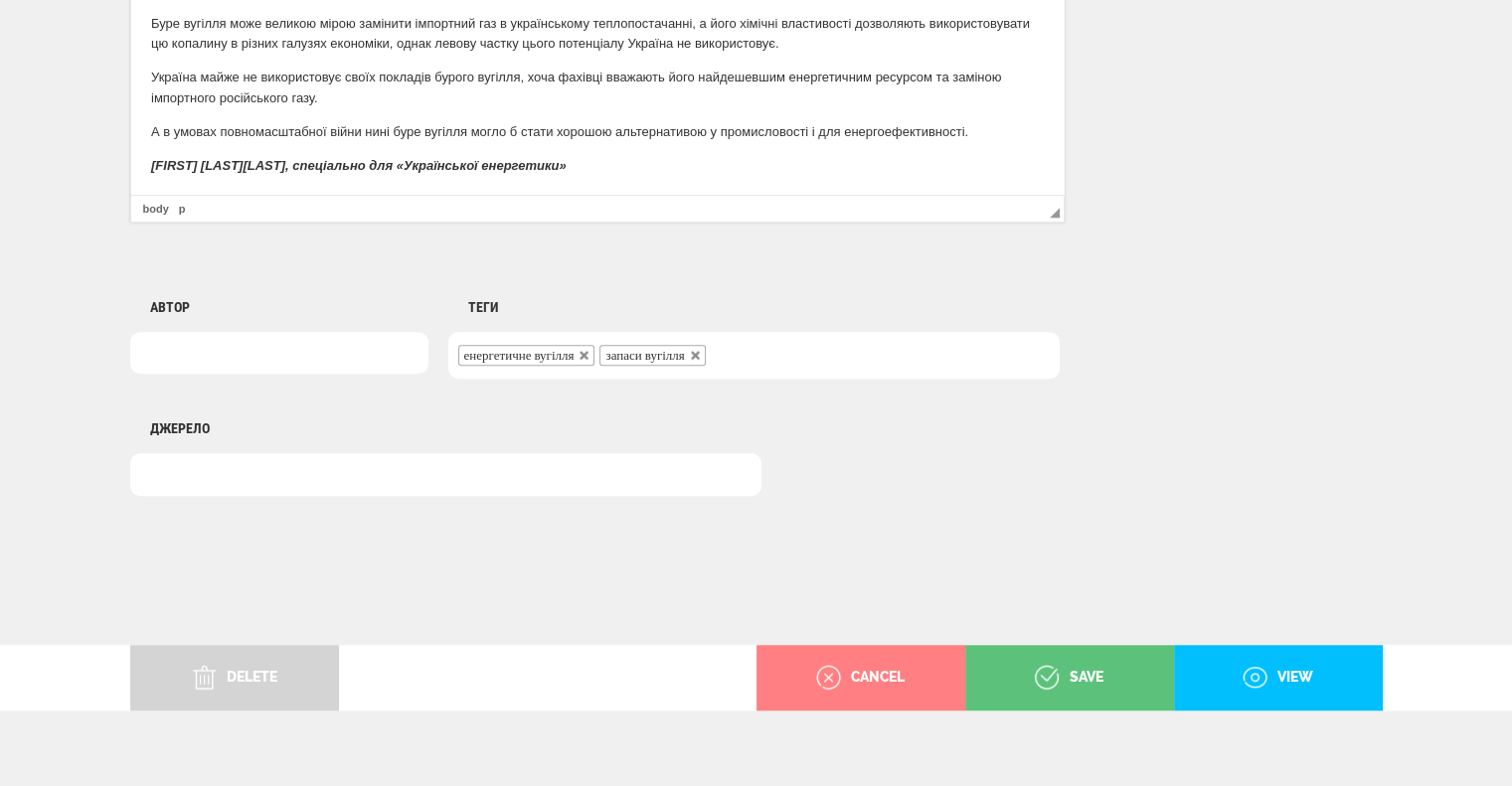 click at bounding box center [279, 353] 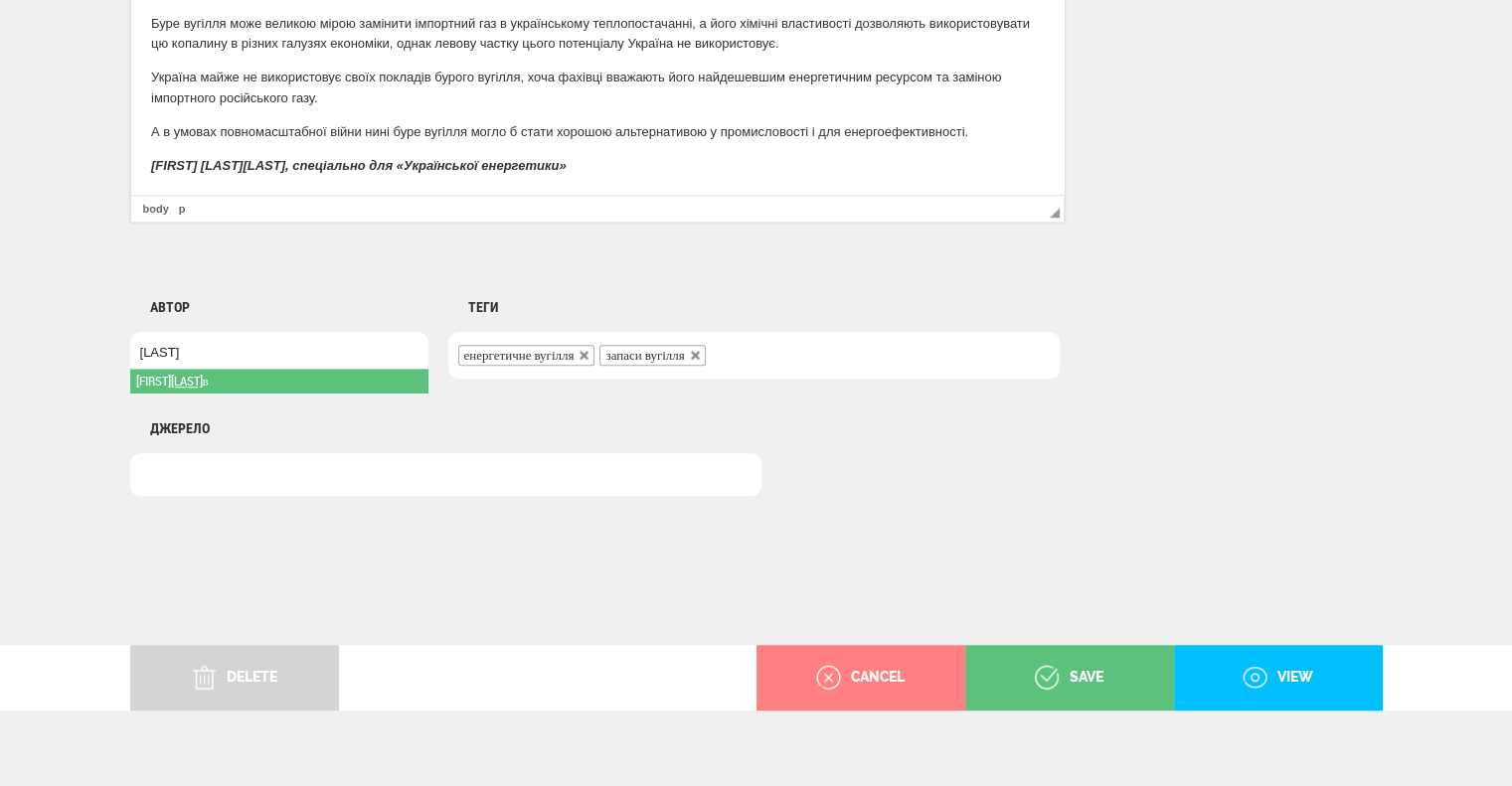type on "Атано" 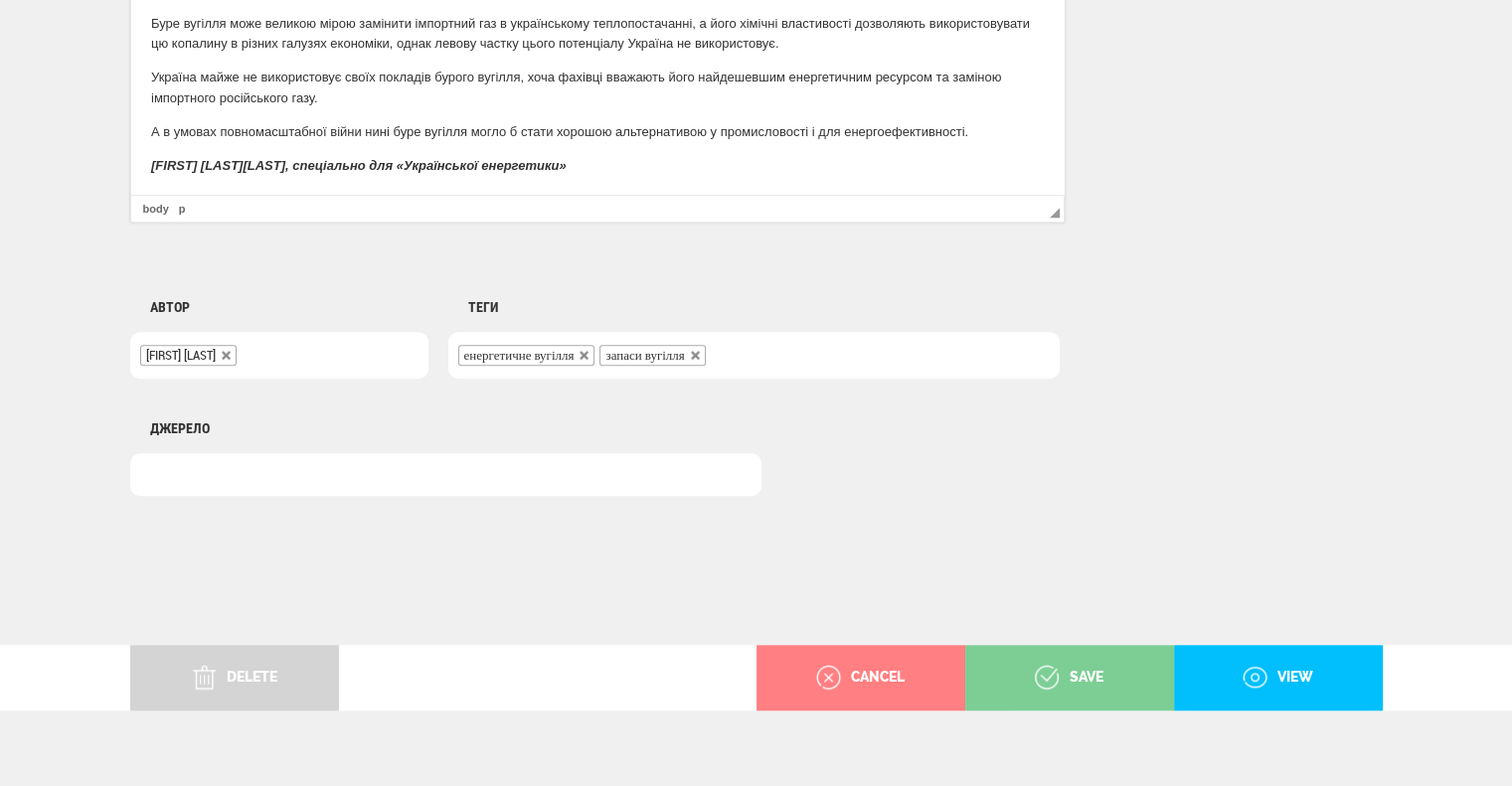click on "save" at bounding box center (1069, 678) 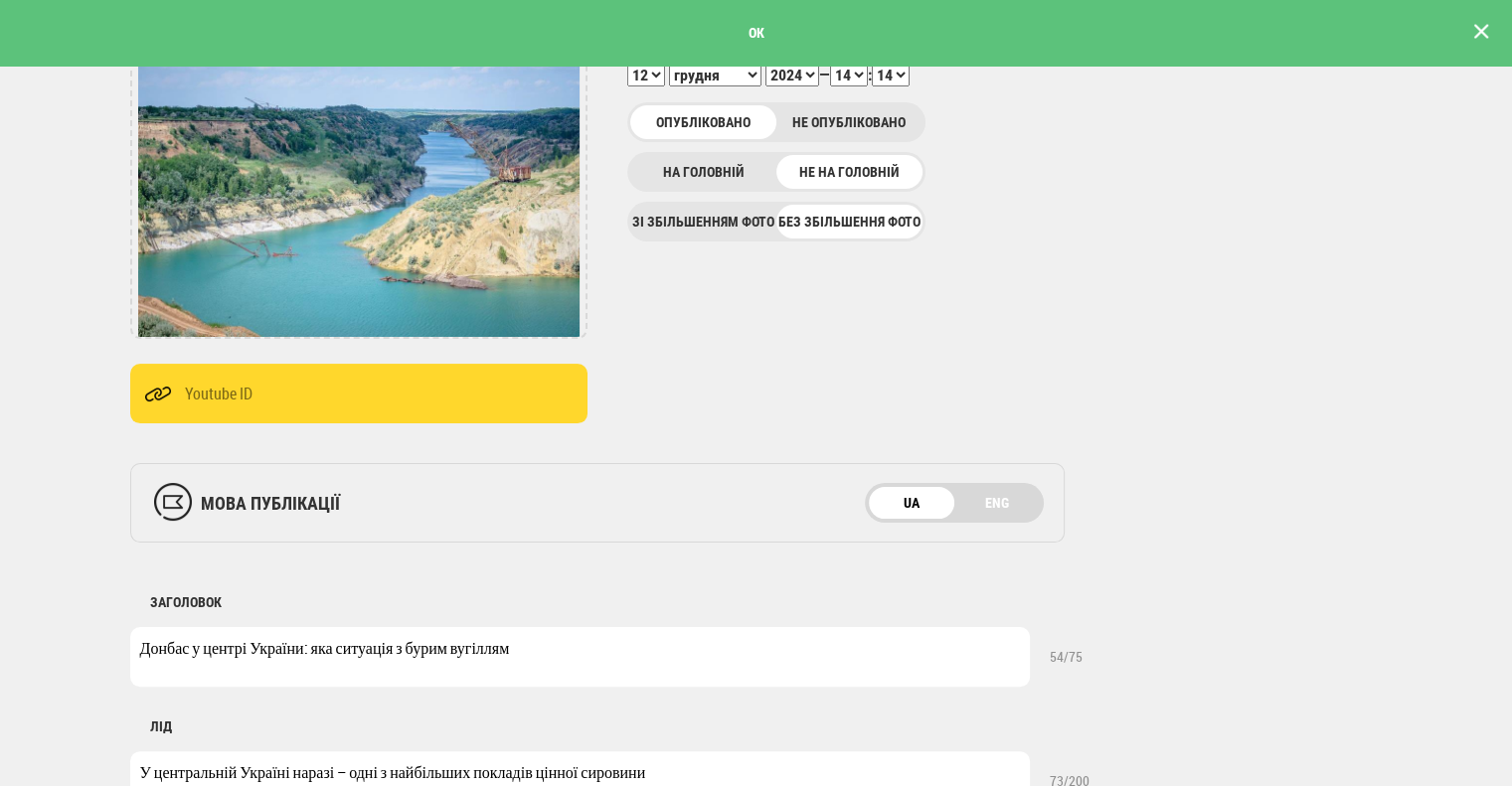 scroll, scrollTop: 298, scrollLeft: 0, axis: vertical 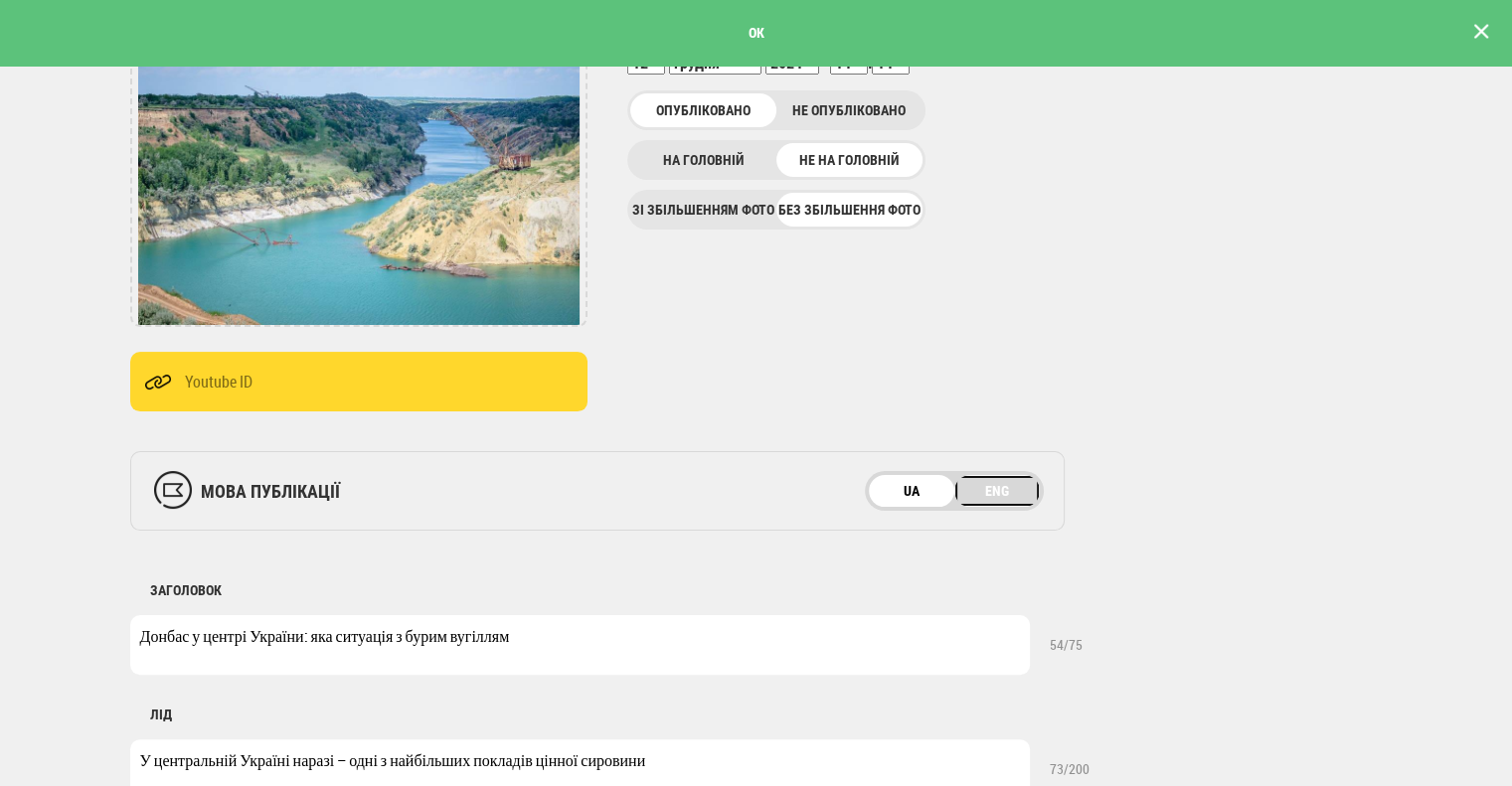 click on "ENG" at bounding box center [997, 491] 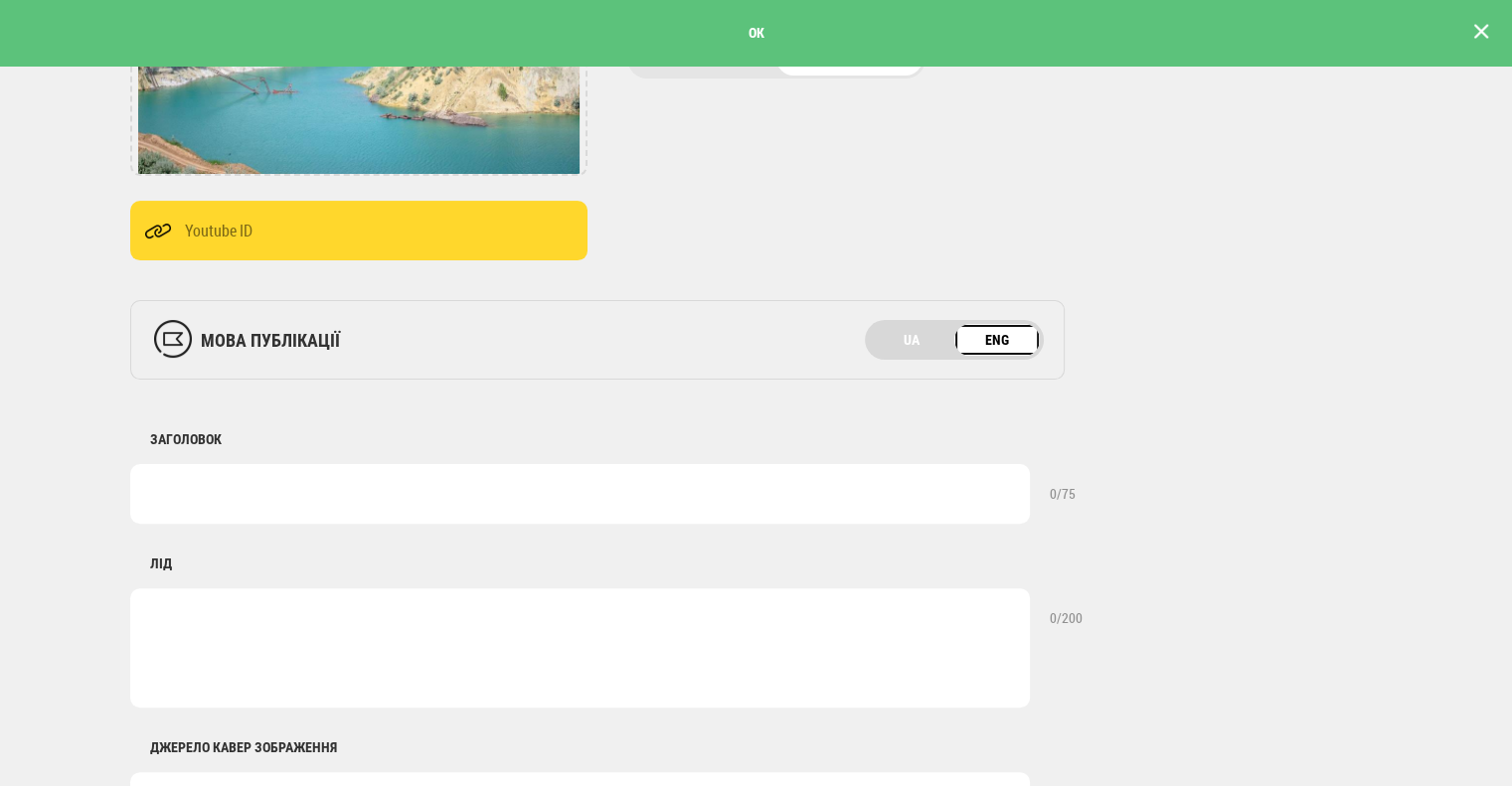 scroll, scrollTop: 497, scrollLeft: 0, axis: vertical 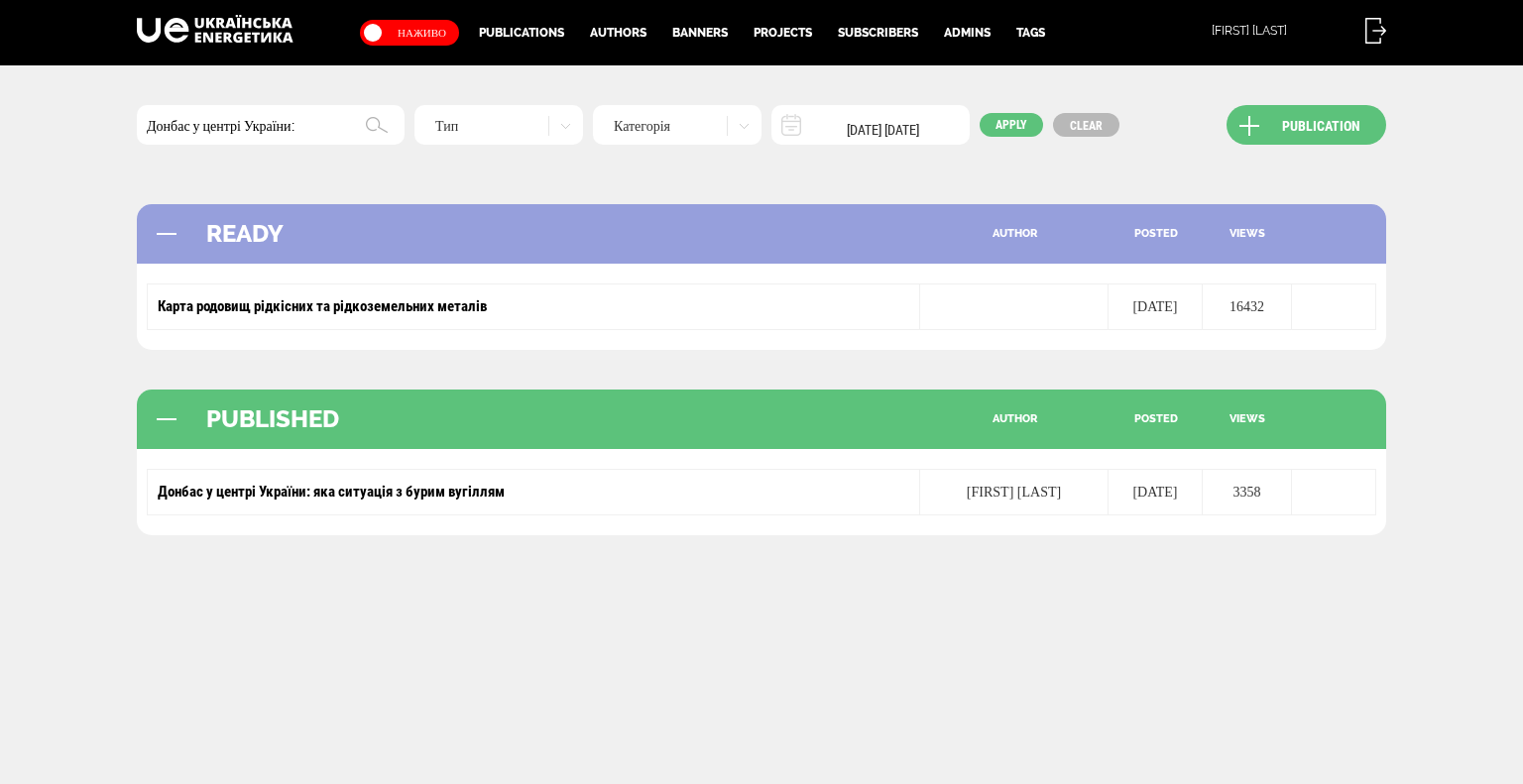 drag, startPoint x: 317, startPoint y: 130, endPoint x: 124, endPoint y: 132, distance: 193.01036 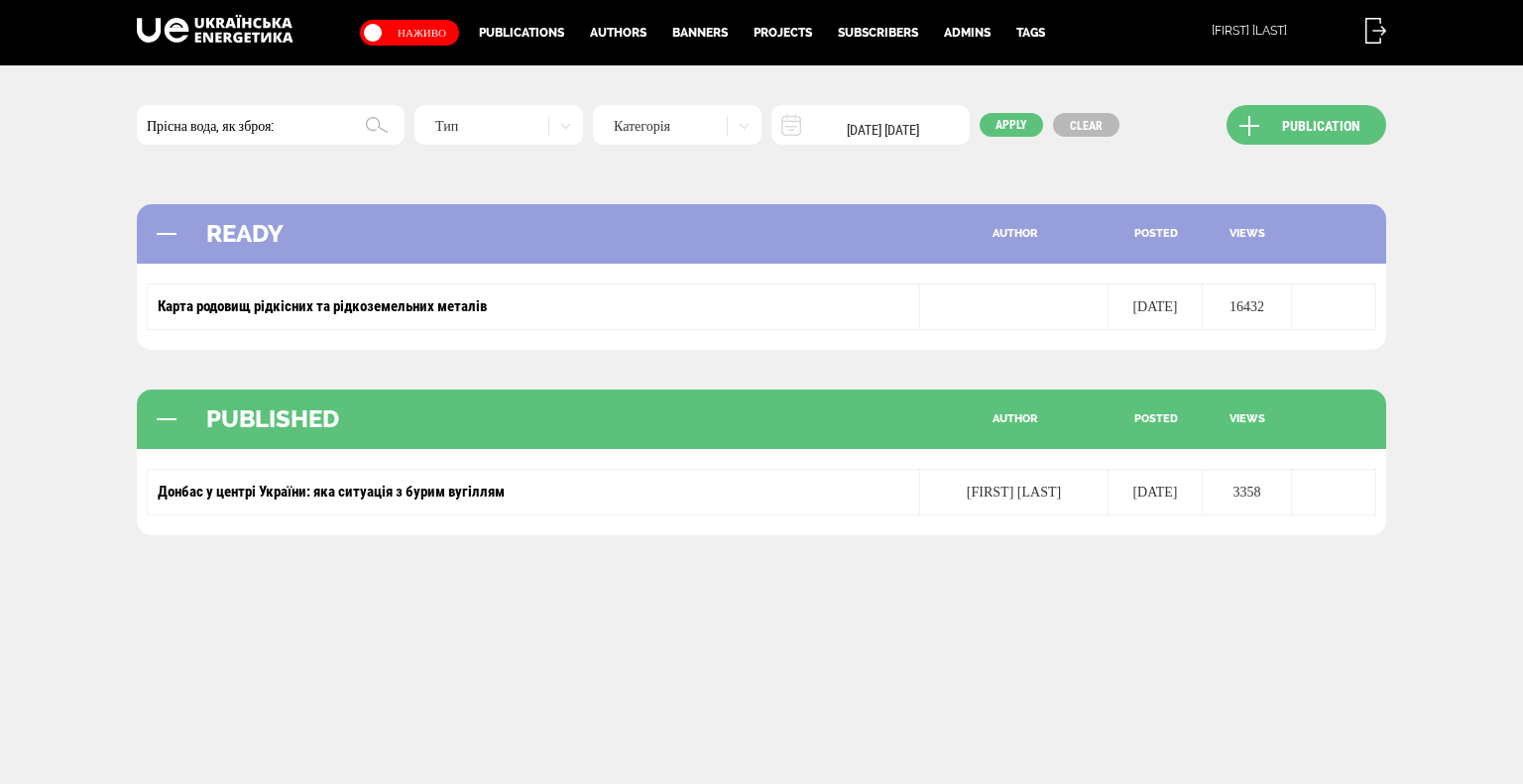 type on "Прісна вода, як зброя:" 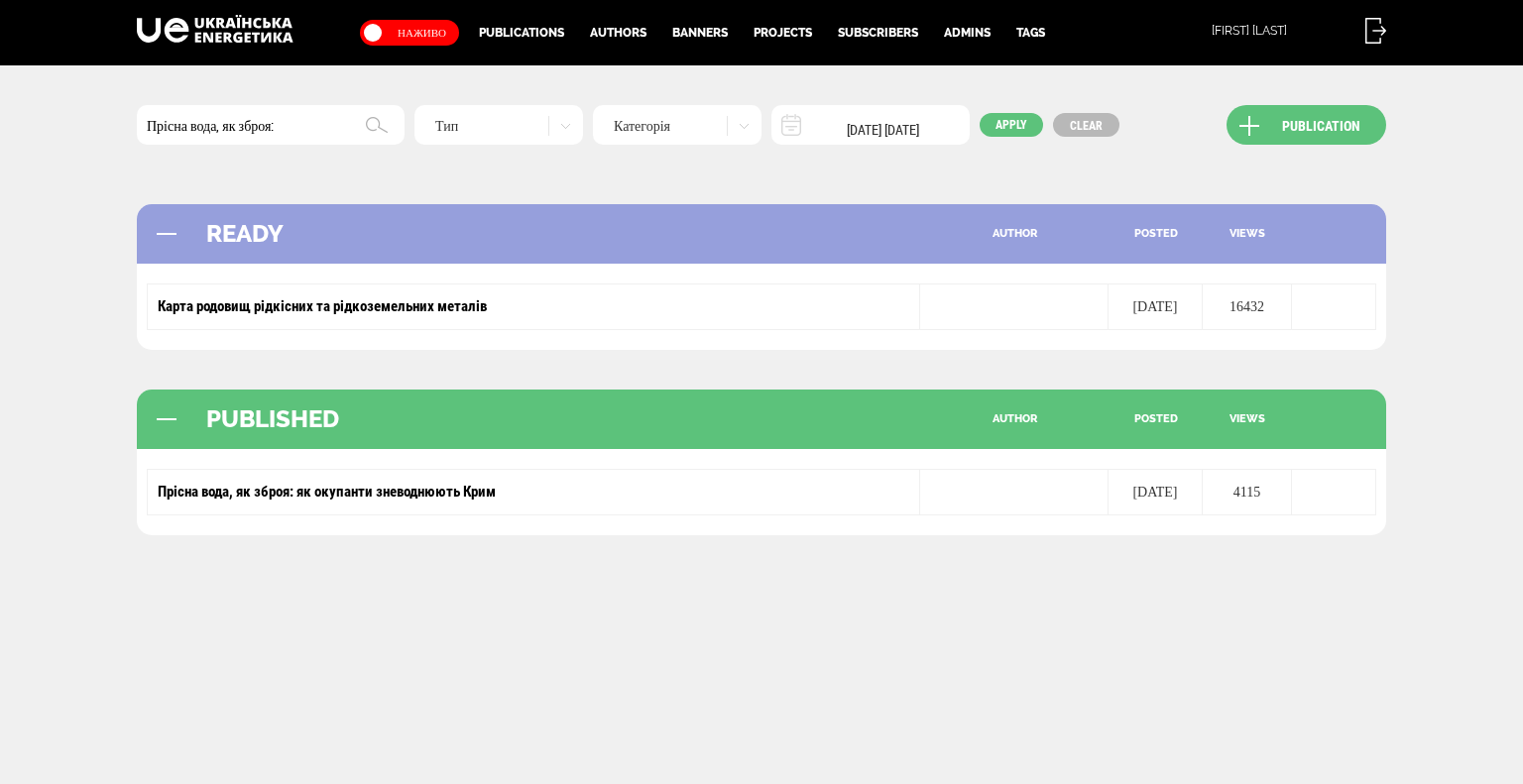 scroll, scrollTop: 0, scrollLeft: 0, axis: both 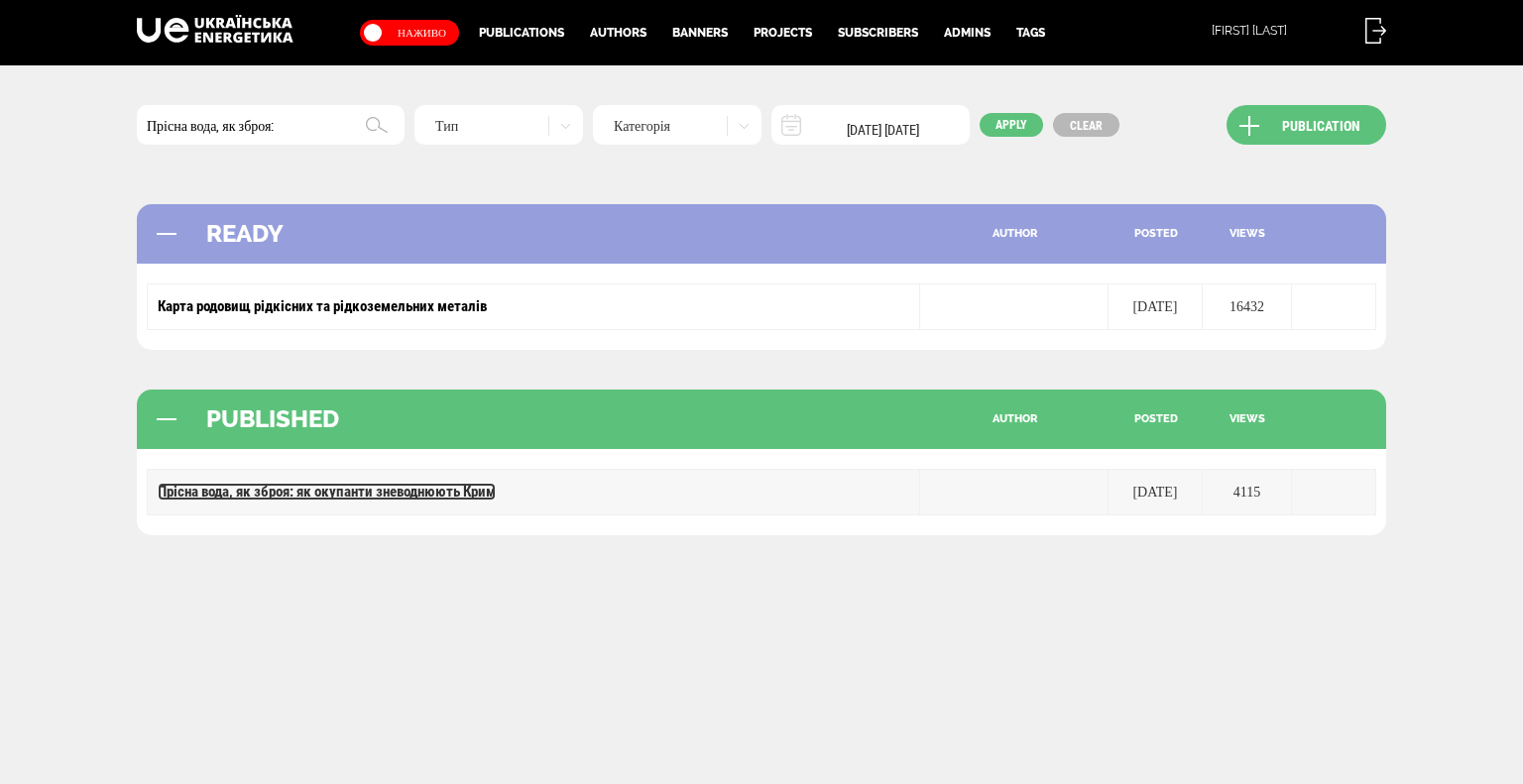 click on "Прісна вода, як зброя: як окупанти зневоднюють Крим" at bounding box center (326, 492) 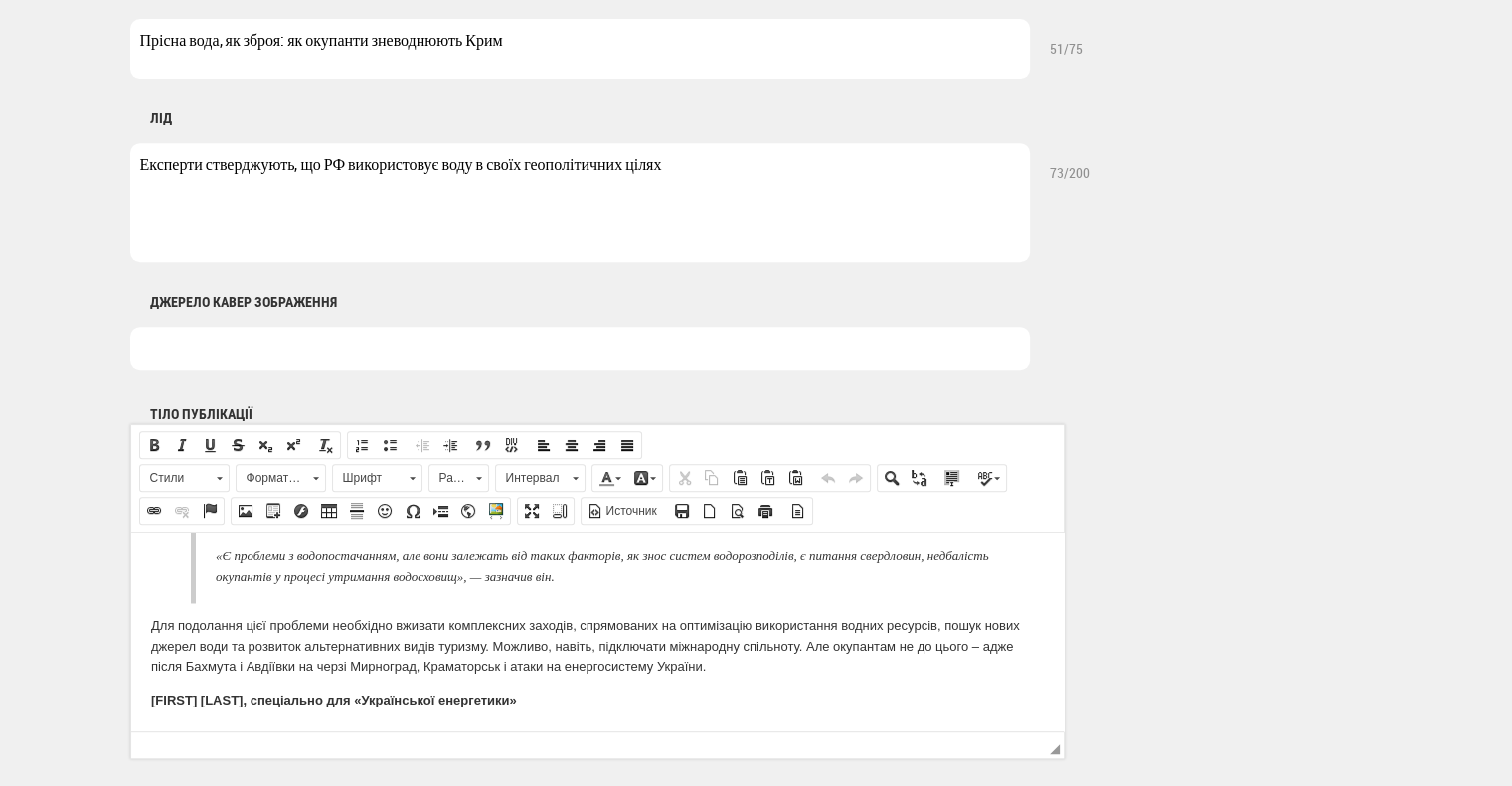 scroll, scrollTop: 3686, scrollLeft: 0, axis: vertical 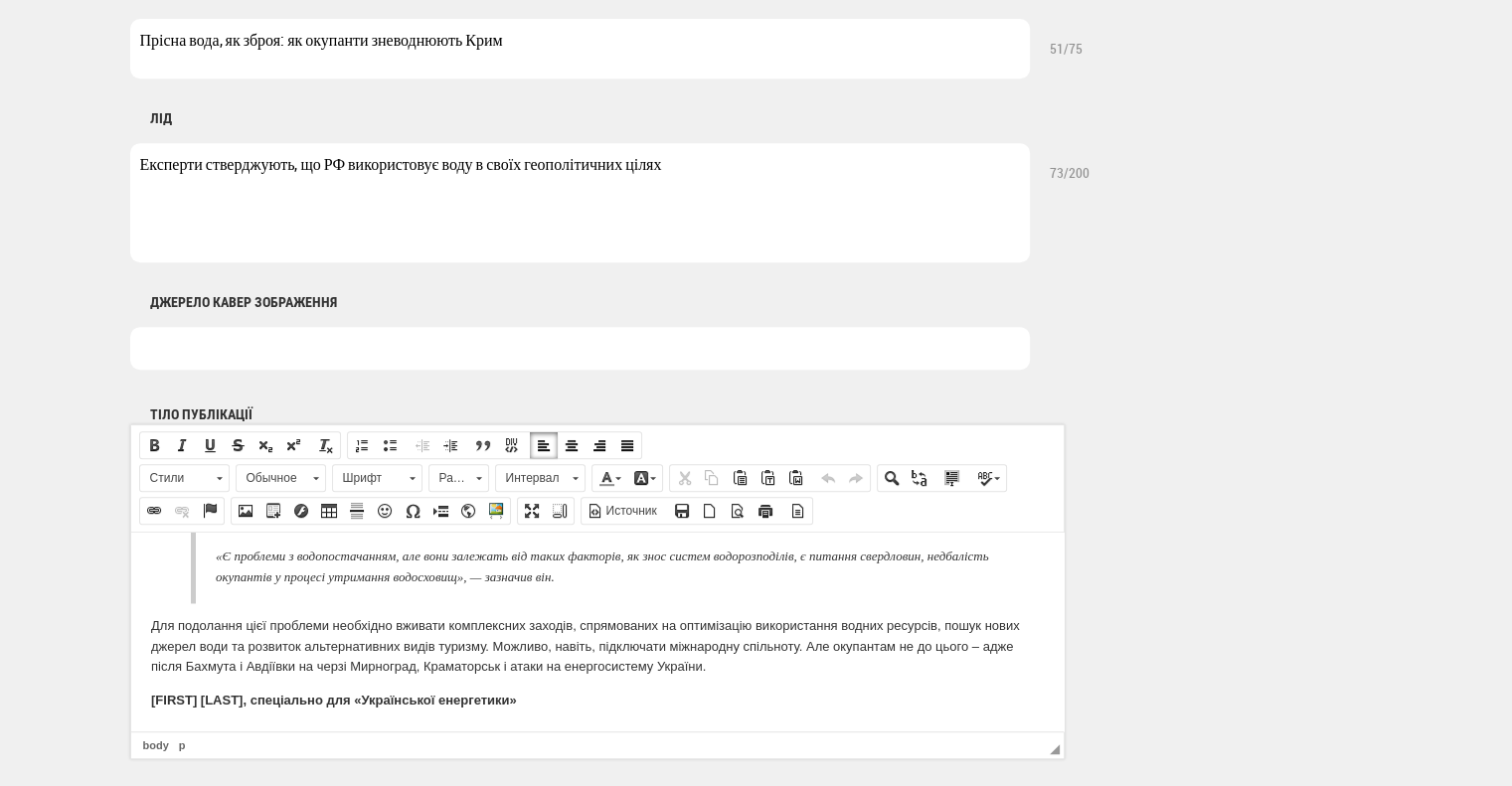 click on "[FIRST] [LAST], спеціально для «Української енергетики»" at bounding box center (333, 699) 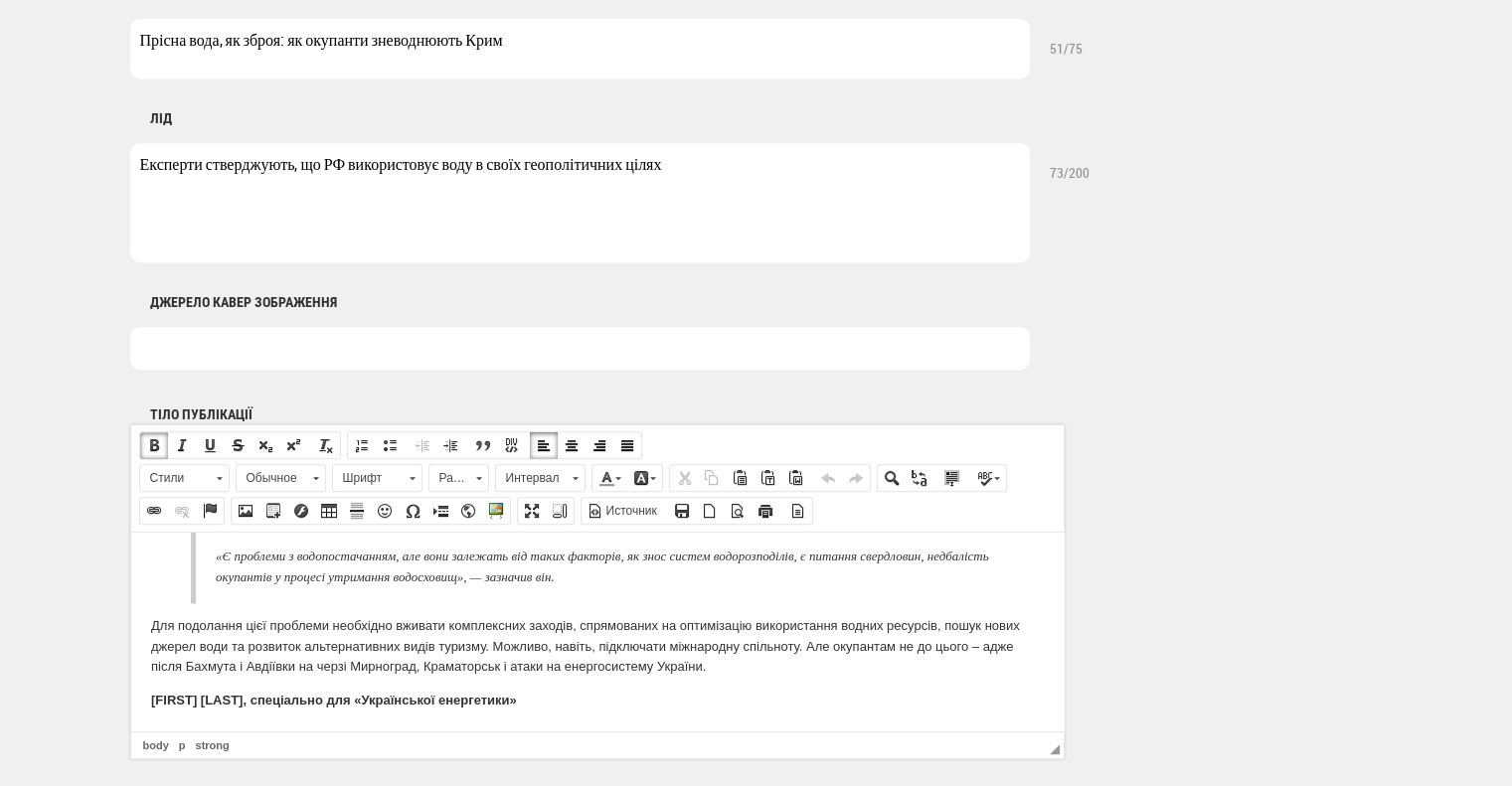 click on "[FIRST] [LAST], спеціально для «Української енергетики»" at bounding box center [333, 699] 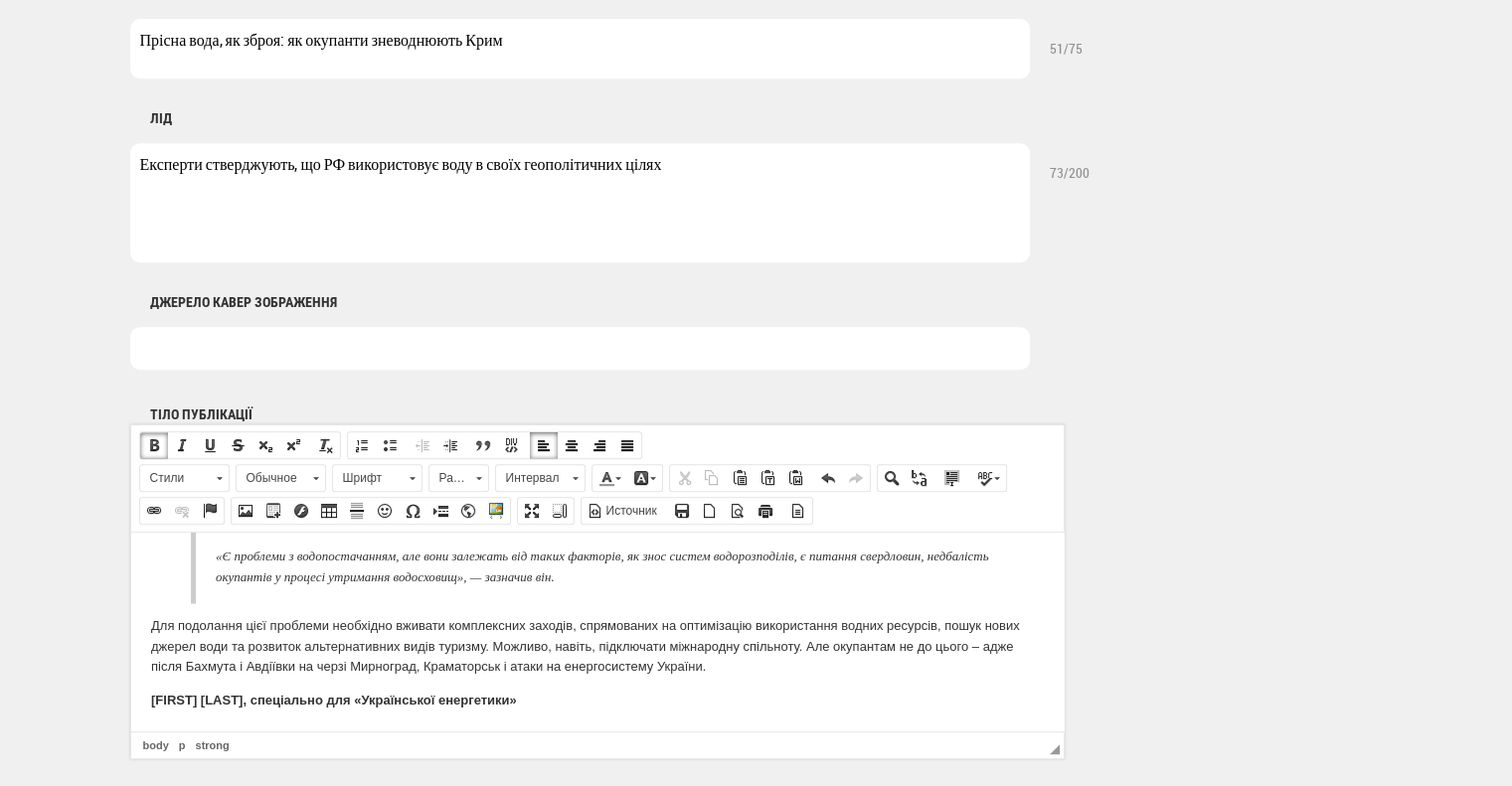 click on "[FIRST] [LAST], спеціально для «Української енергетики»" at bounding box center [333, 699] 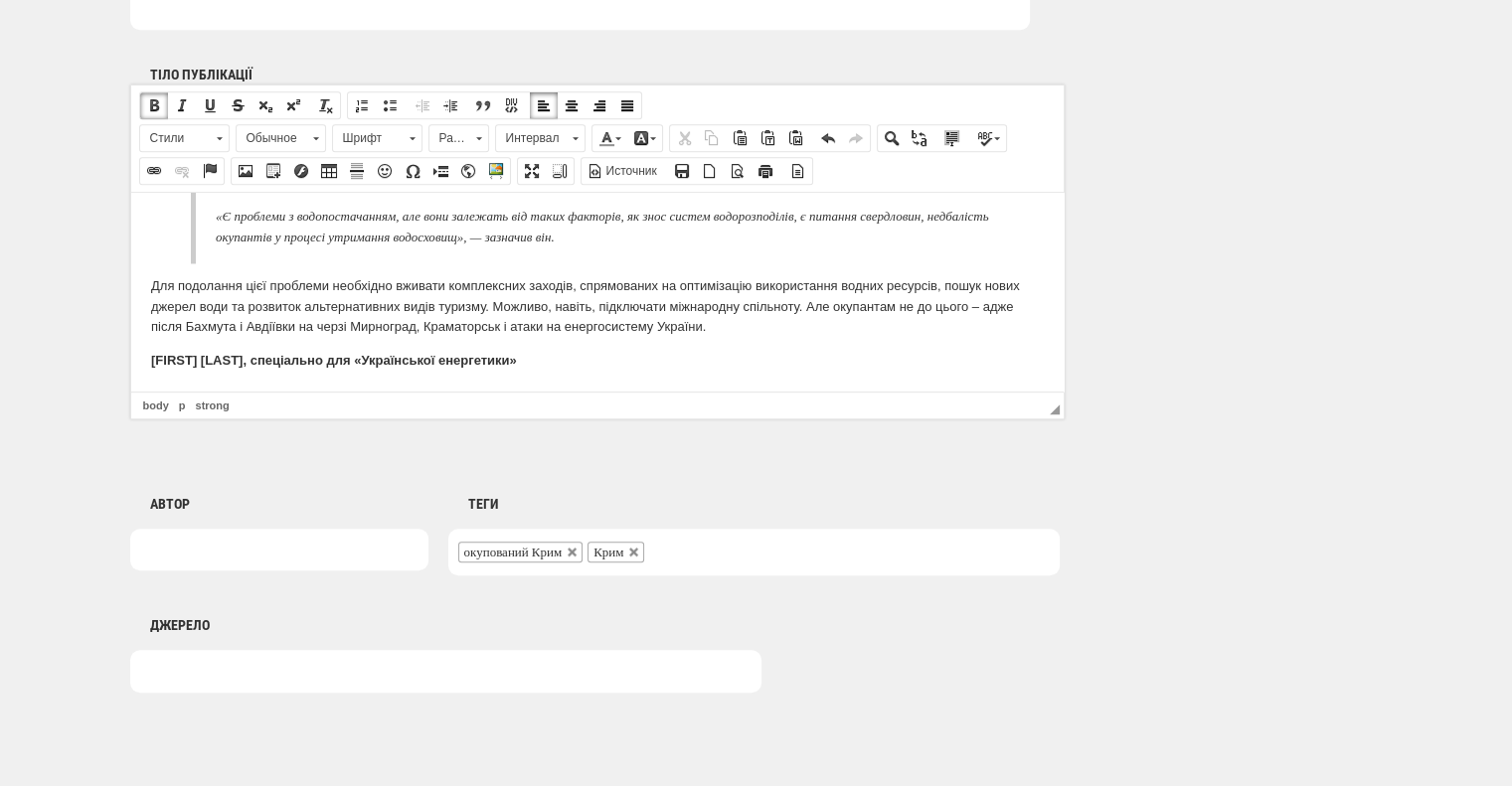 scroll, scrollTop: 1292, scrollLeft: 0, axis: vertical 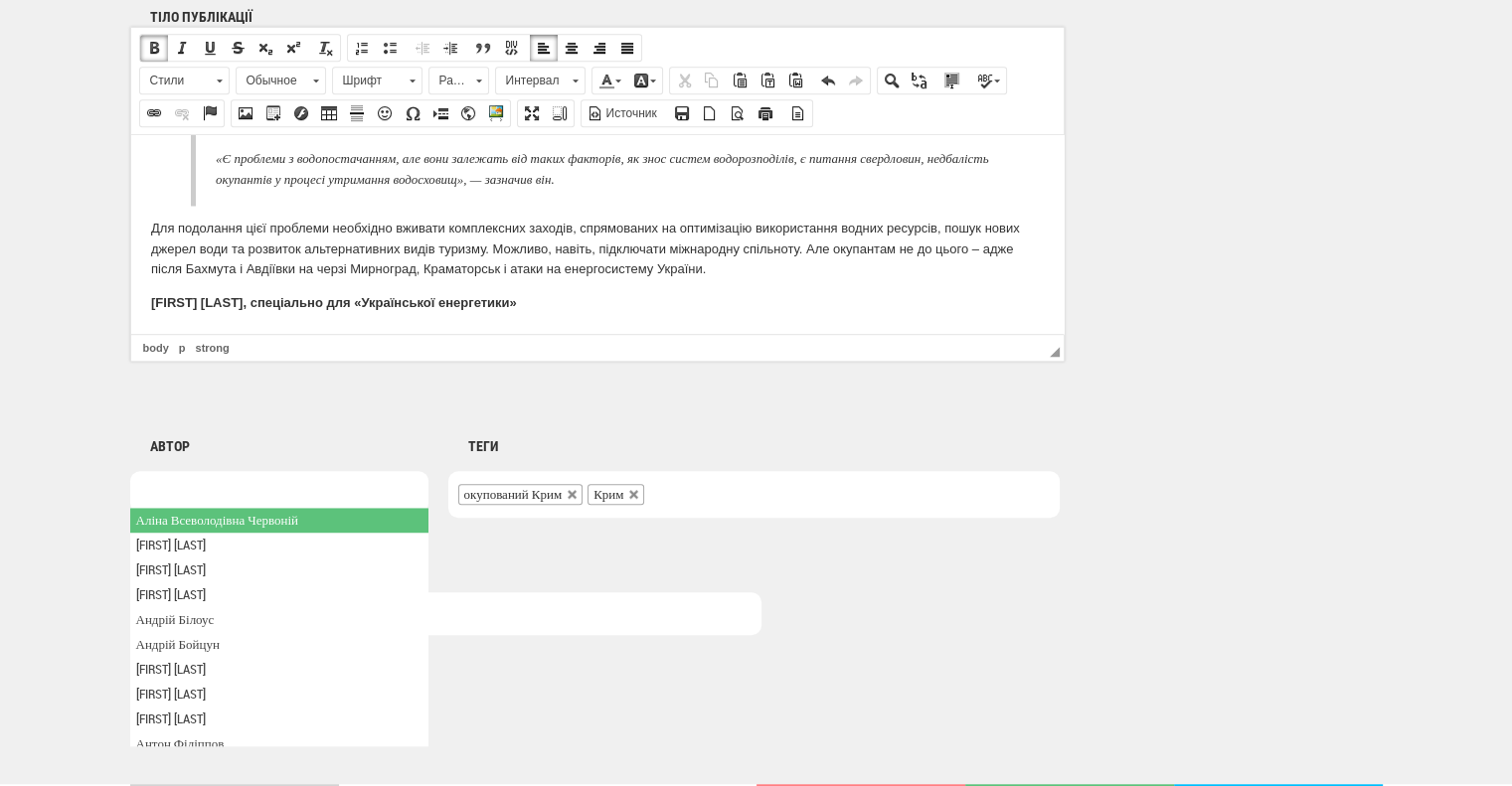 click at bounding box center (279, 492) 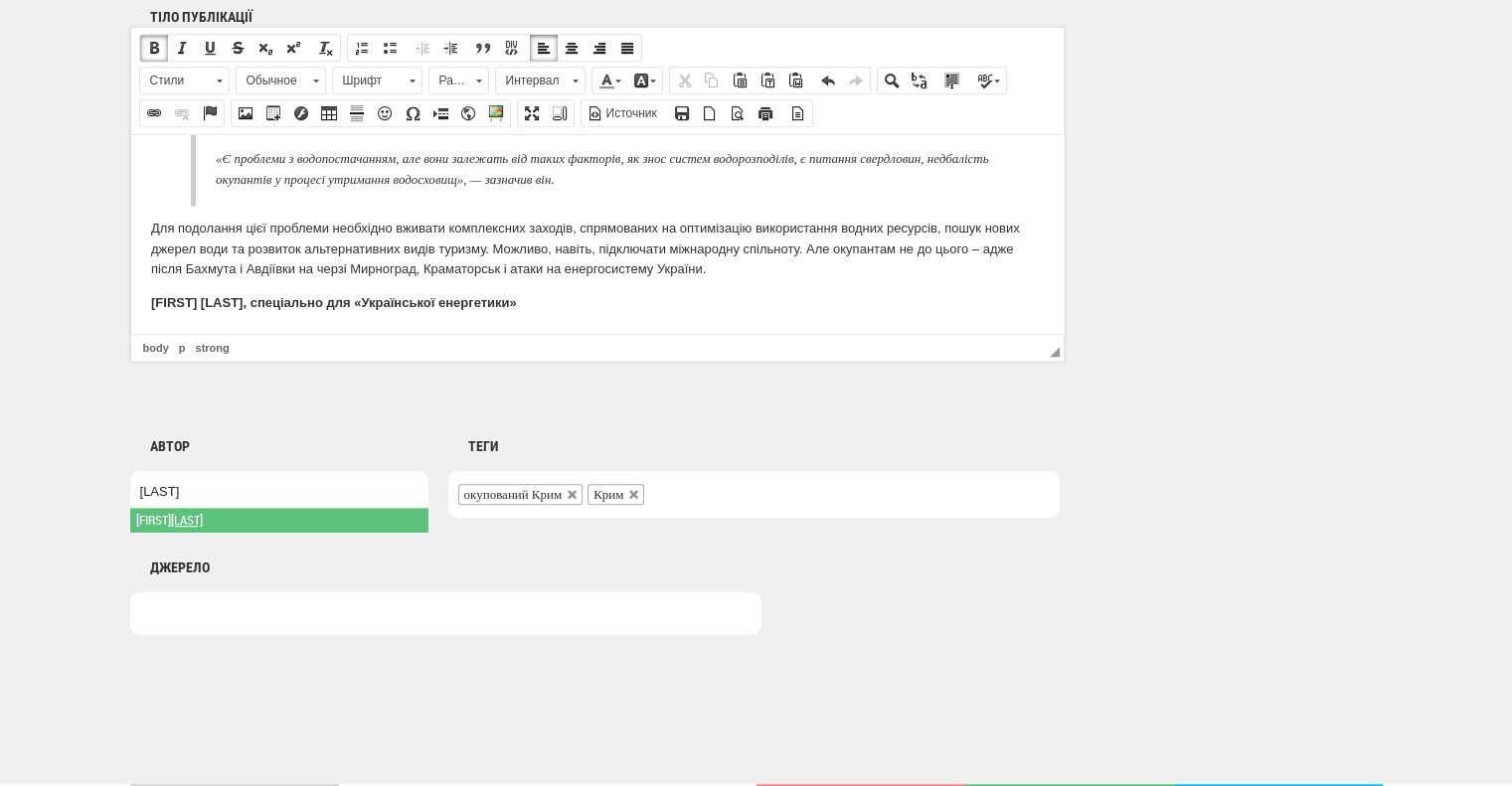 type on "[LAST]" 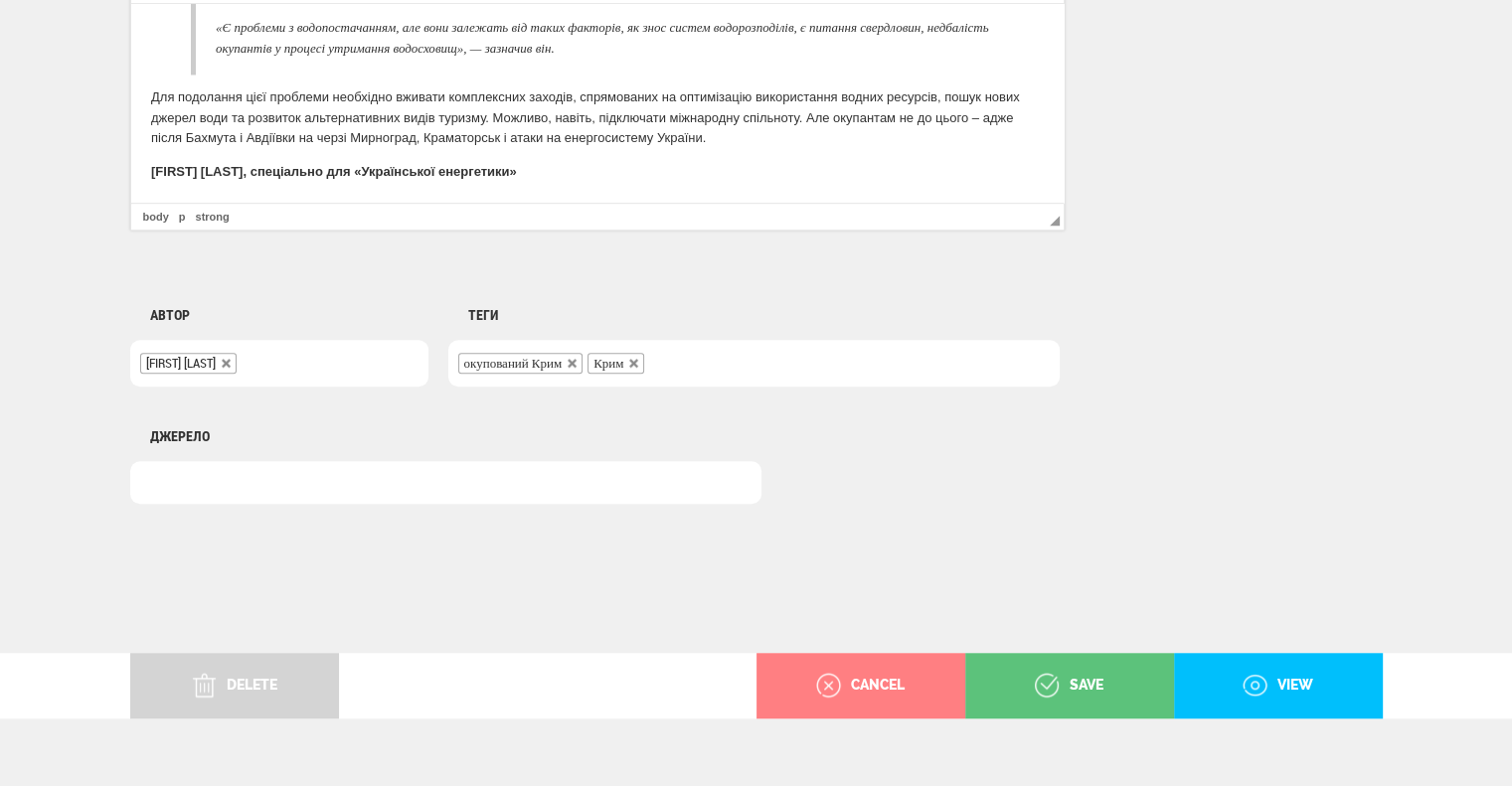 scroll, scrollTop: 1431, scrollLeft: 0, axis: vertical 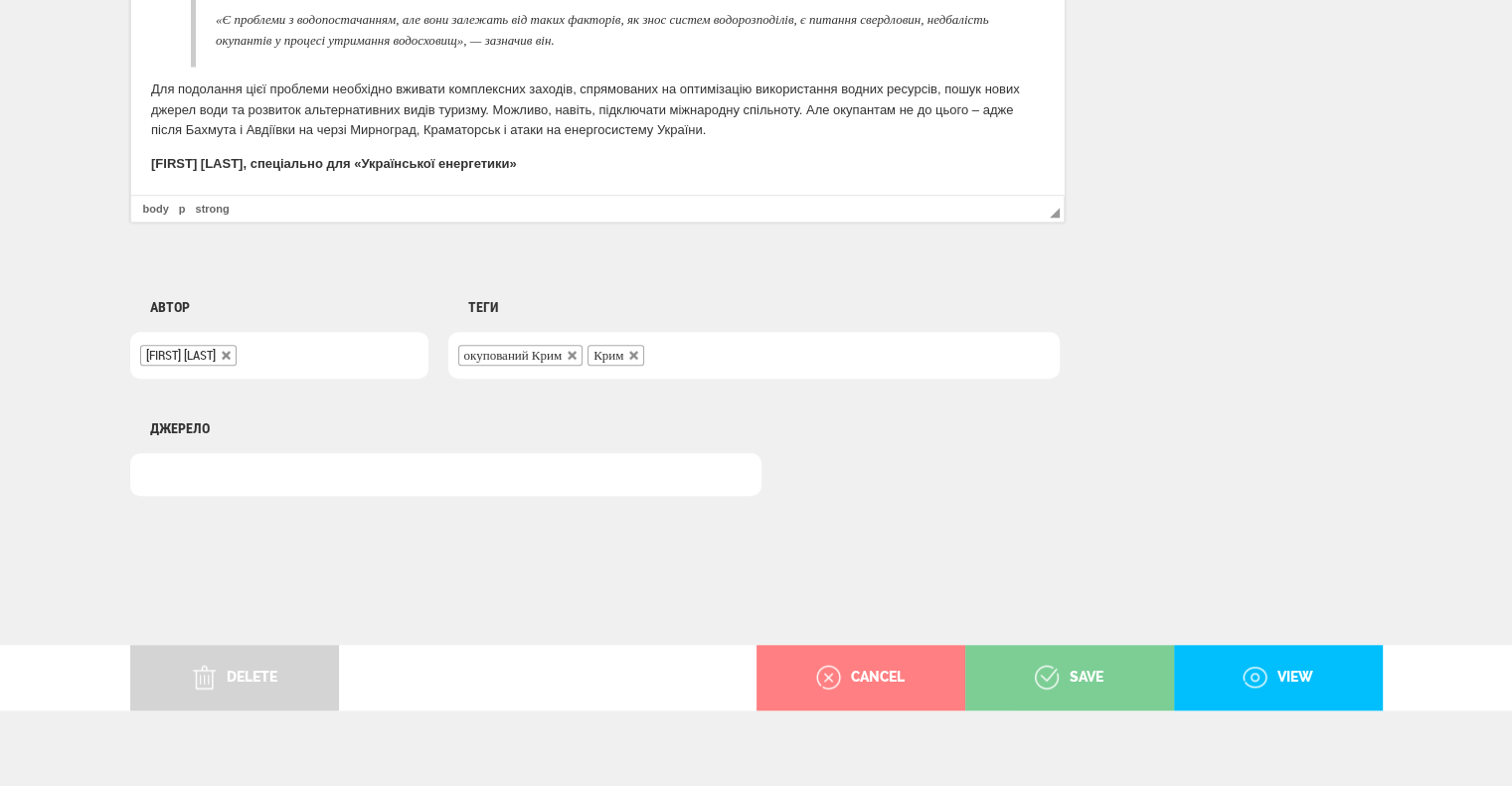 click on "save" at bounding box center [1069, 678] 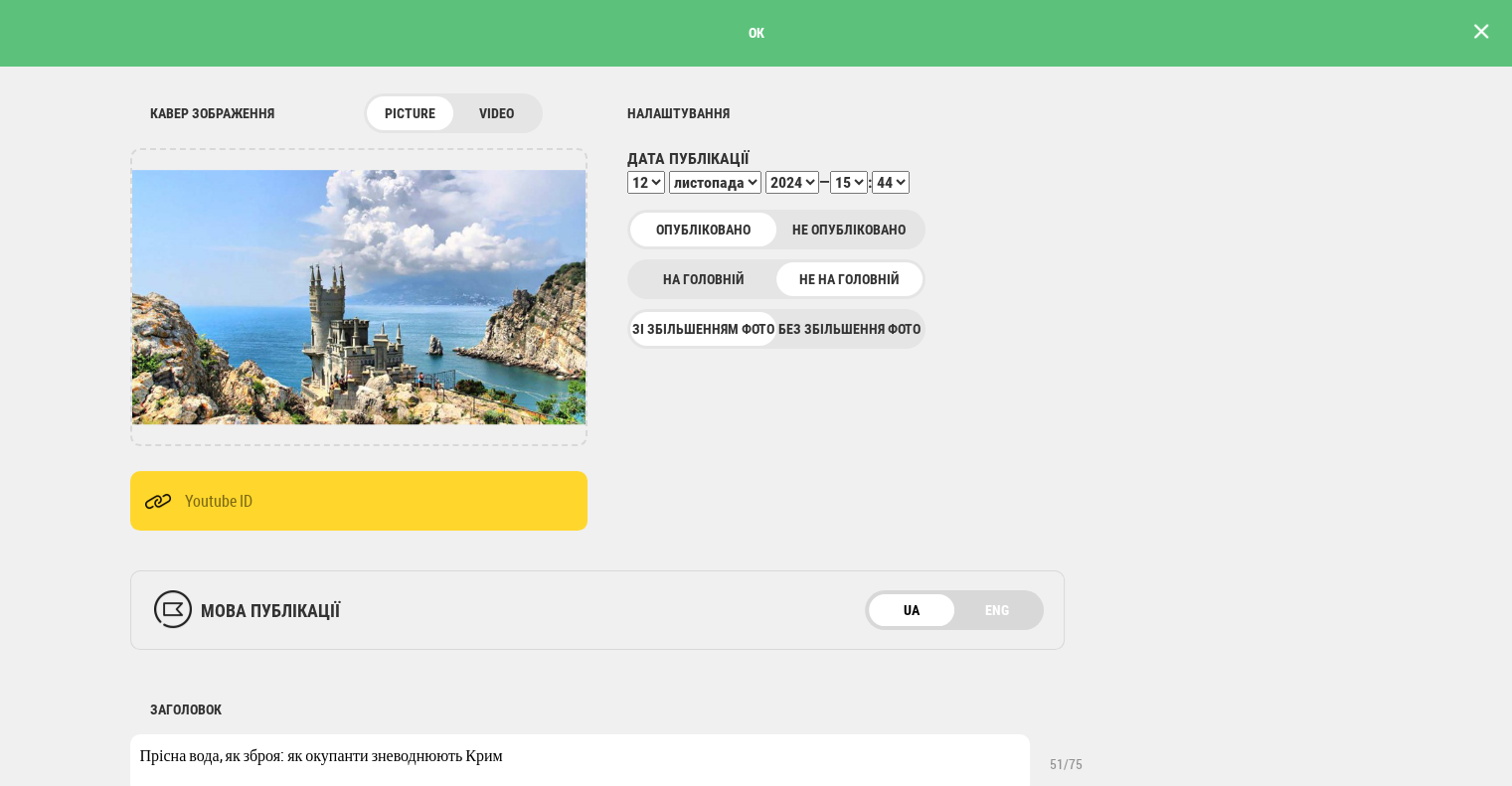 scroll, scrollTop: 199, scrollLeft: 0, axis: vertical 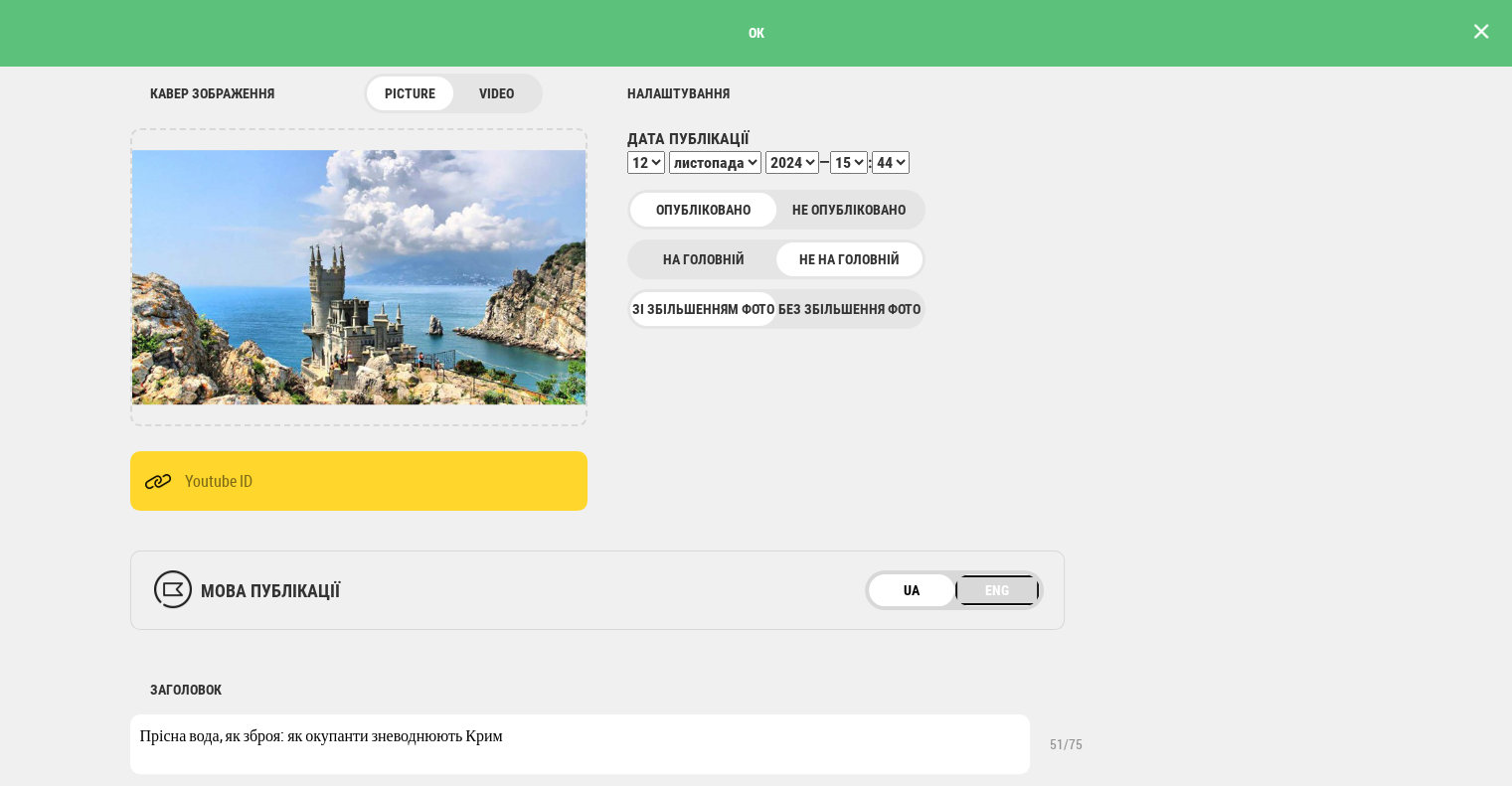 click on "ENG" at bounding box center (997, 590) 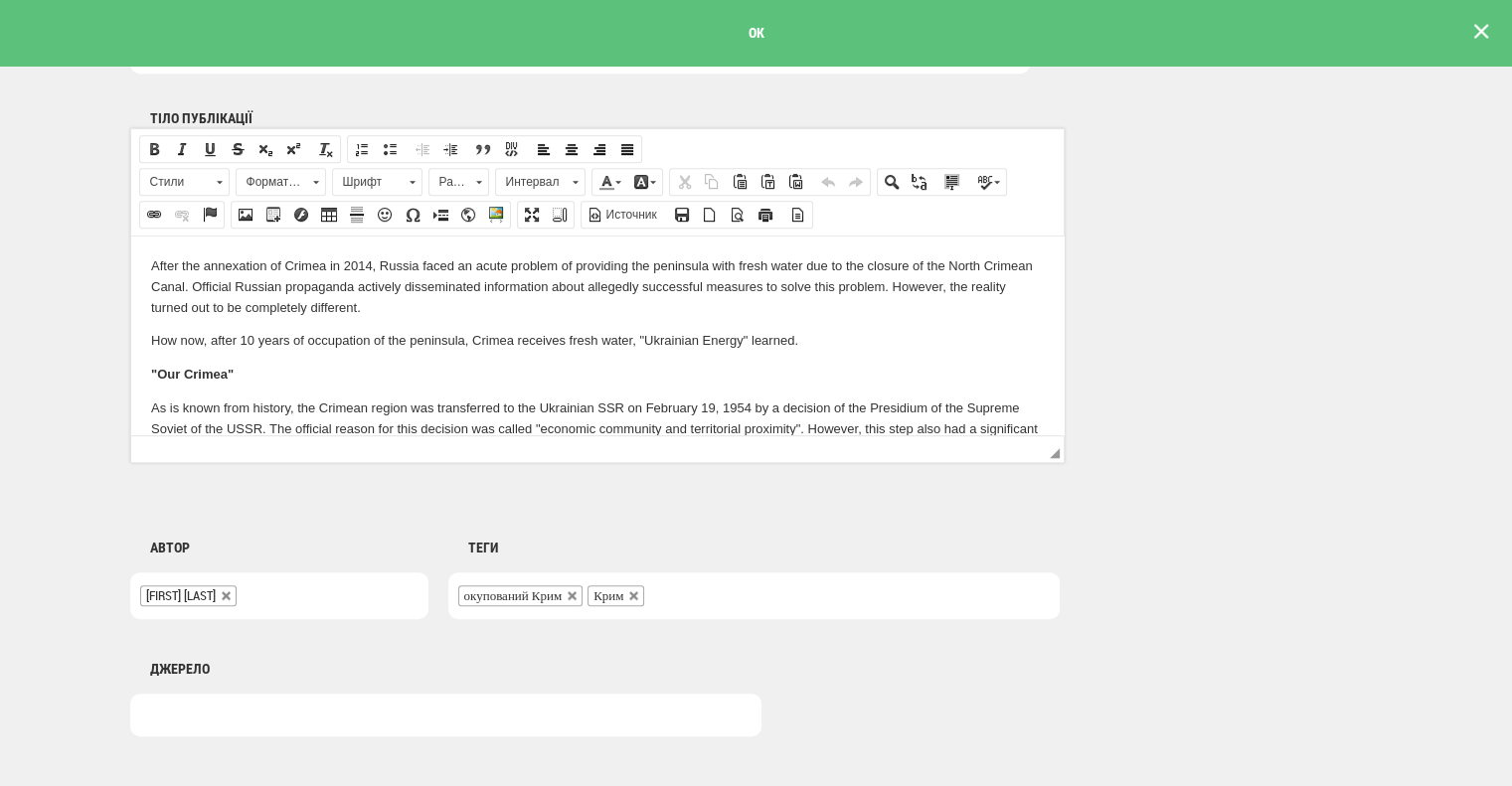 scroll, scrollTop: 1192, scrollLeft: 0, axis: vertical 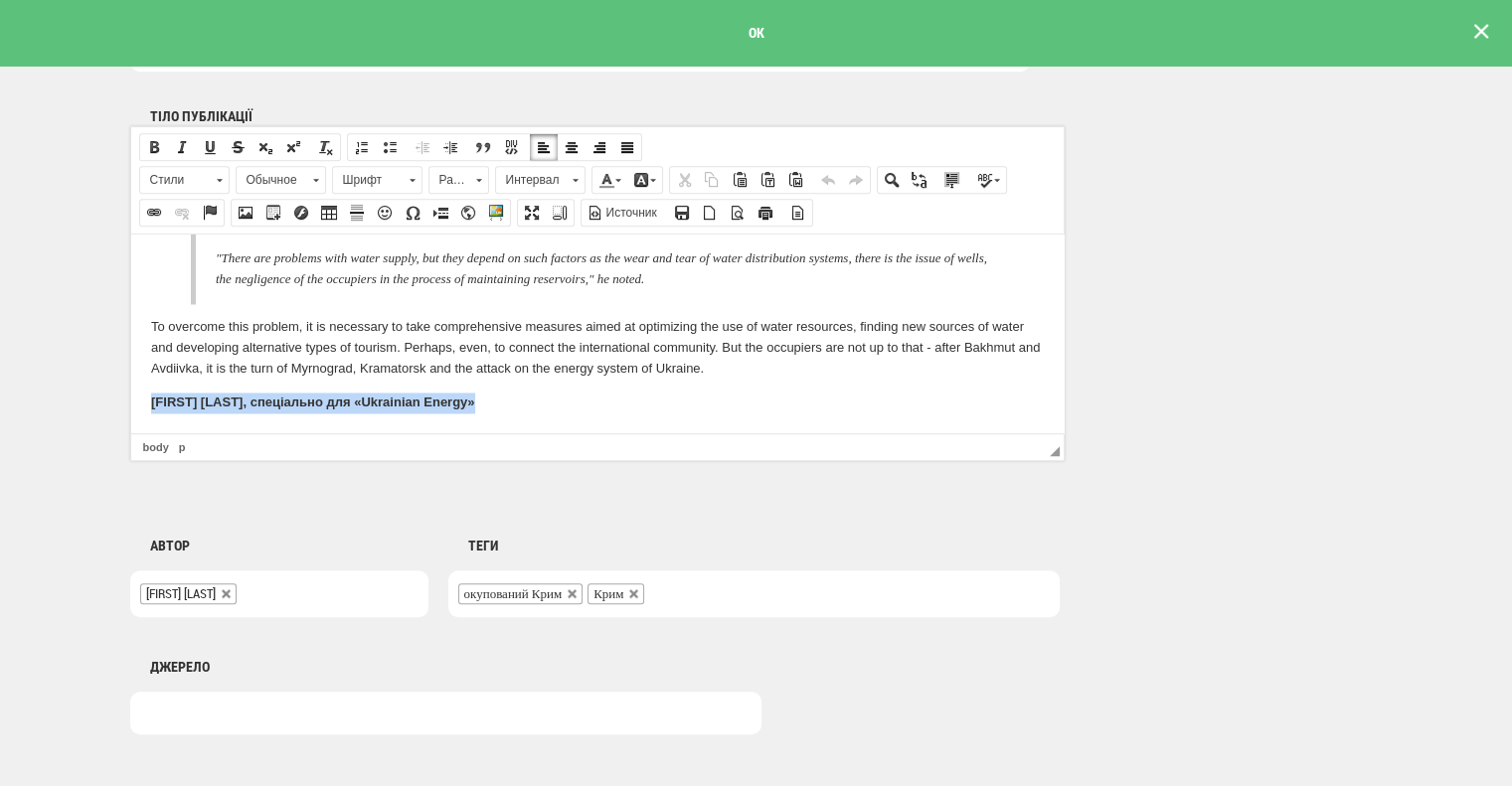 drag, startPoint x: 764, startPoint y: 370, endPoint x: 818, endPoint y: 395, distance: 59.506302 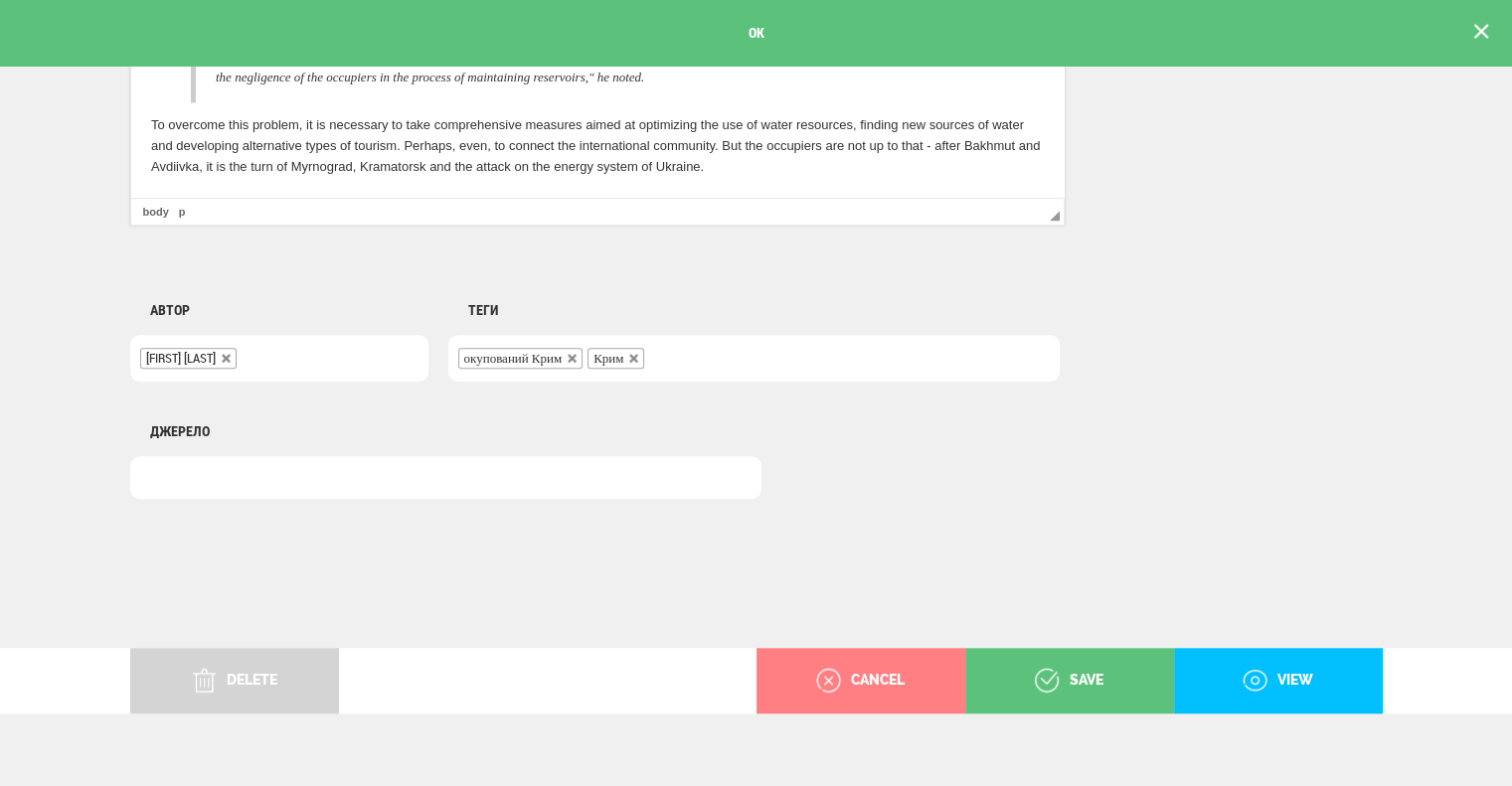scroll, scrollTop: 1431, scrollLeft: 0, axis: vertical 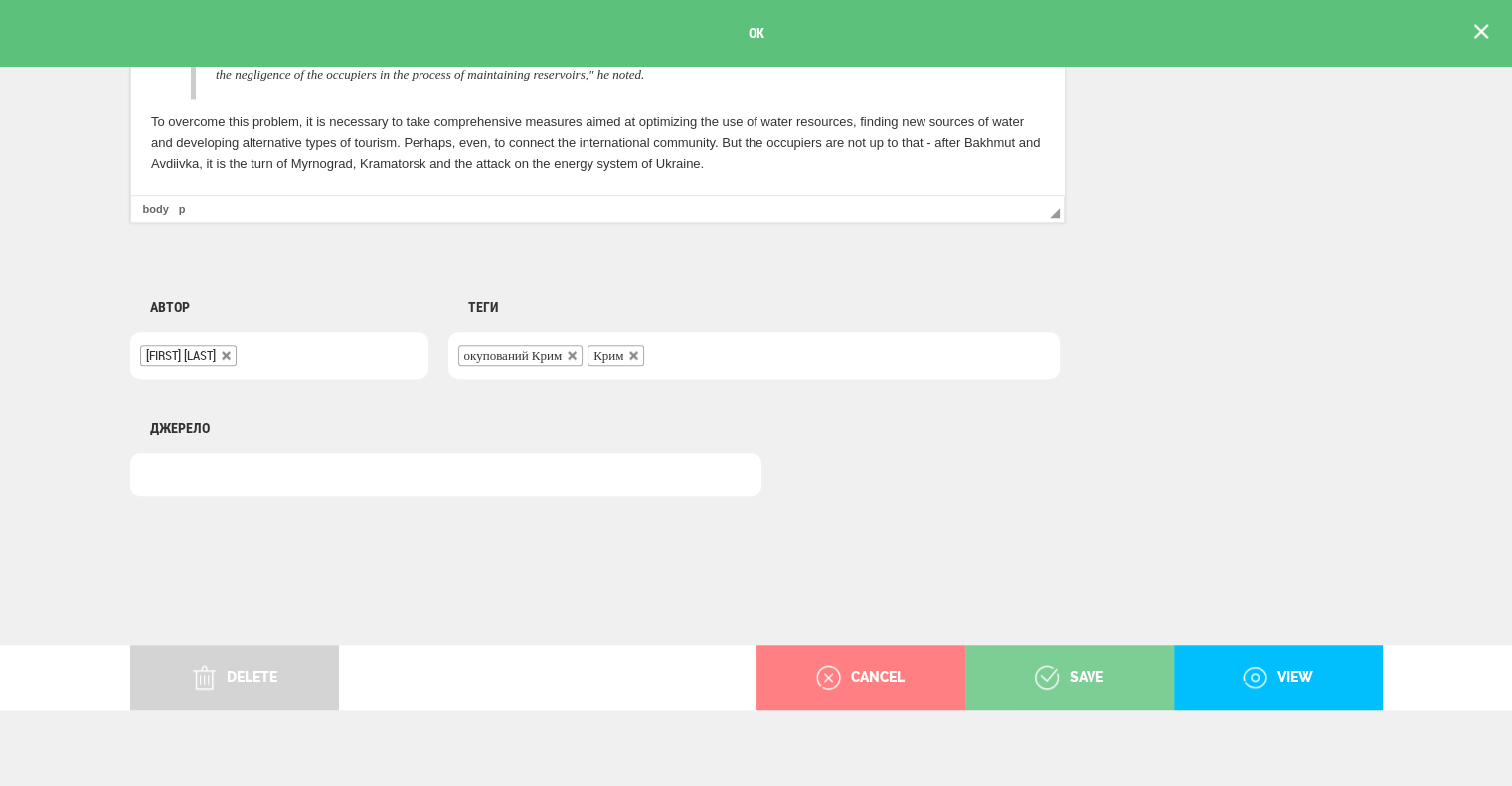 click on "save" at bounding box center (1069, 678) 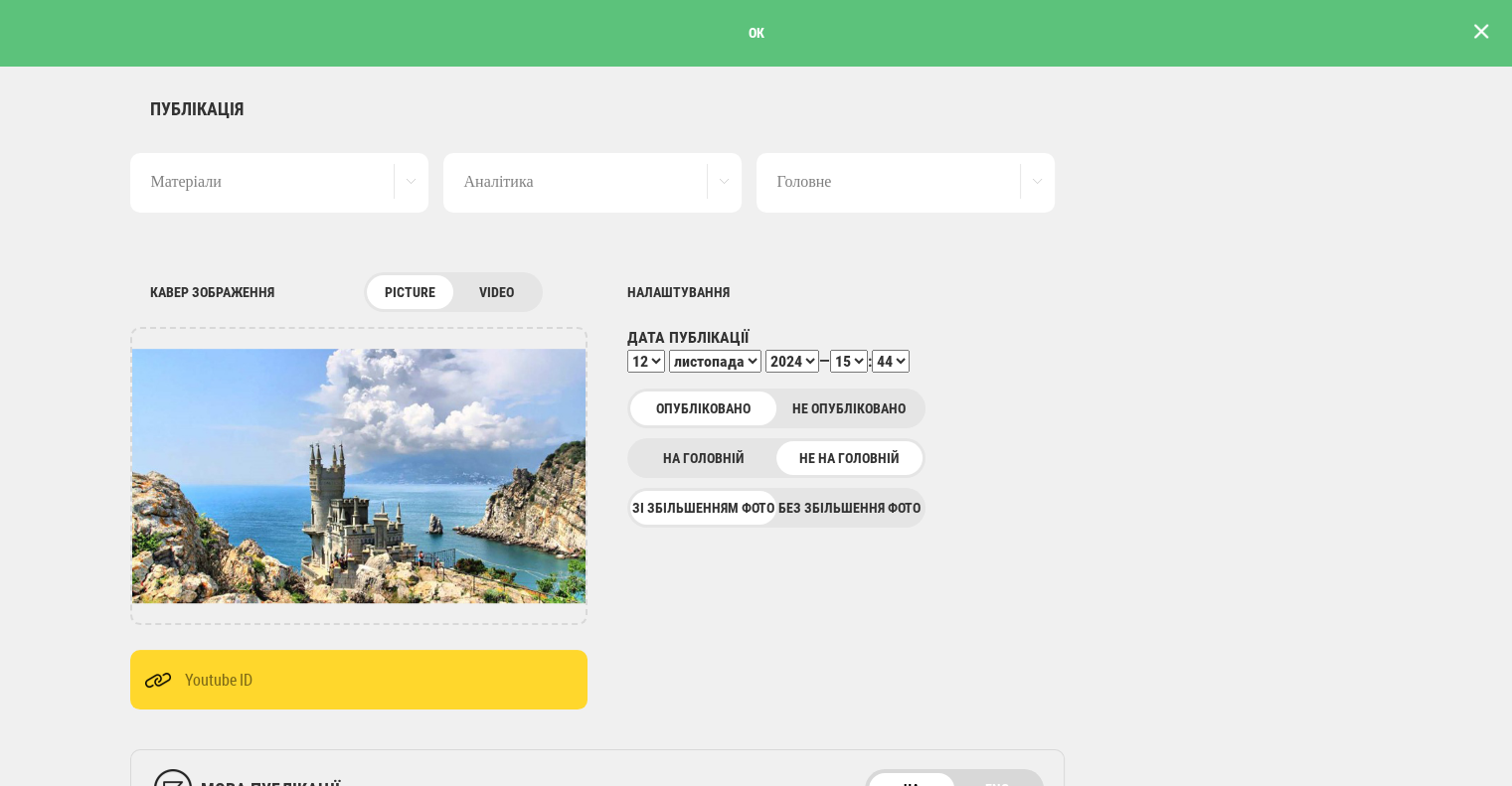 scroll, scrollTop: 0, scrollLeft: 0, axis: both 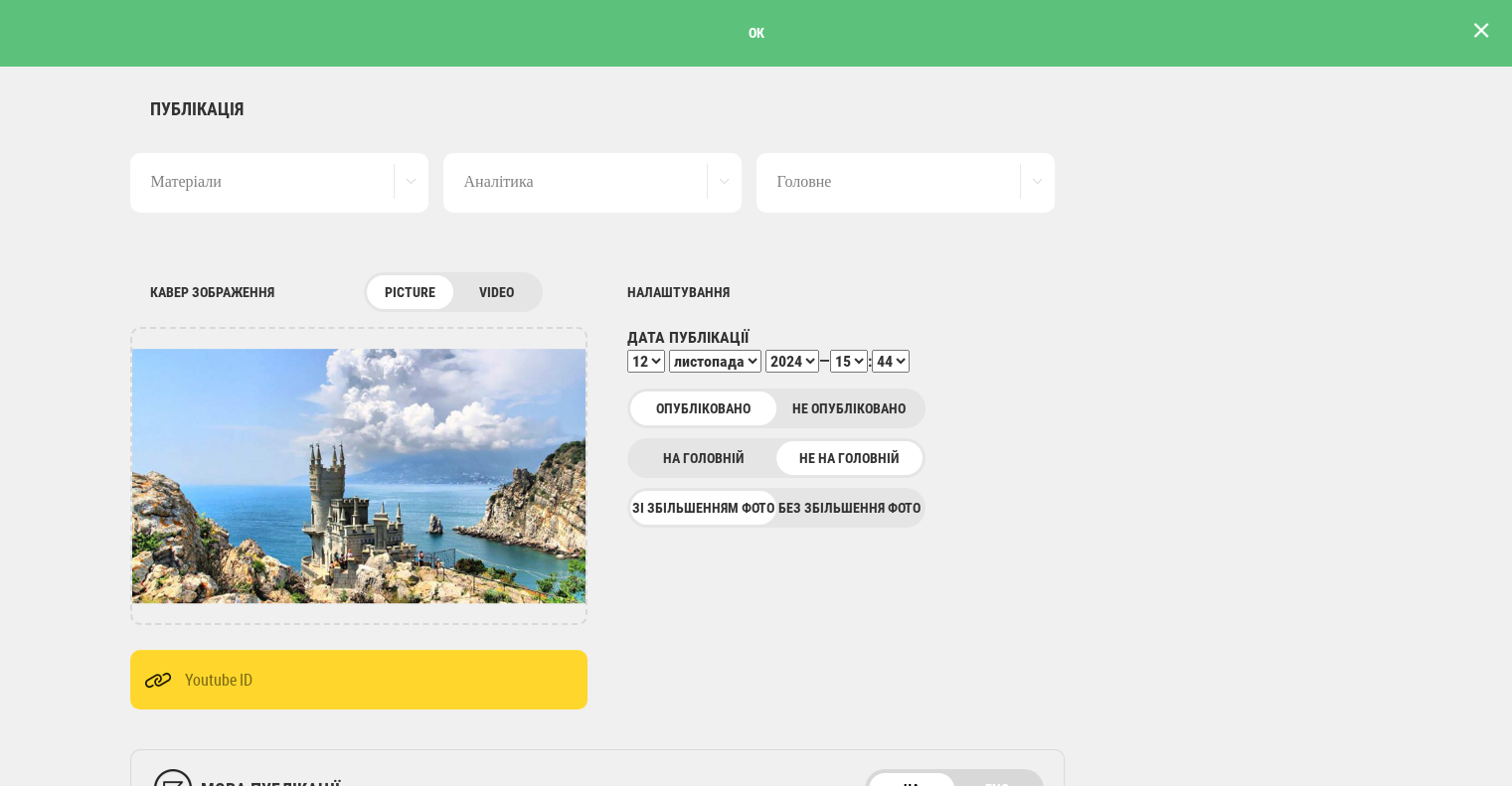 click at bounding box center (1481, 31) 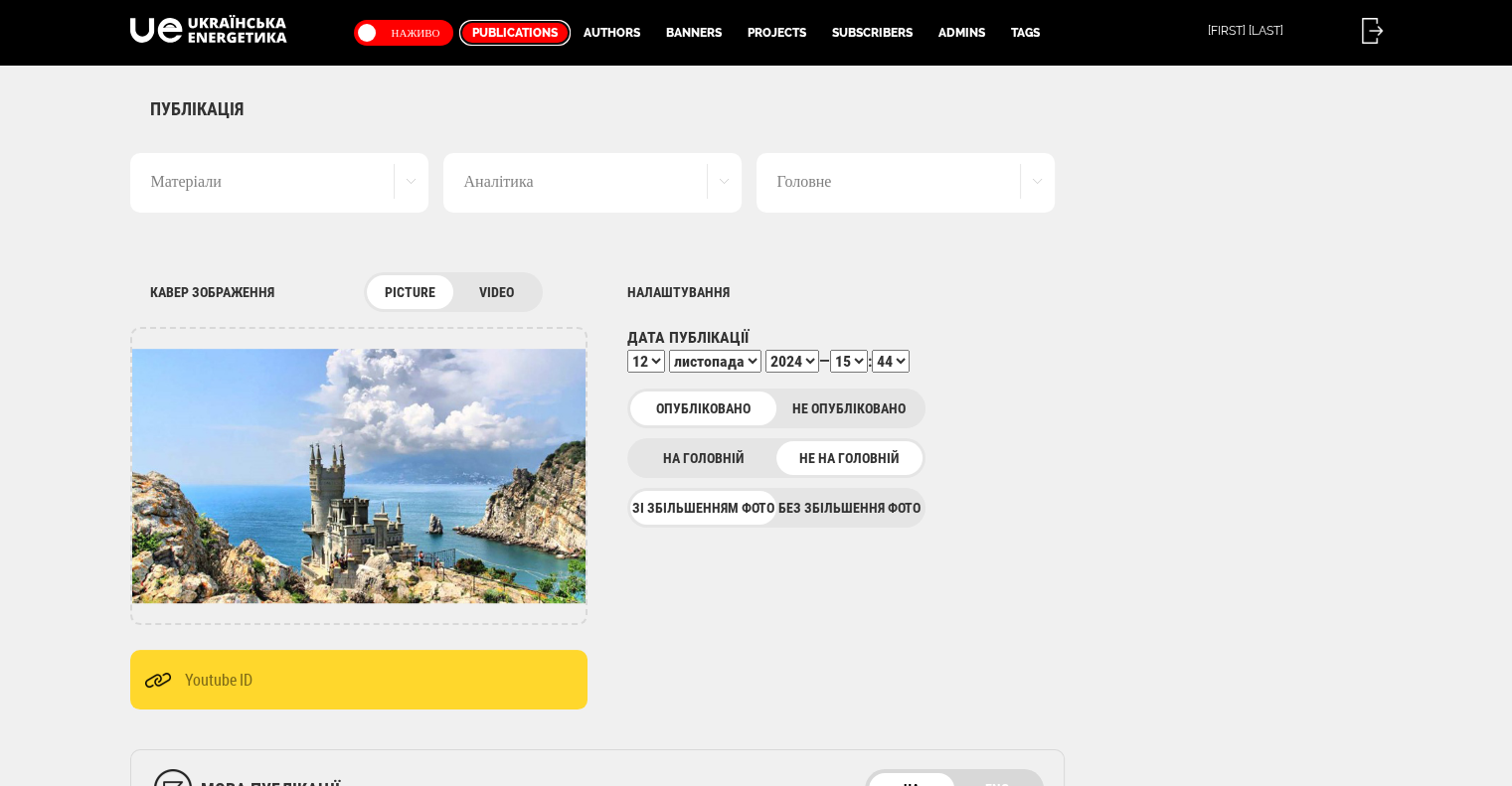click on "Publications" at bounding box center (515, 33) 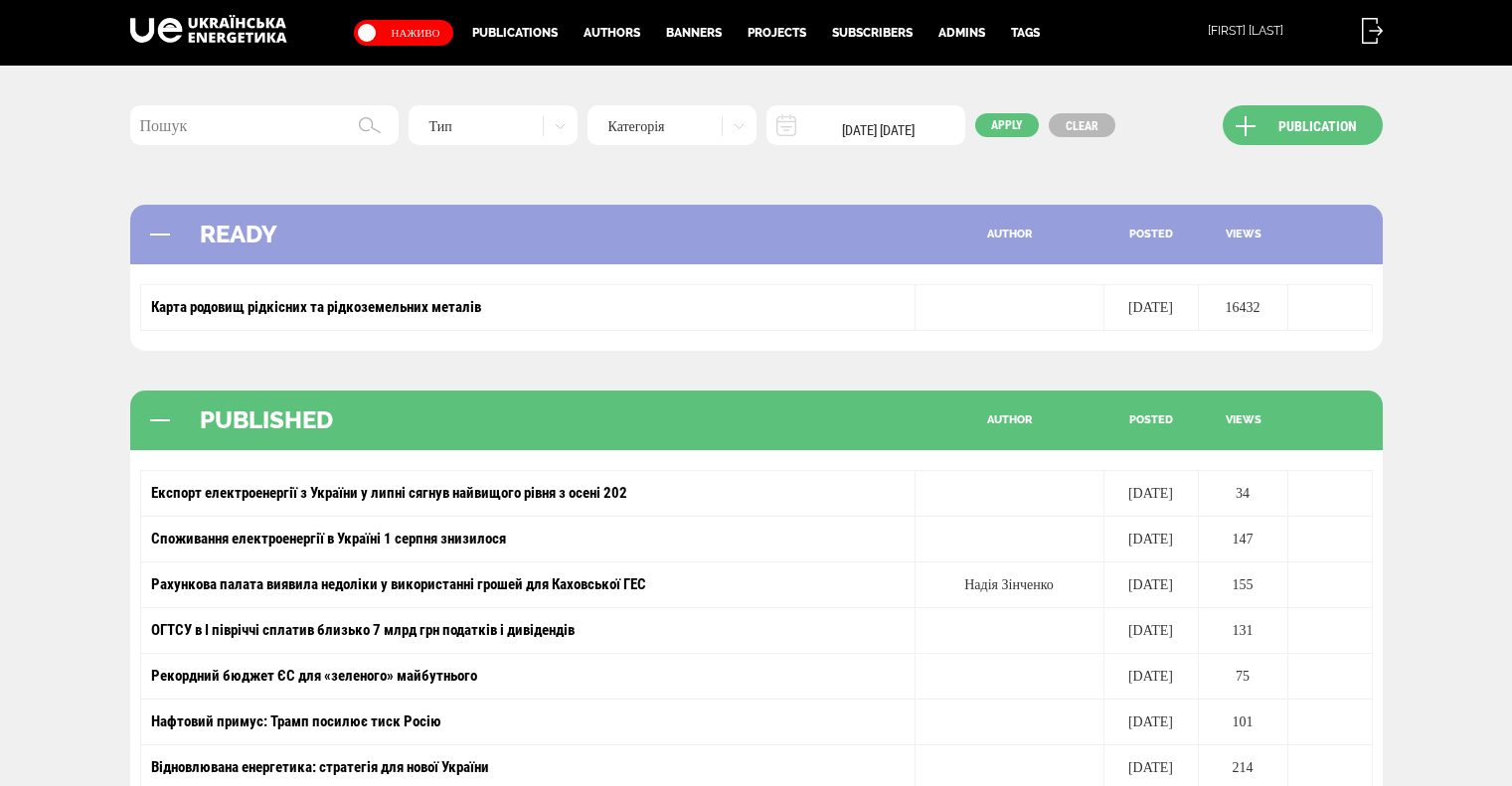 scroll, scrollTop: 0, scrollLeft: 0, axis: both 